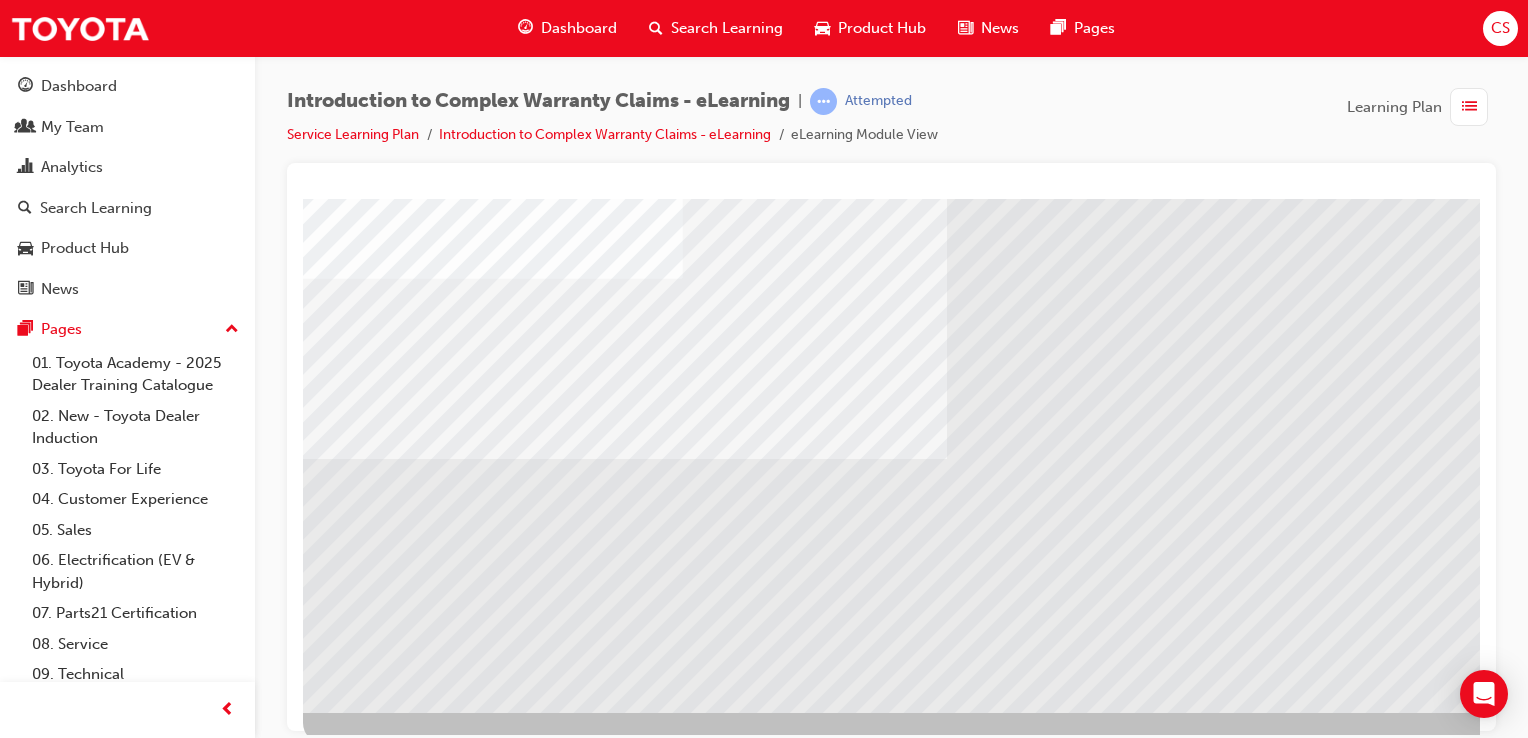 scroll, scrollTop: 228, scrollLeft: 0, axis: vertical 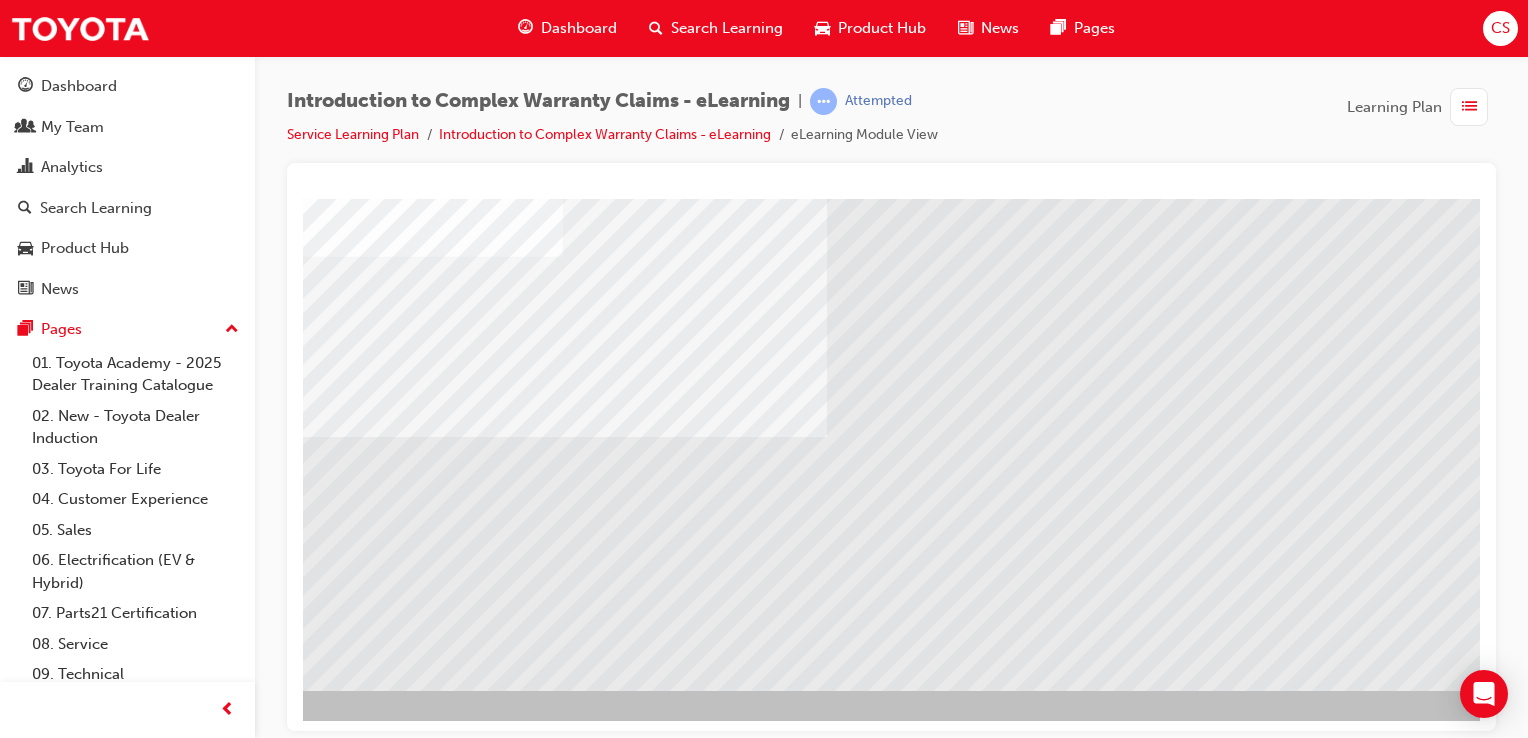 click at bounding box center [246, 2028] 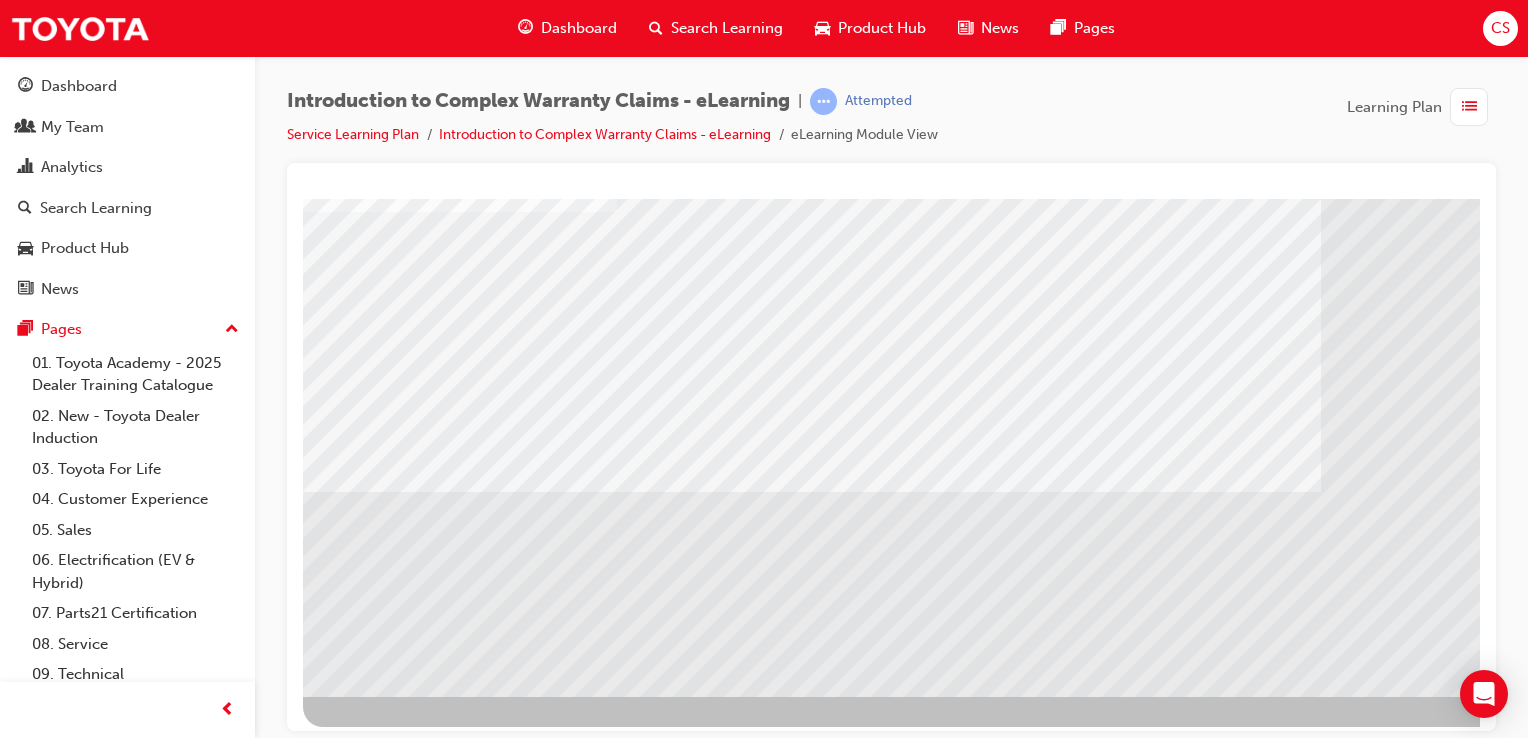 scroll, scrollTop: 228, scrollLeft: 0, axis: vertical 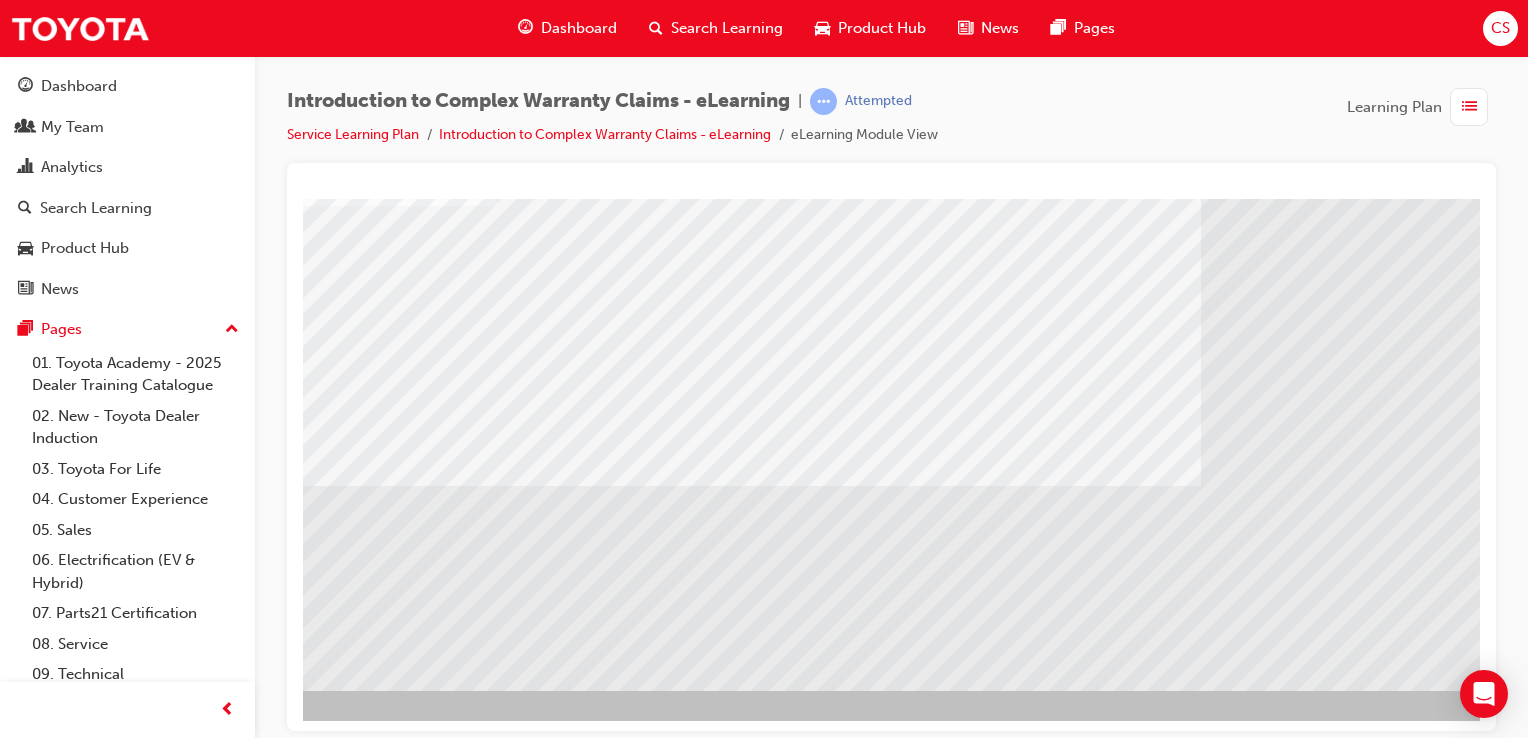 click at bounding box center (246, 2077) 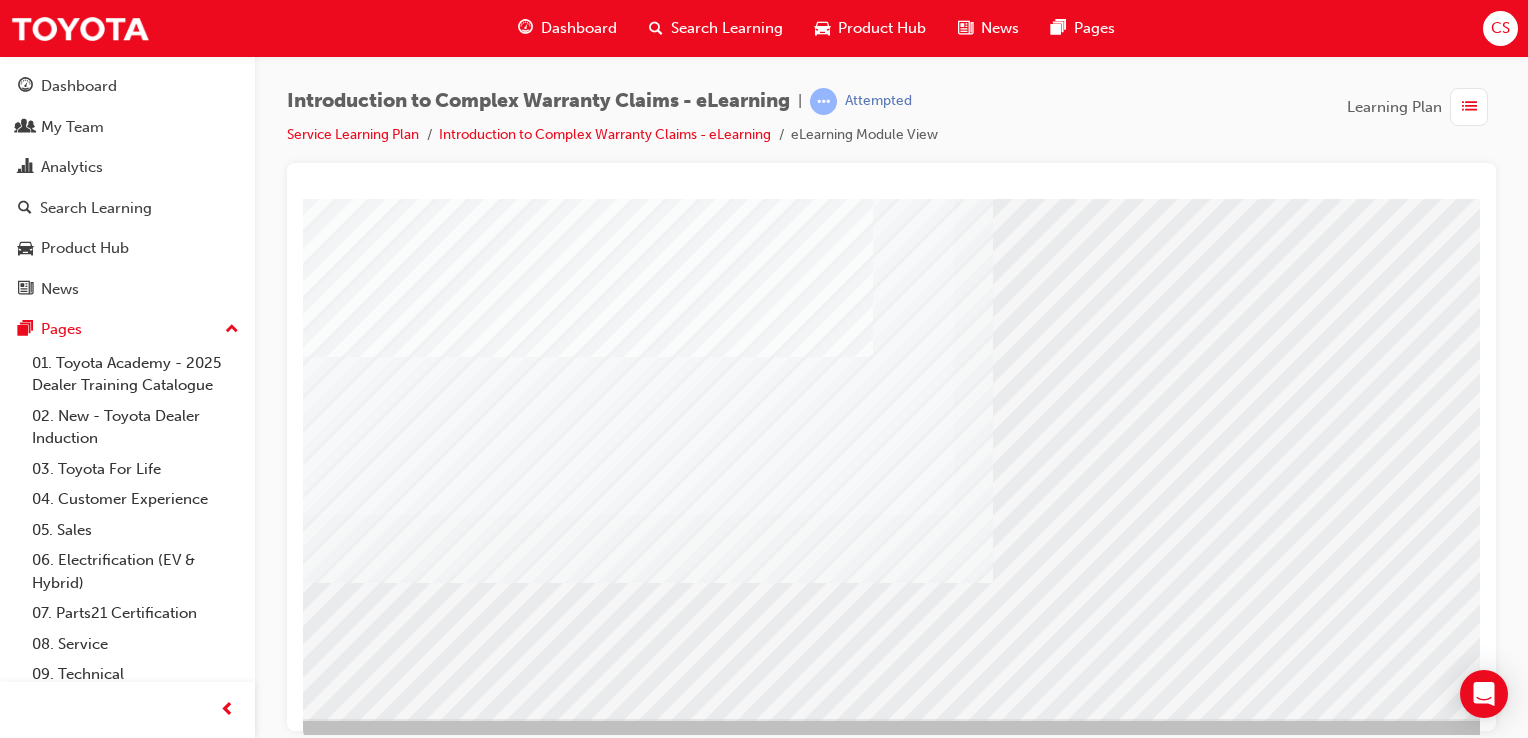 scroll, scrollTop: 228, scrollLeft: 0, axis: vertical 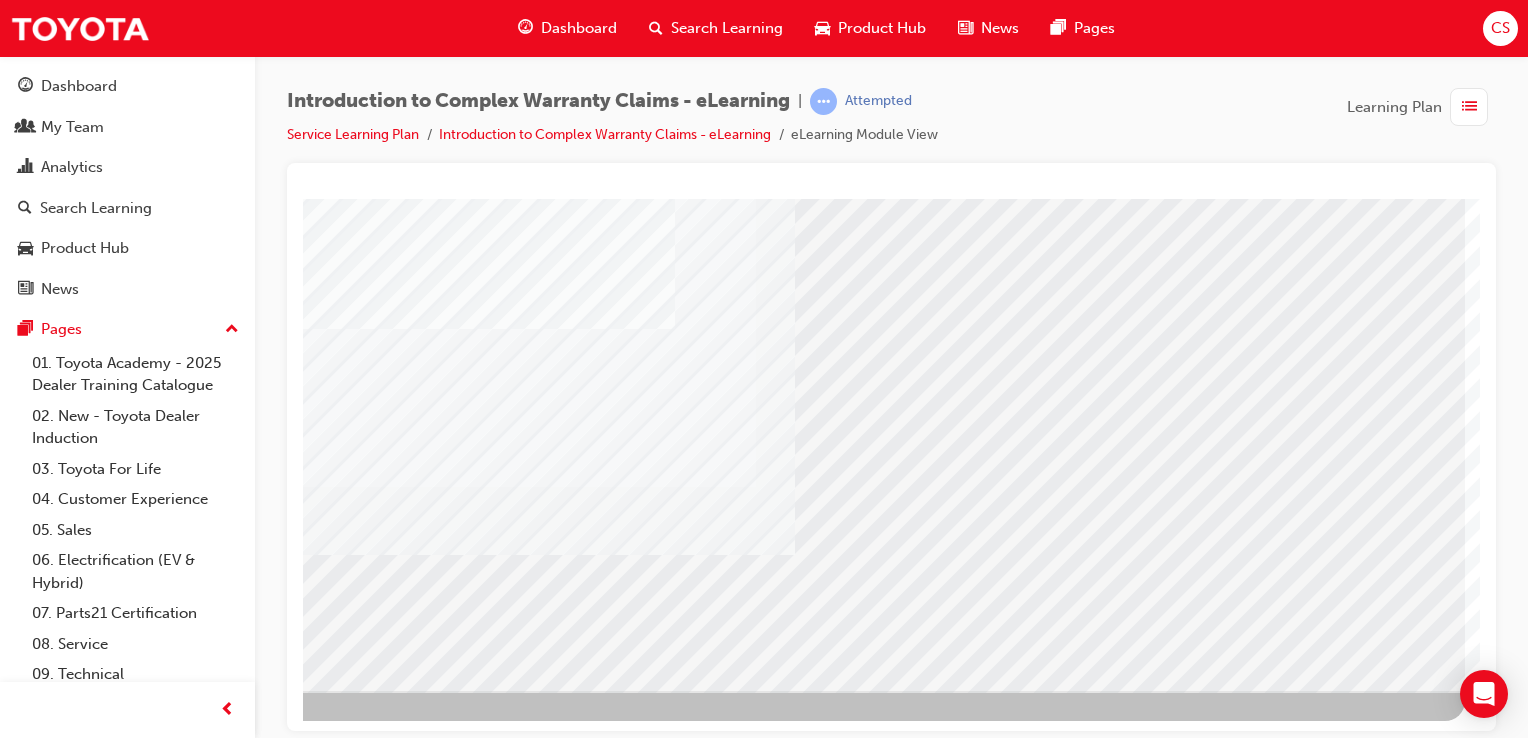 click at bounding box center (168, 2800) 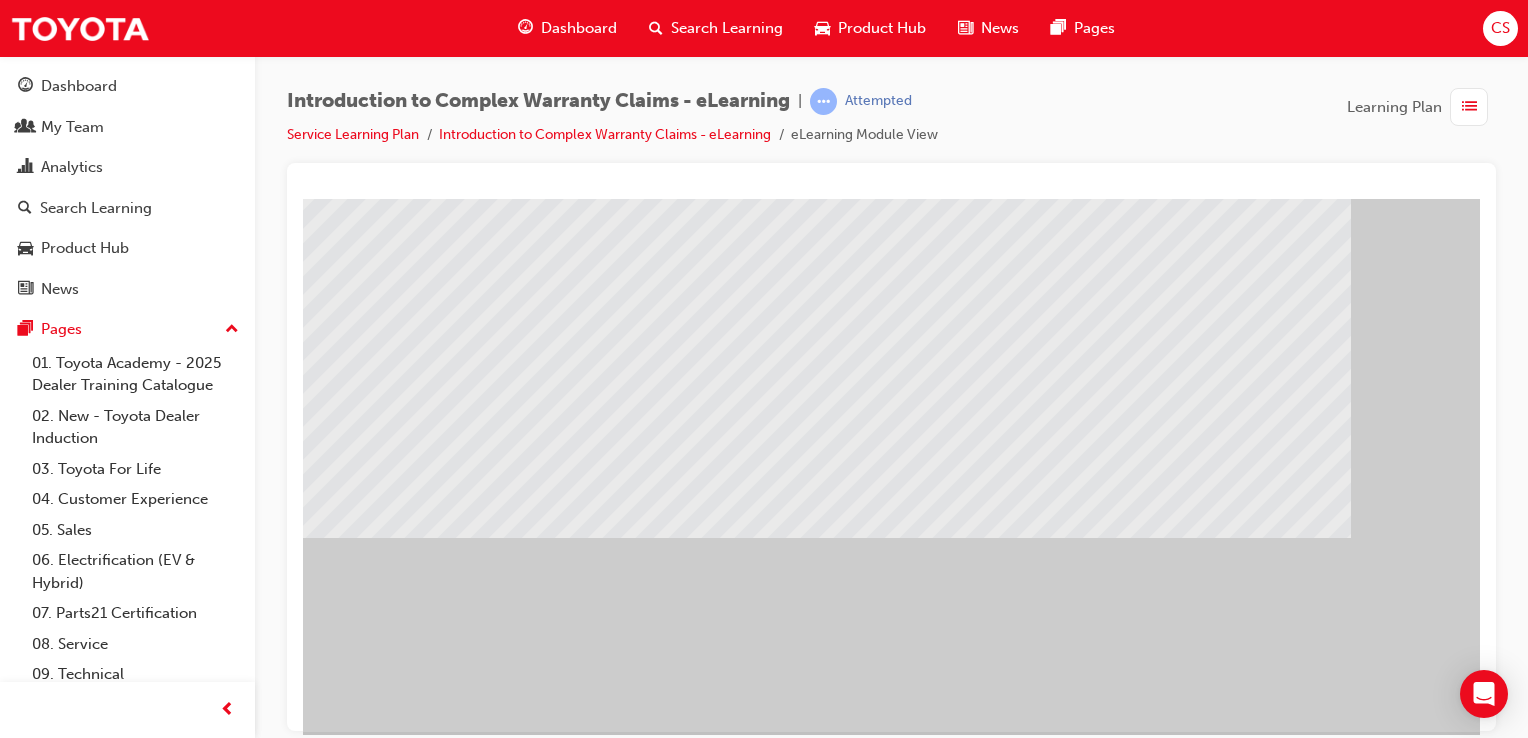 scroll, scrollTop: 200, scrollLeft: 0, axis: vertical 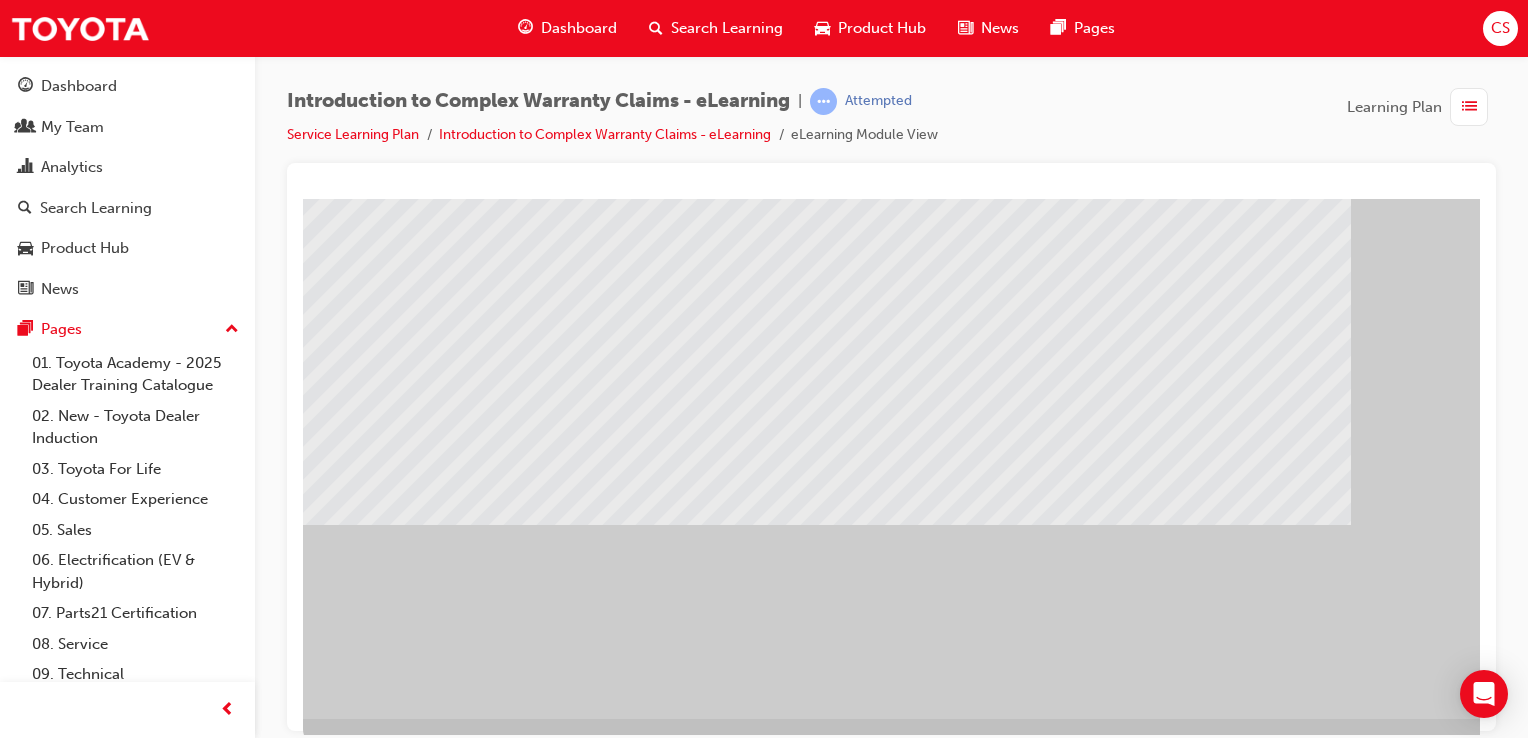 click at bounding box center [532, 1524] 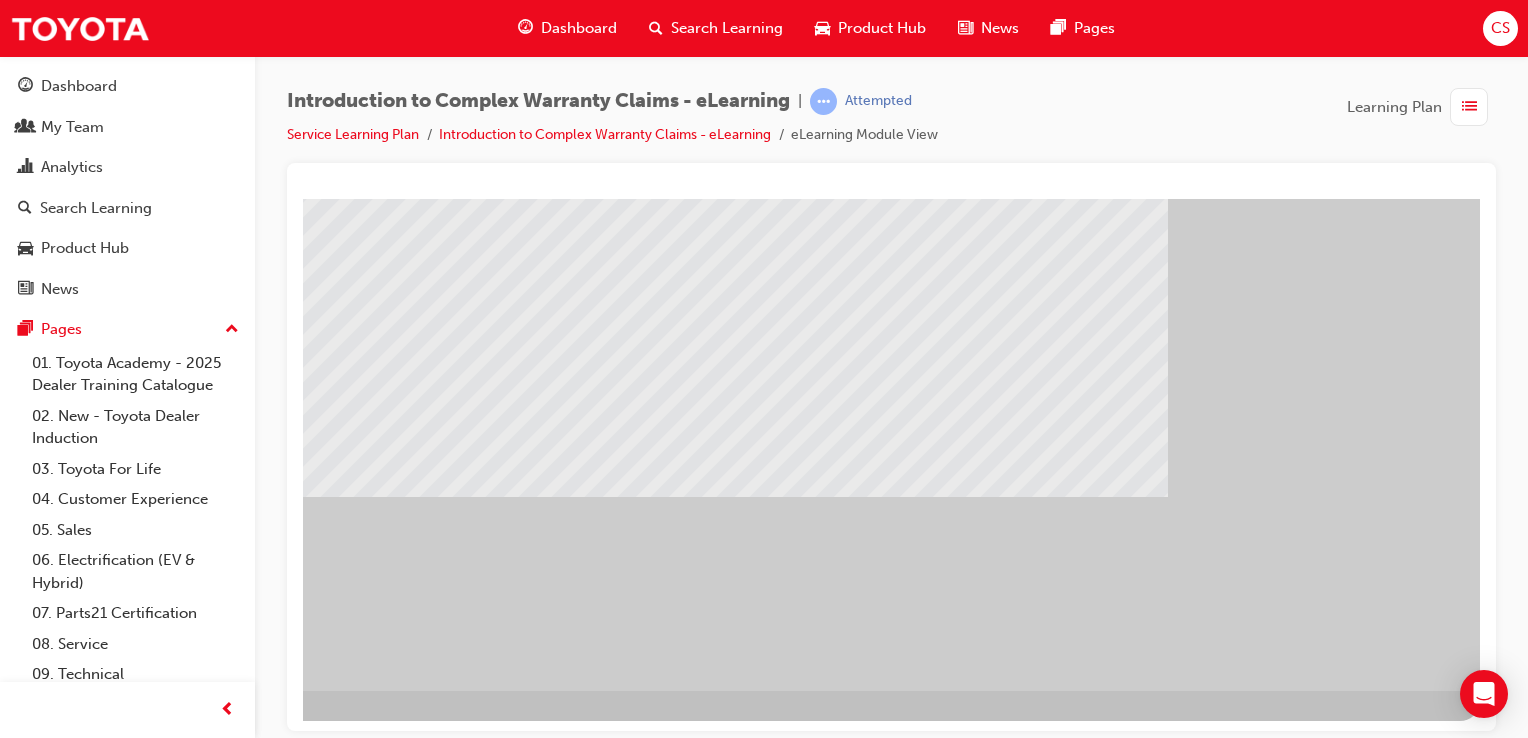 click at bounding box center [183, 1368] 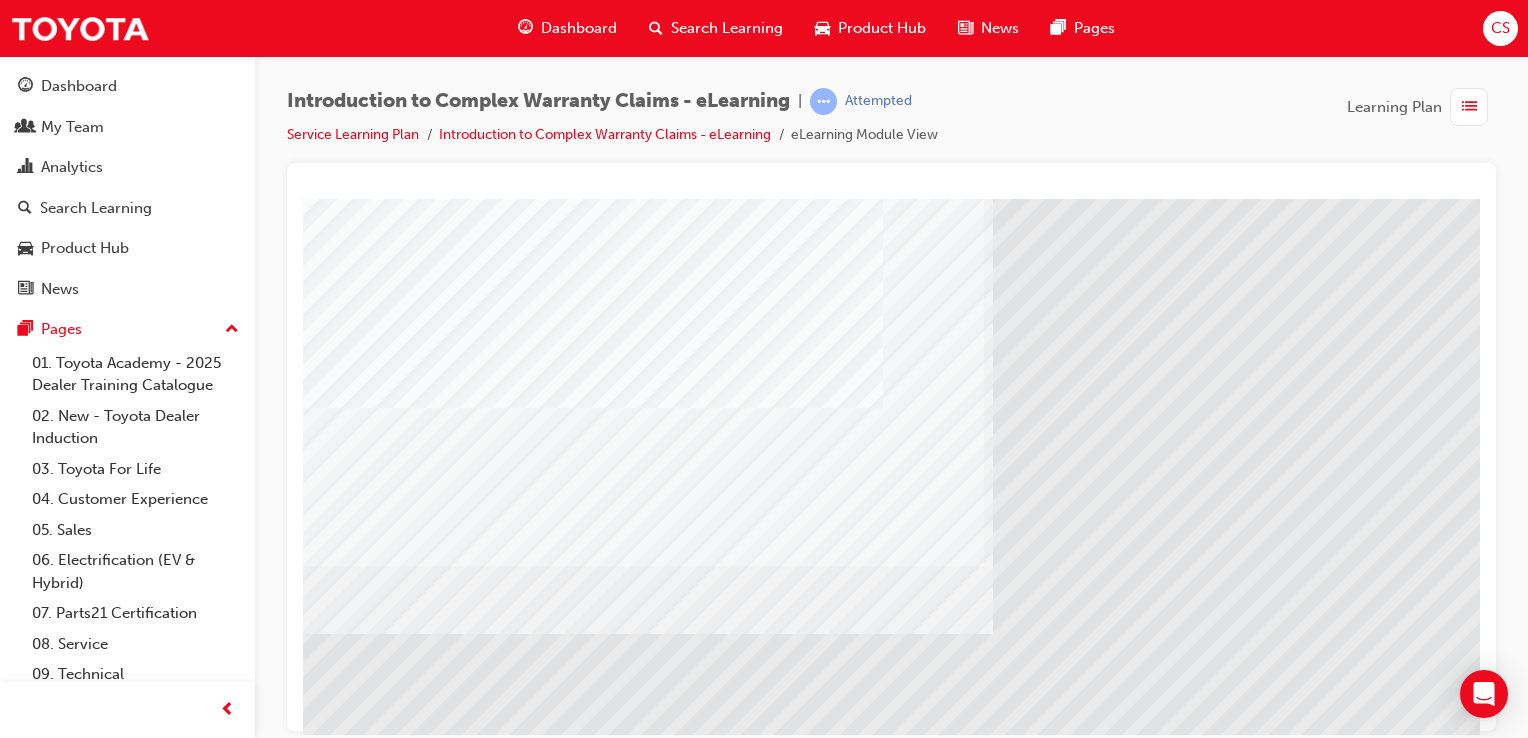 scroll, scrollTop: 200, scrollLeft: 0, axis: vertical 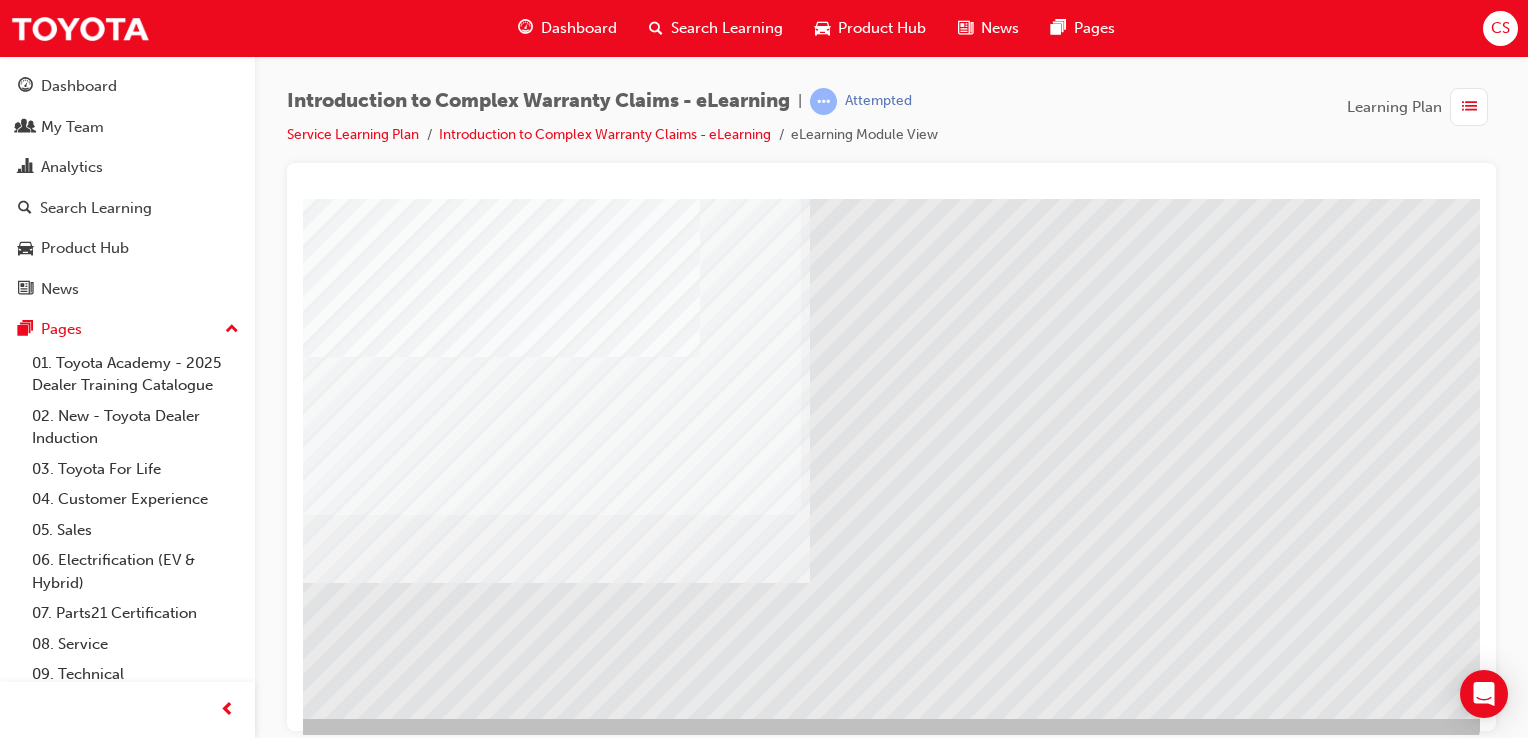 click at bounding box center (183, 2106) 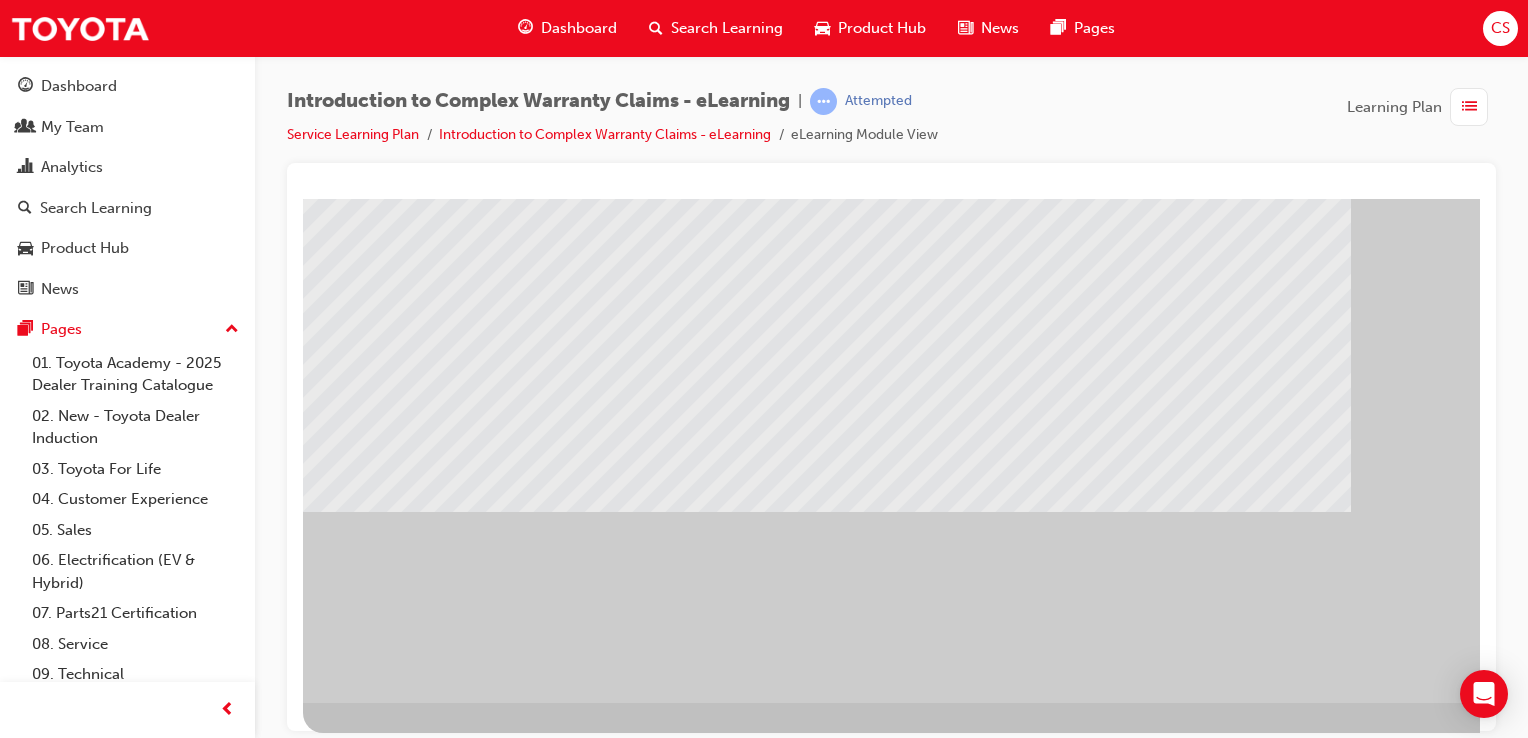 scroll, scrollTop: 228, scrollLeft: 0, axis: vertical 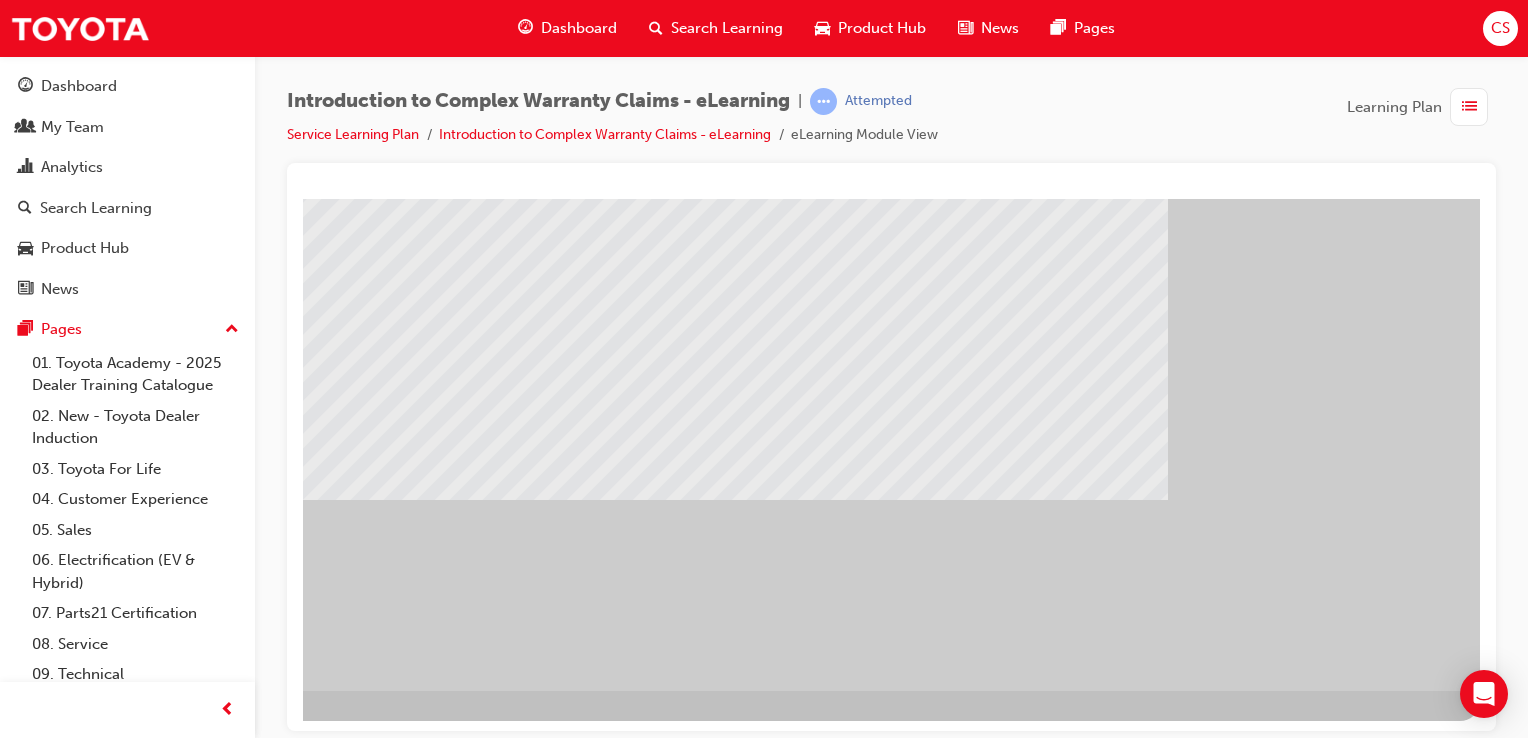 click at bounding box center [183, 1371] 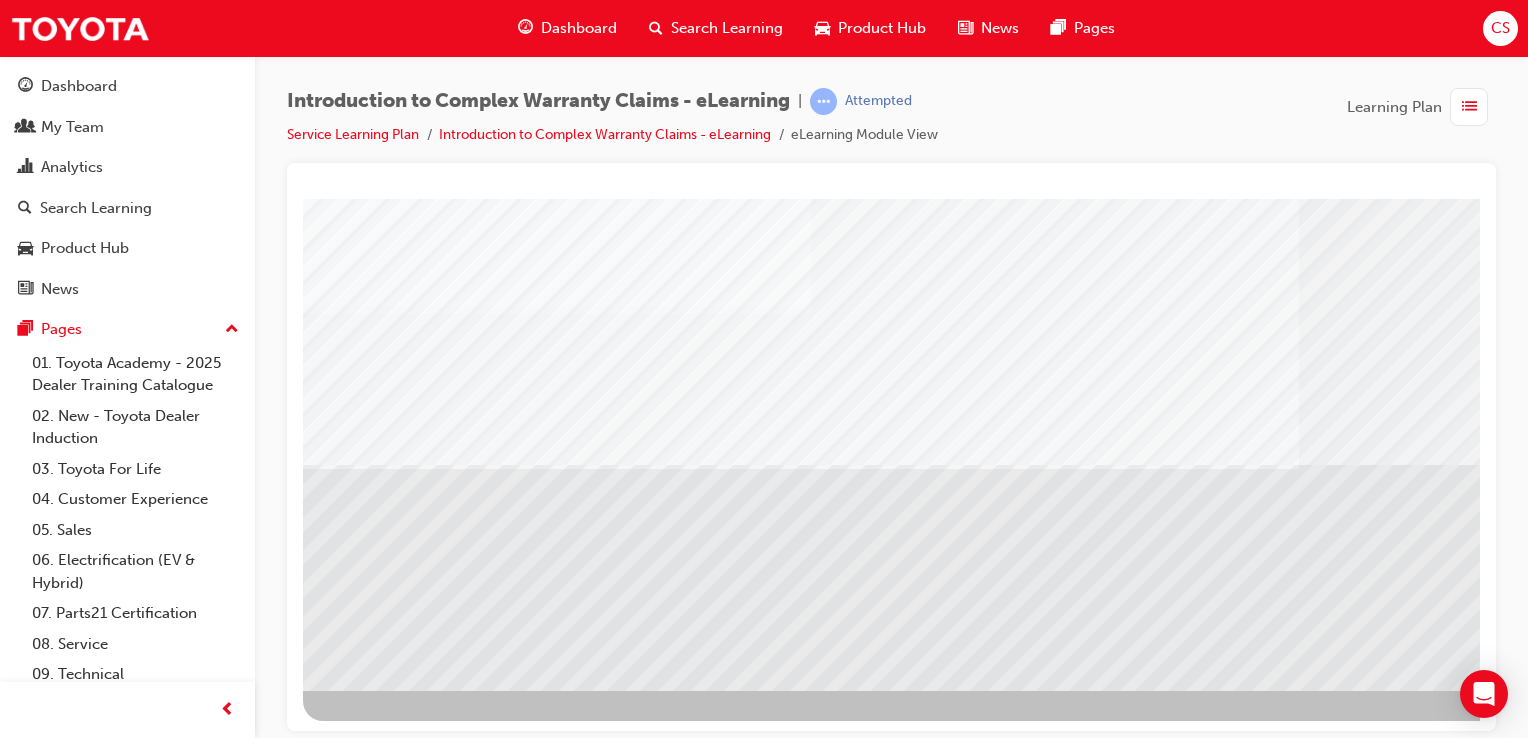 scroll, scrollTop: 228, scrollLeft: 0, axis: vertical 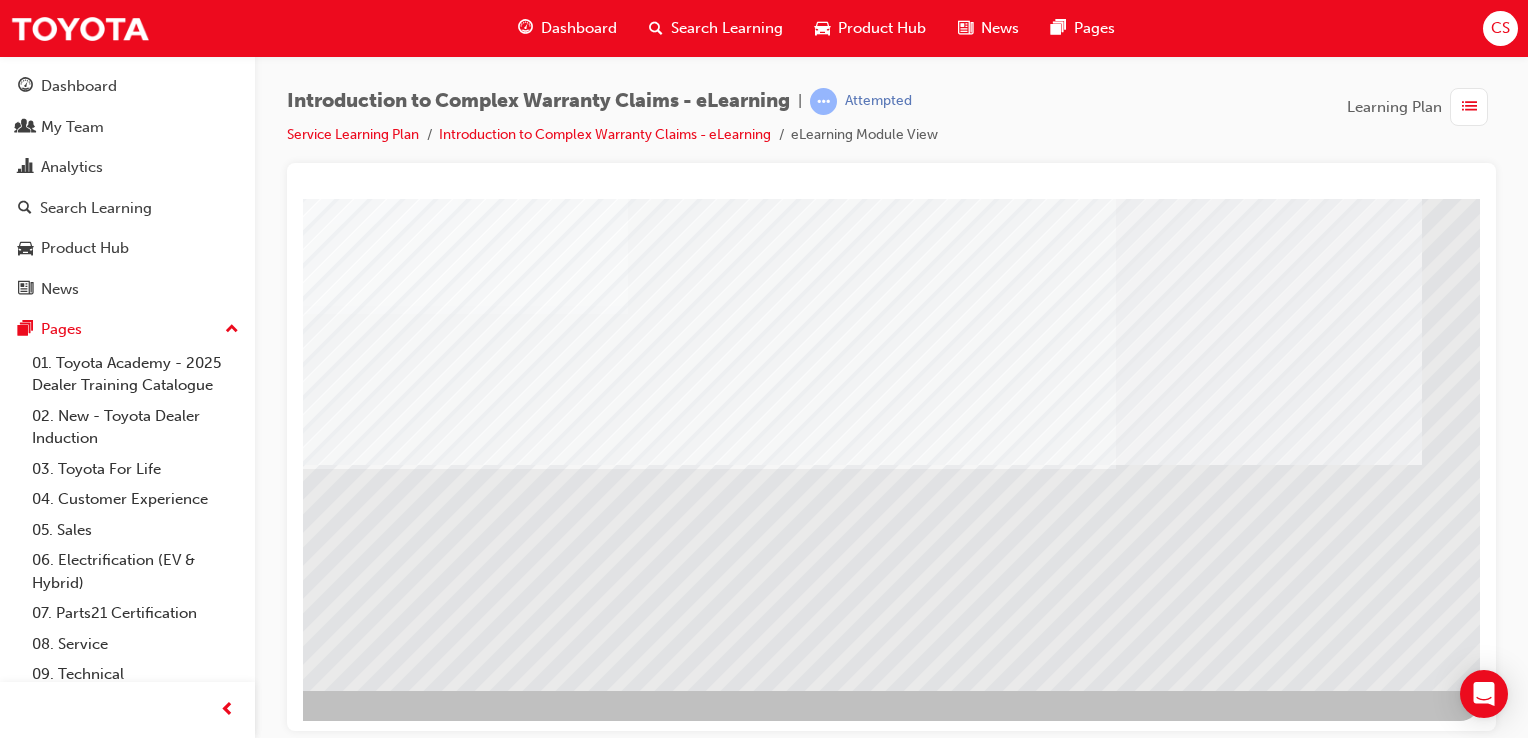 click at bounding box center [183, 2060] 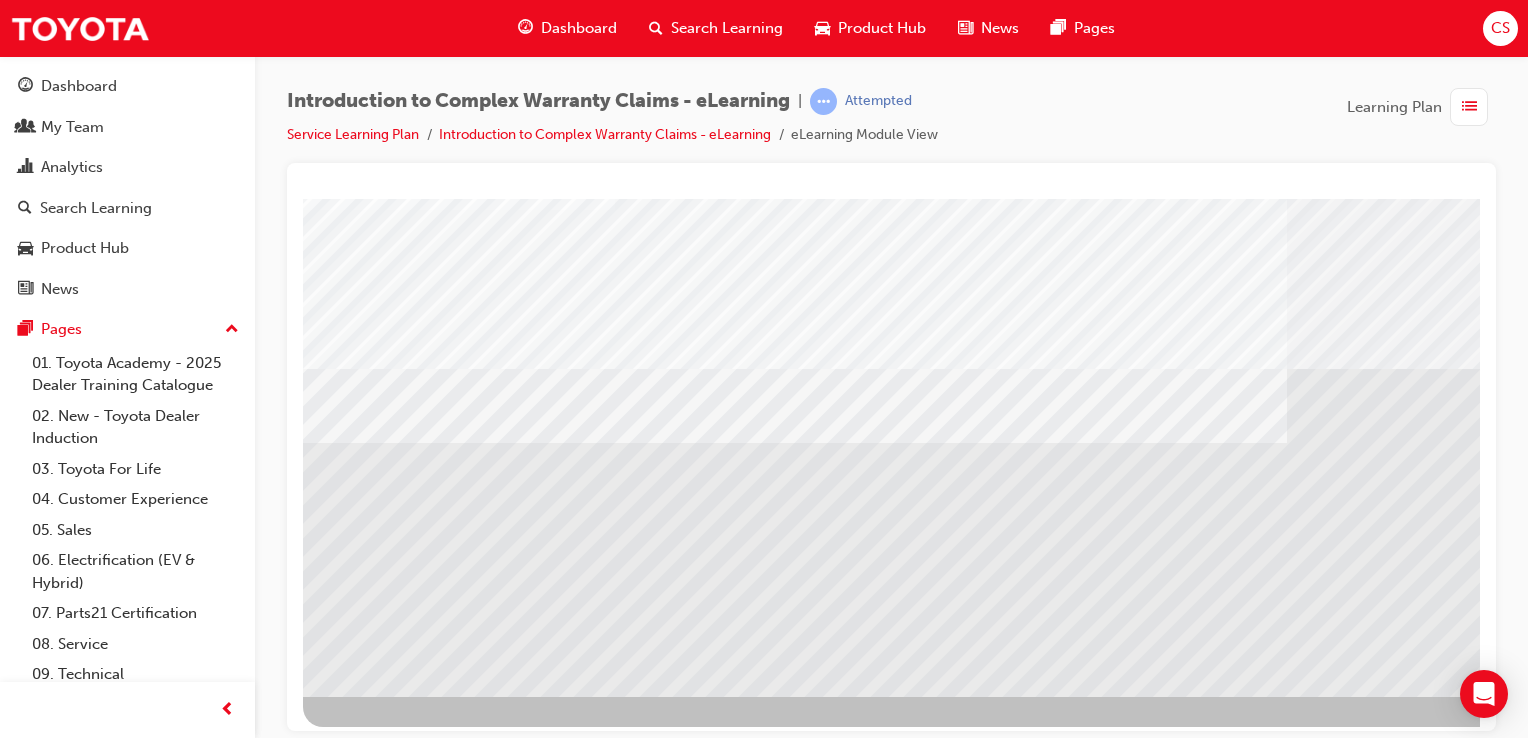 scroll, scrollTop: 228, scrollLeft: 0, axis: vertical 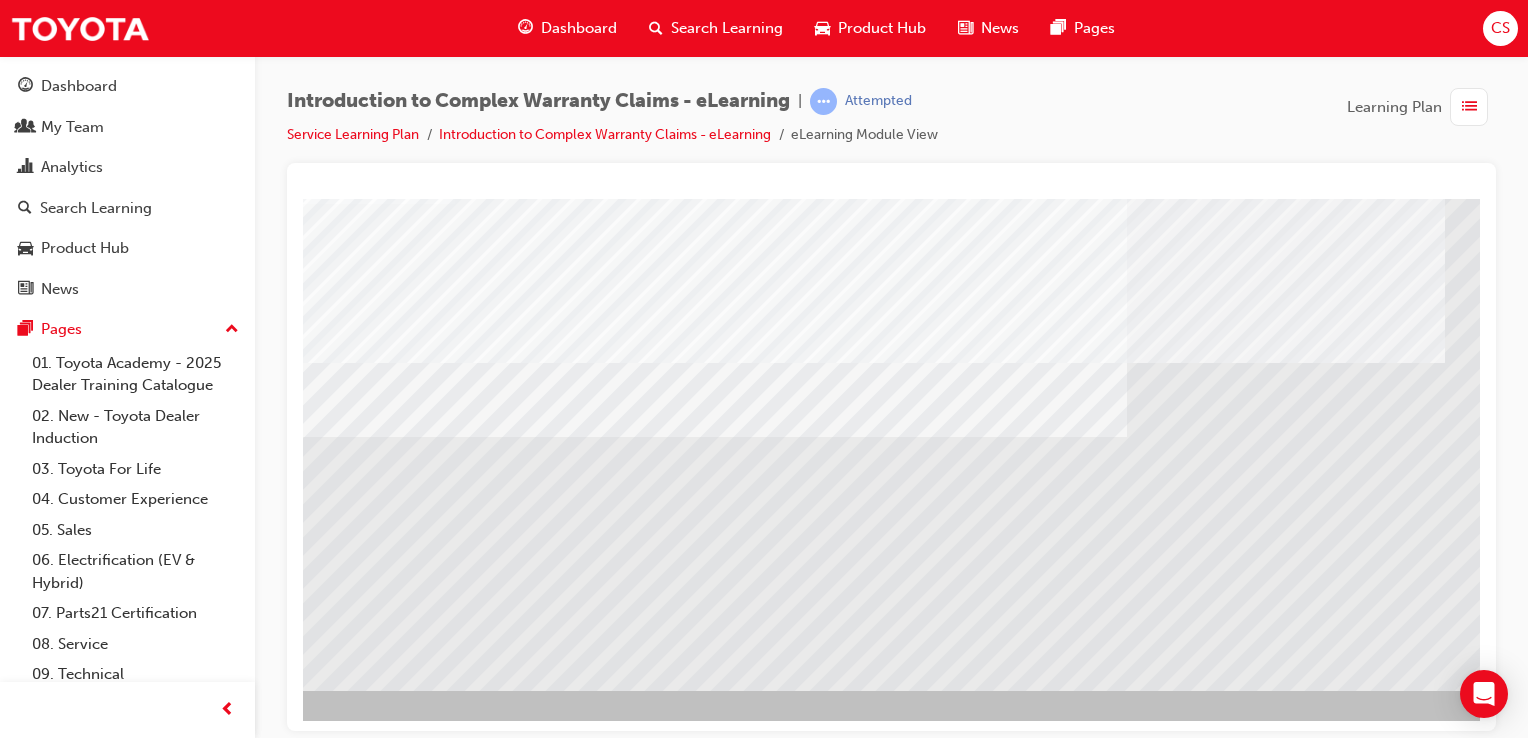 click at bounding box center [206, 2028] 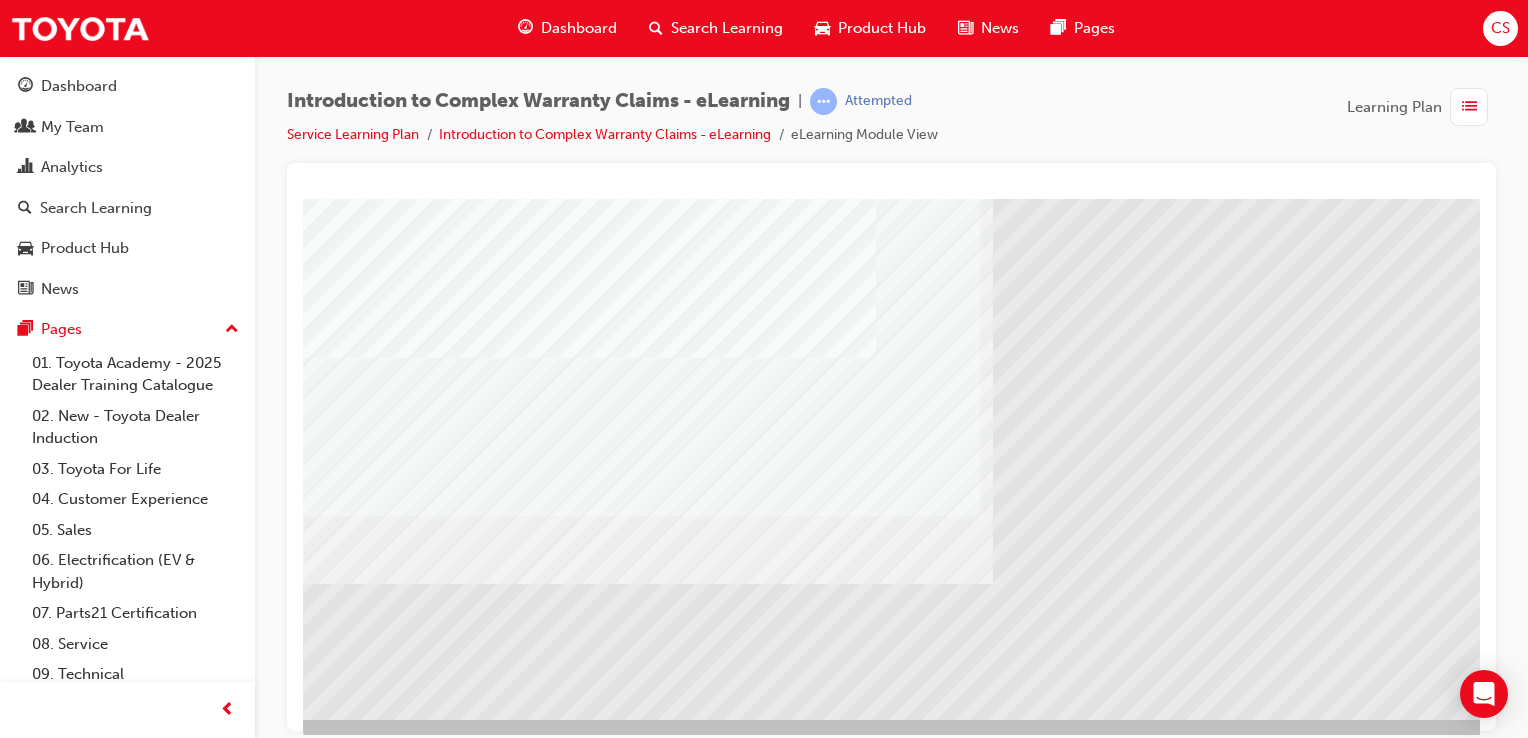 scroll, scrollTop: 200, scrollLeft: 0, axis: vertical 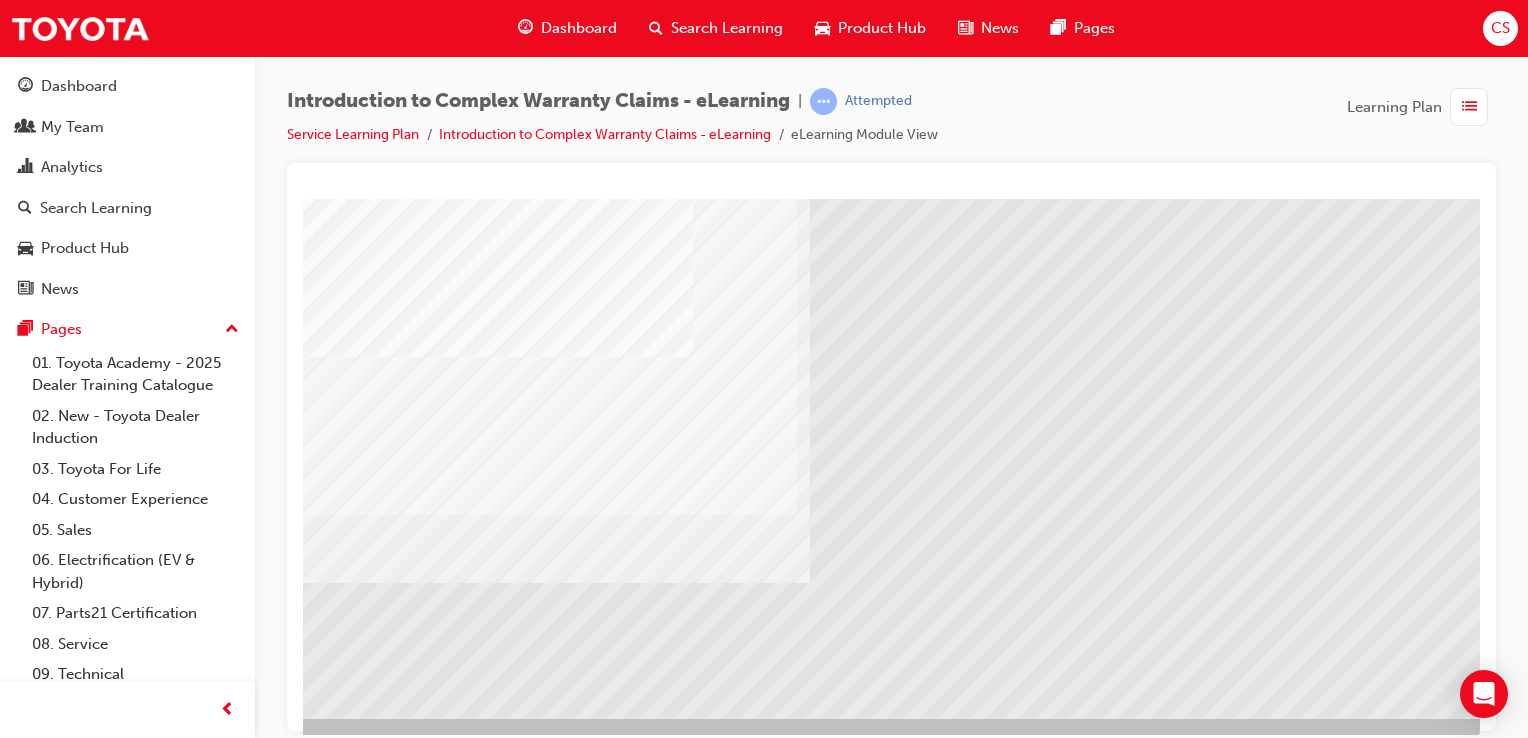 click at bounding box center [183, 2151] 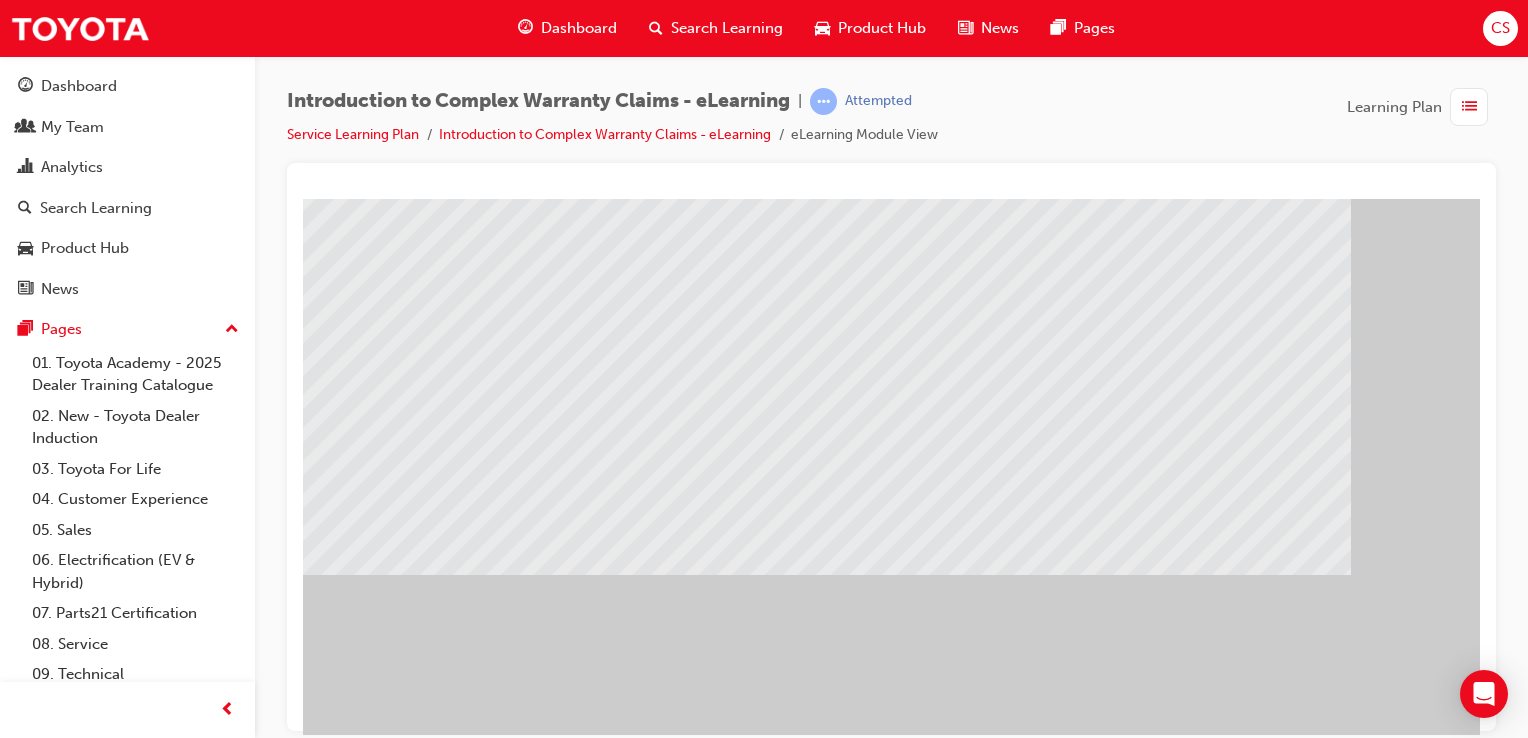 scroll, scrollTop: 200, scrollLeft: 0, axis: vertical 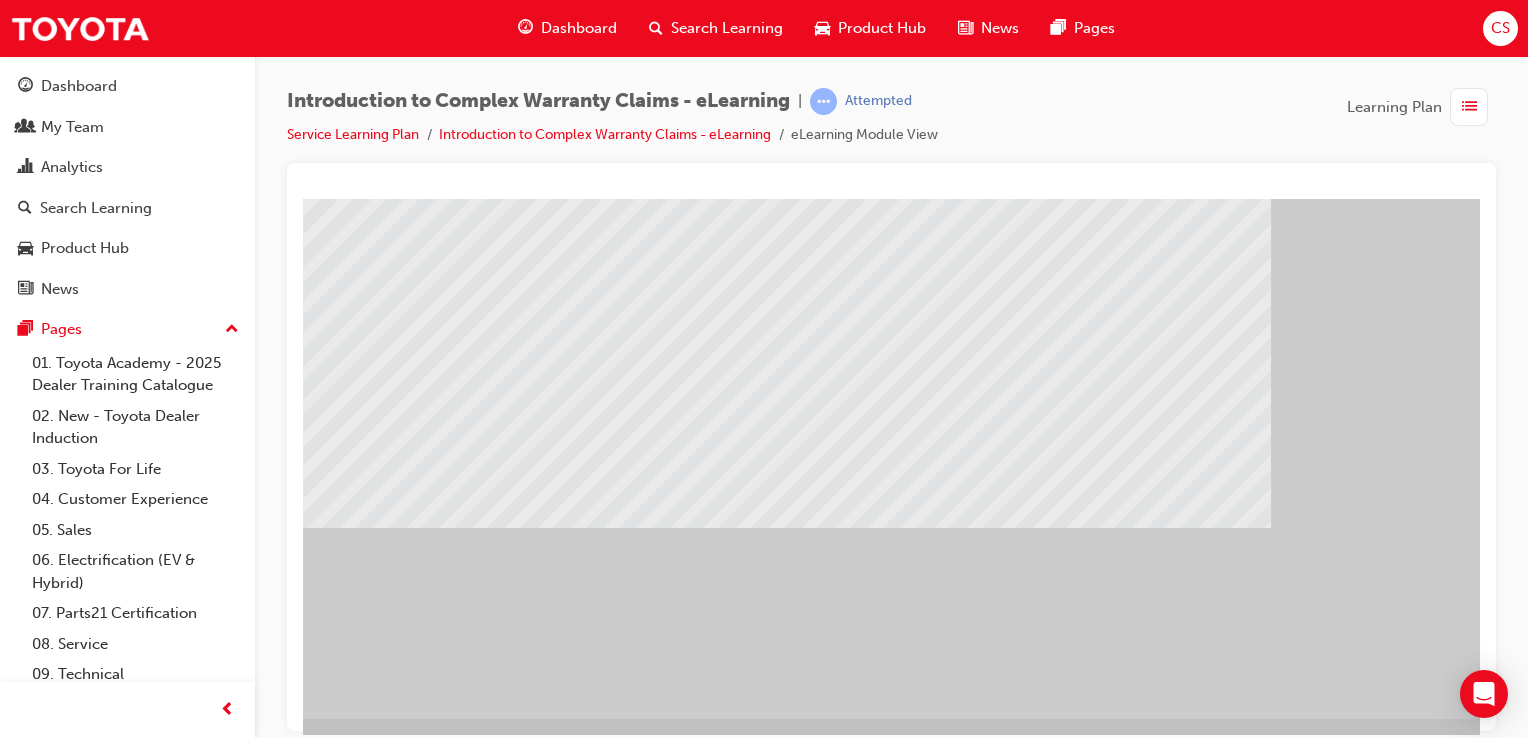 click at bounding box center [286, 1399] 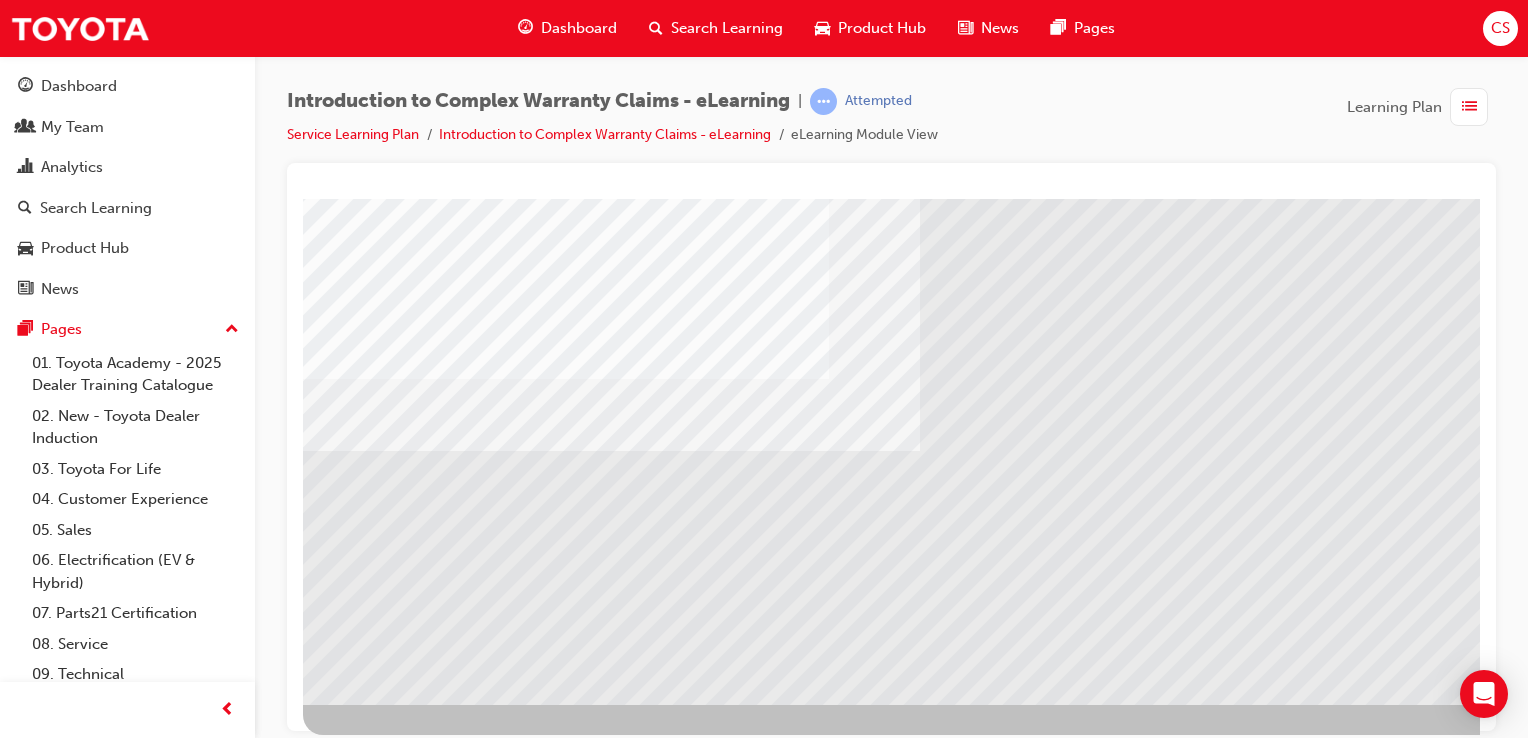 scroll, scrollTop: 228, scrollLeft: 0, axis: vertical 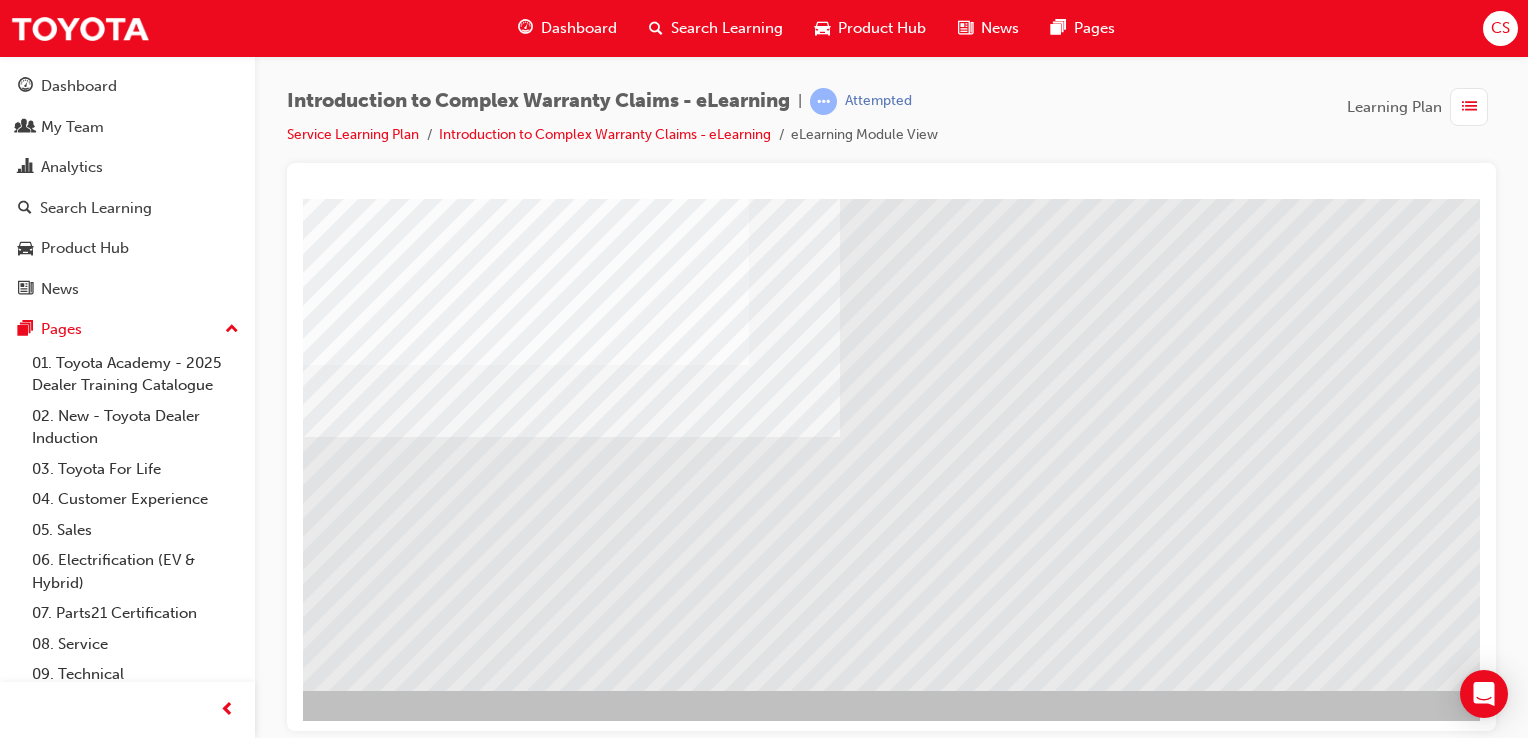 click at bounding box center [286, 2028] 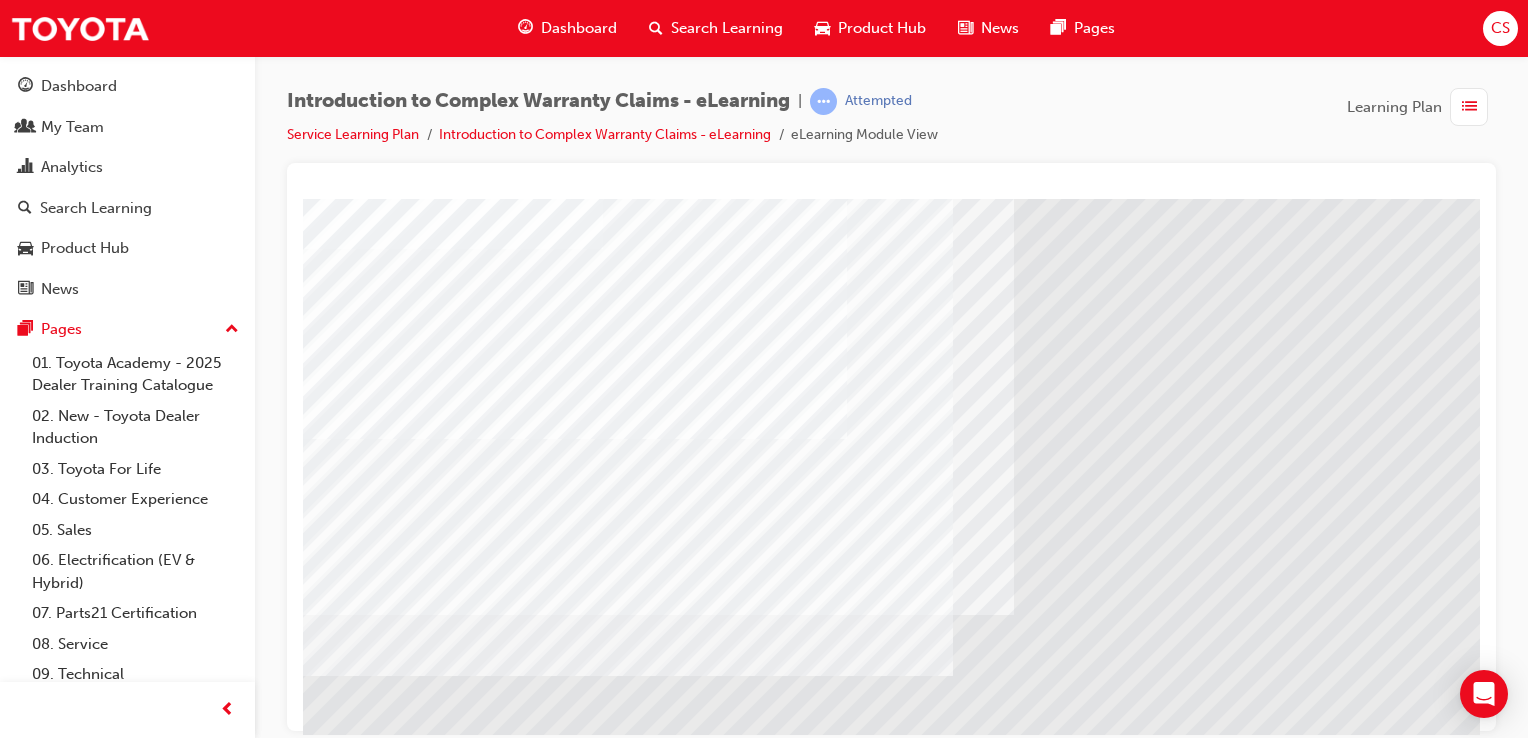 scroll, scrollTop: 200, scrollLeft: 0, axis: vertical 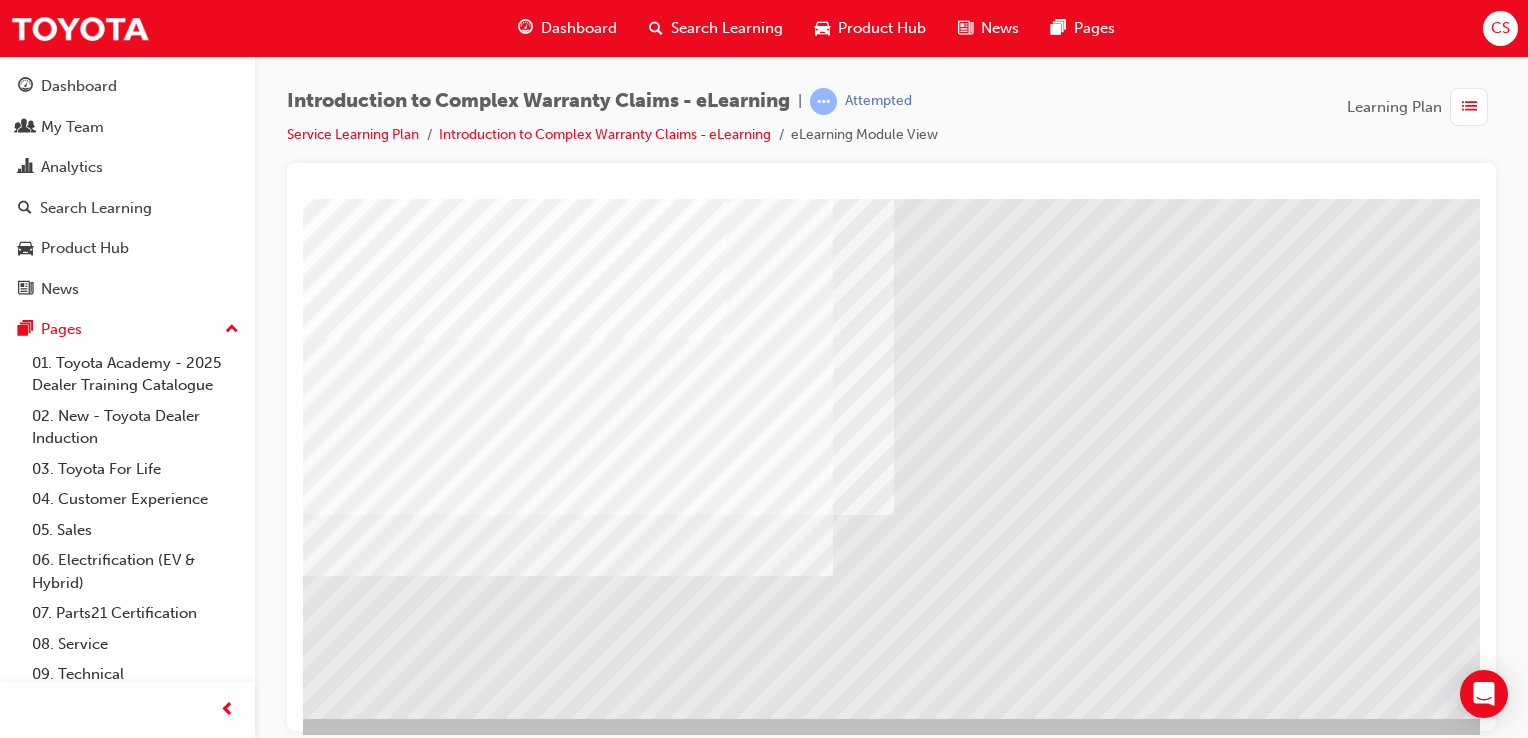 click at bounding box center (246, 2106) 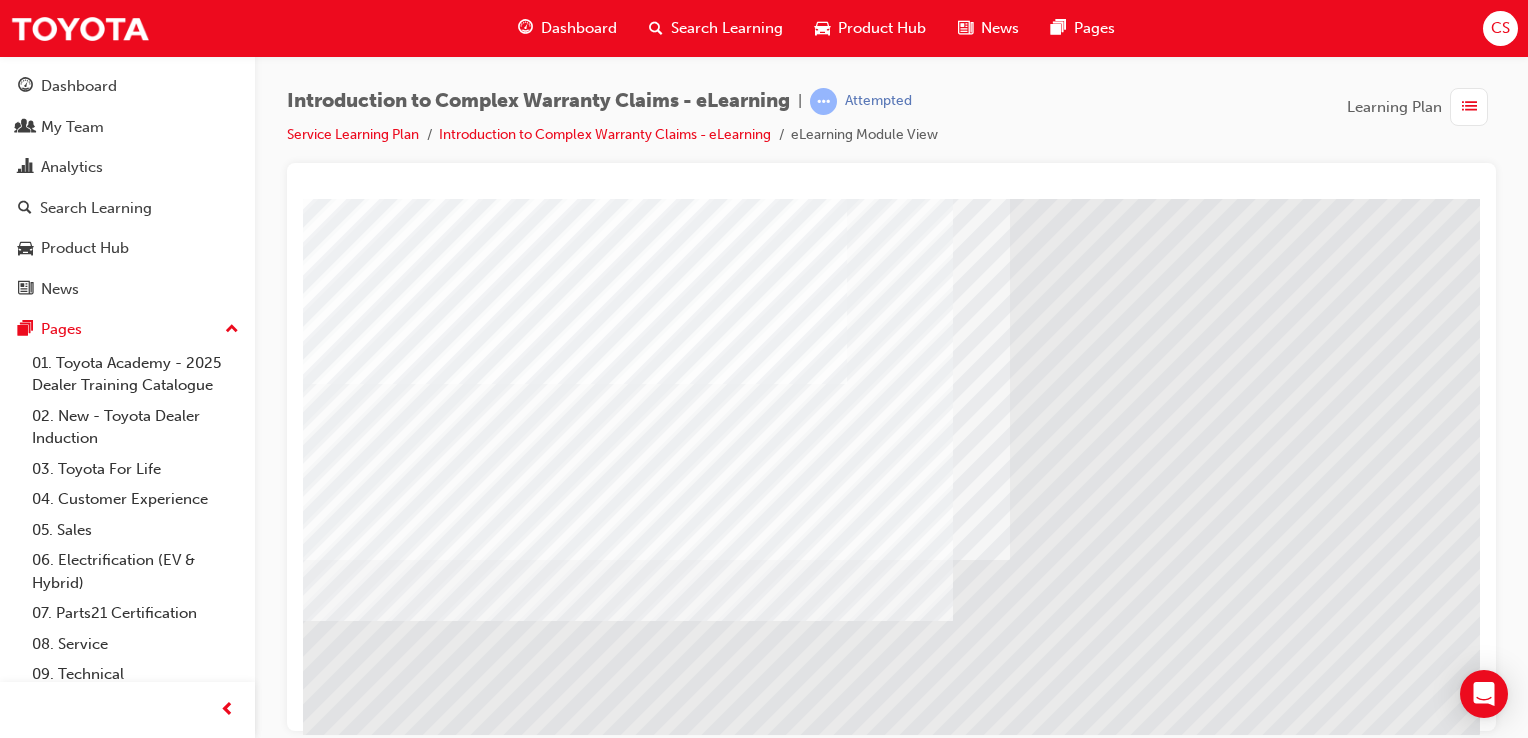 scroll, scrollTop: 200, scrollLeft: 0, axis: vertical 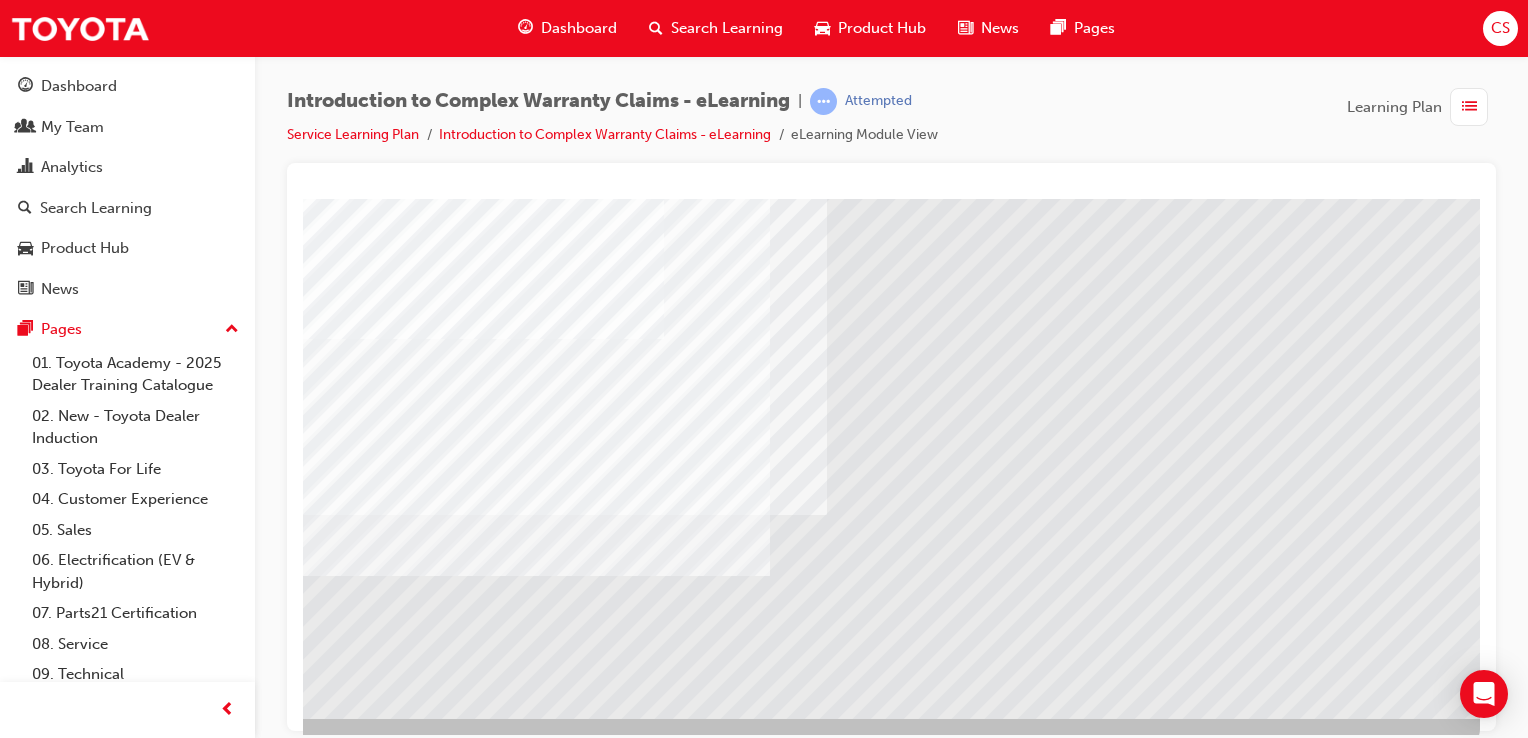 click at bounding box center [183, 2106] 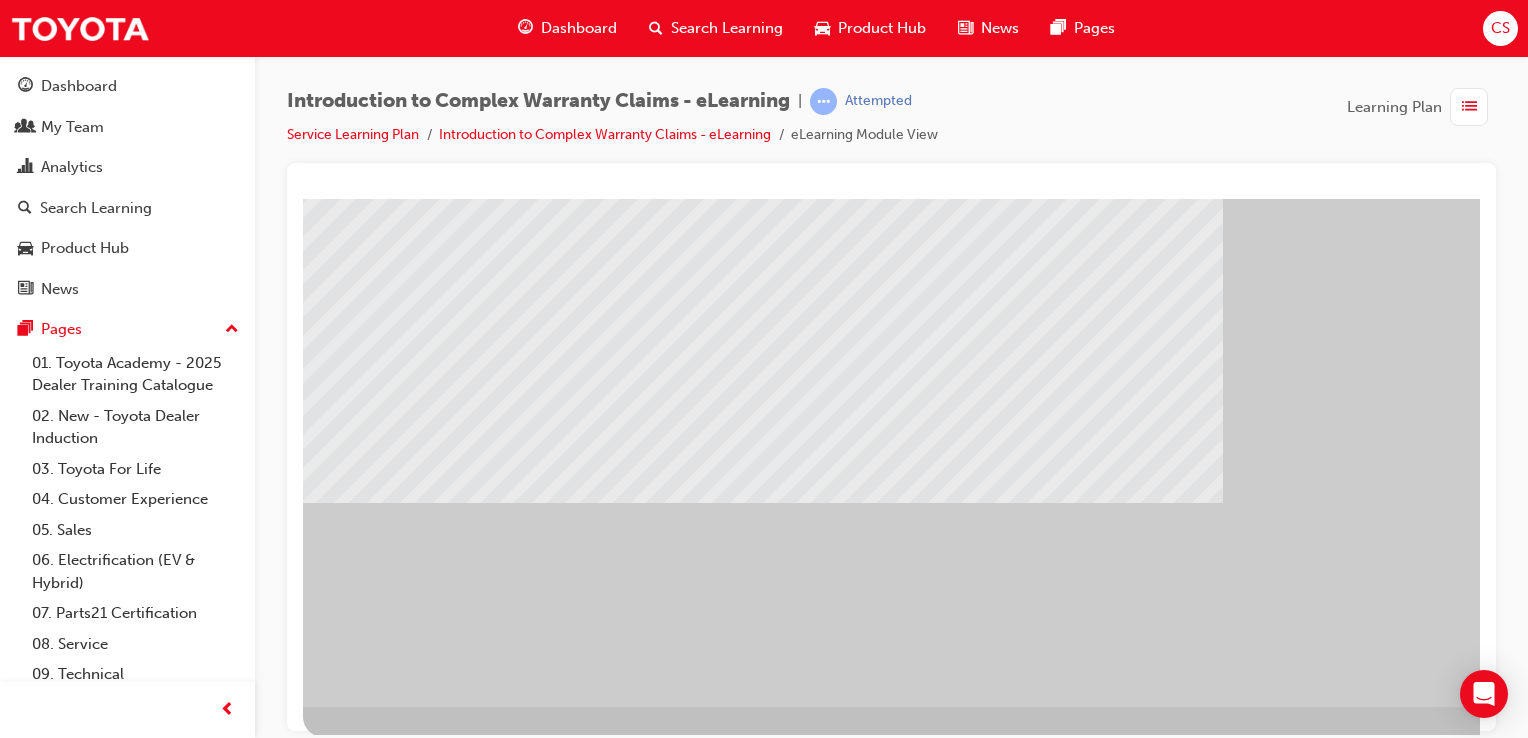 scroll, scrollTop: 228, scrollLeft: 0, axis: vertical 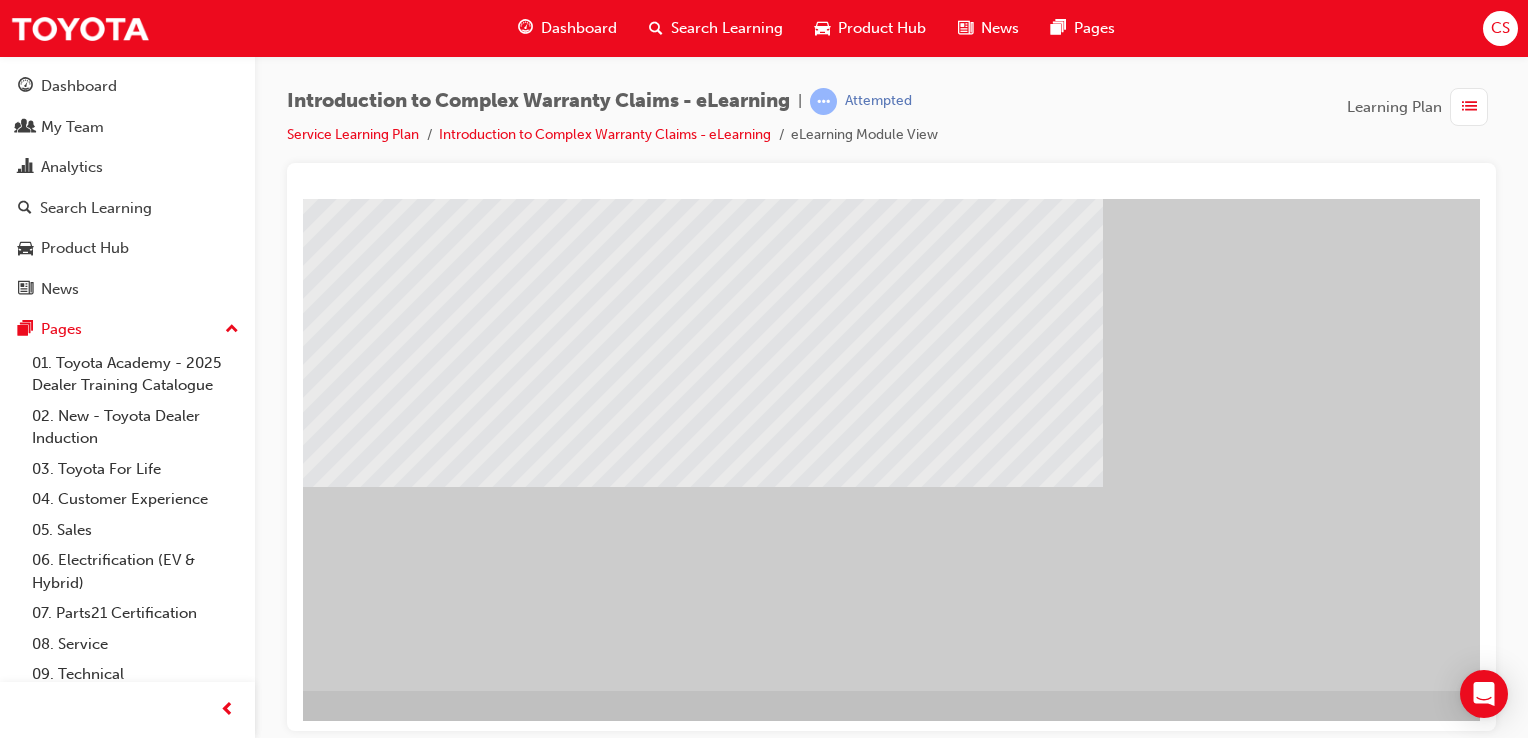 click at bounding box center [246, 842] 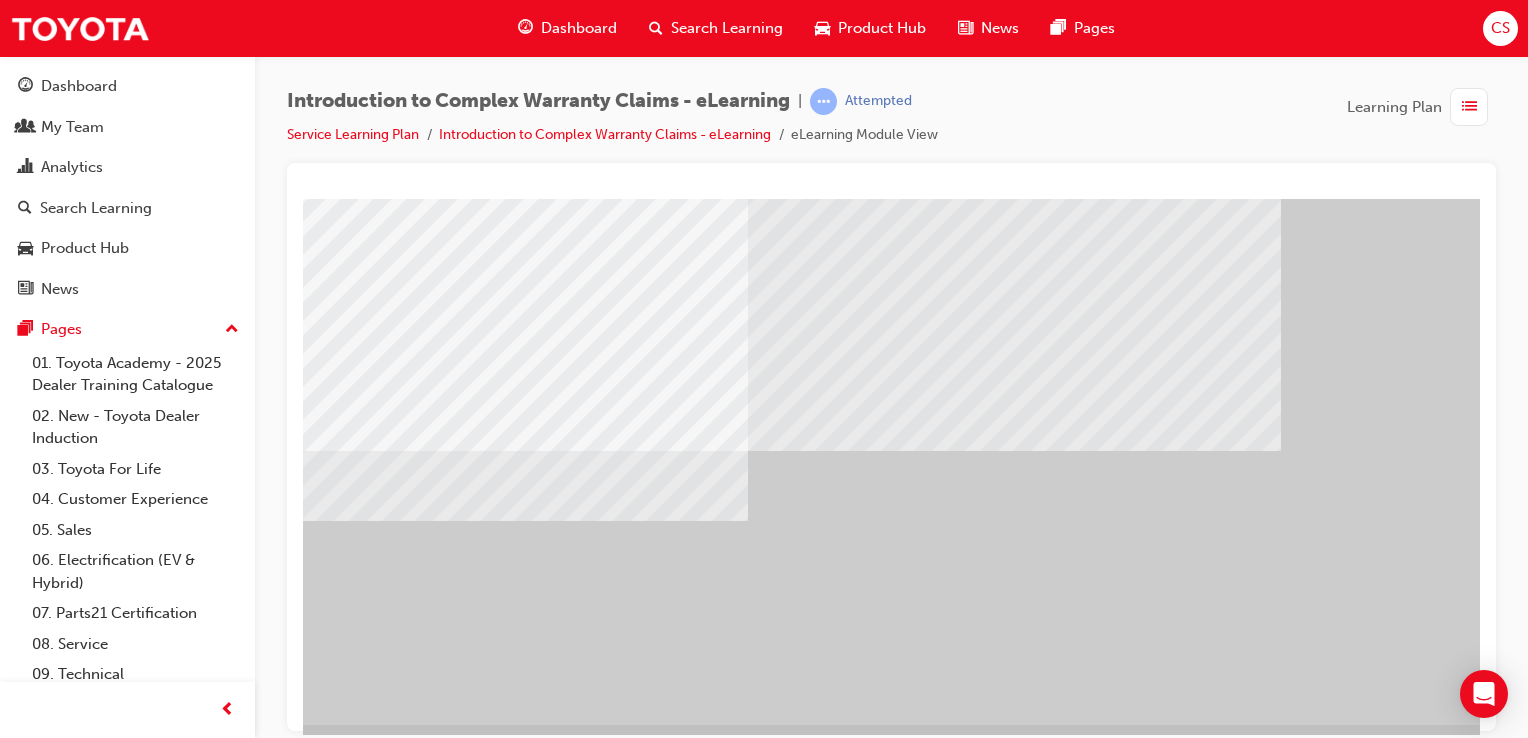 scroll, scrollTop: 200, scrollLeft: 0, axis: vertical 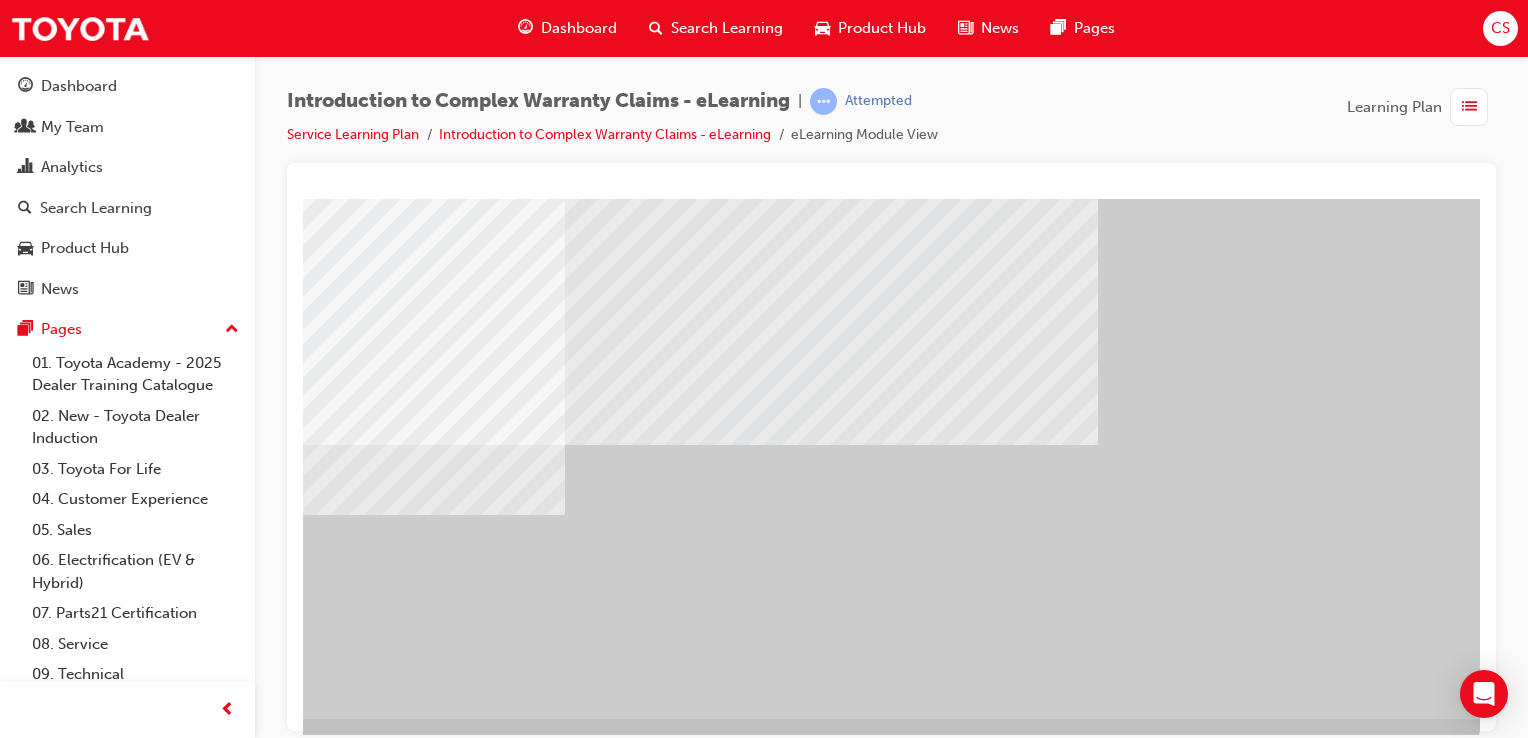click at bounding box center [183, 870] 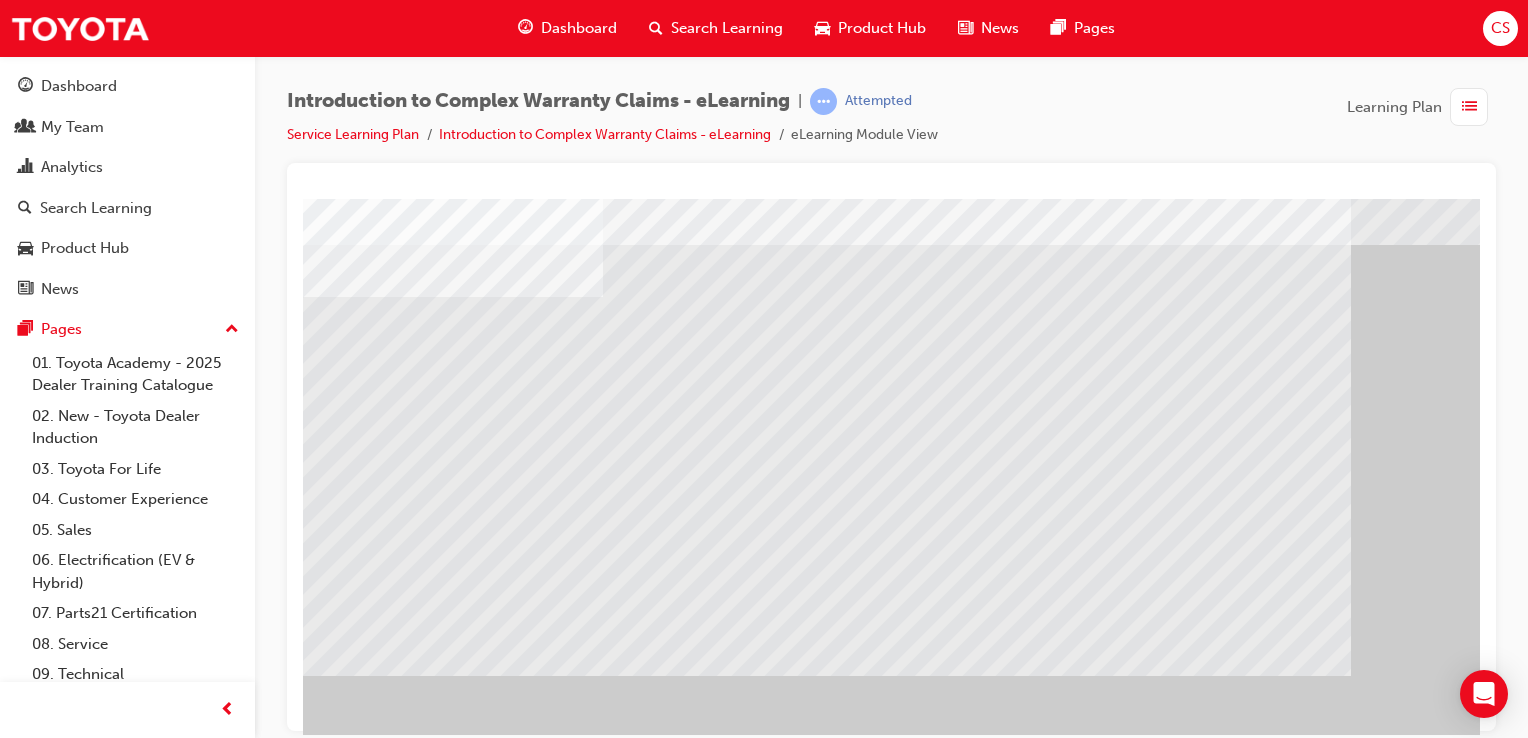 scroll, scrollTop: 100, scrollLeft: 0, axis: vertical 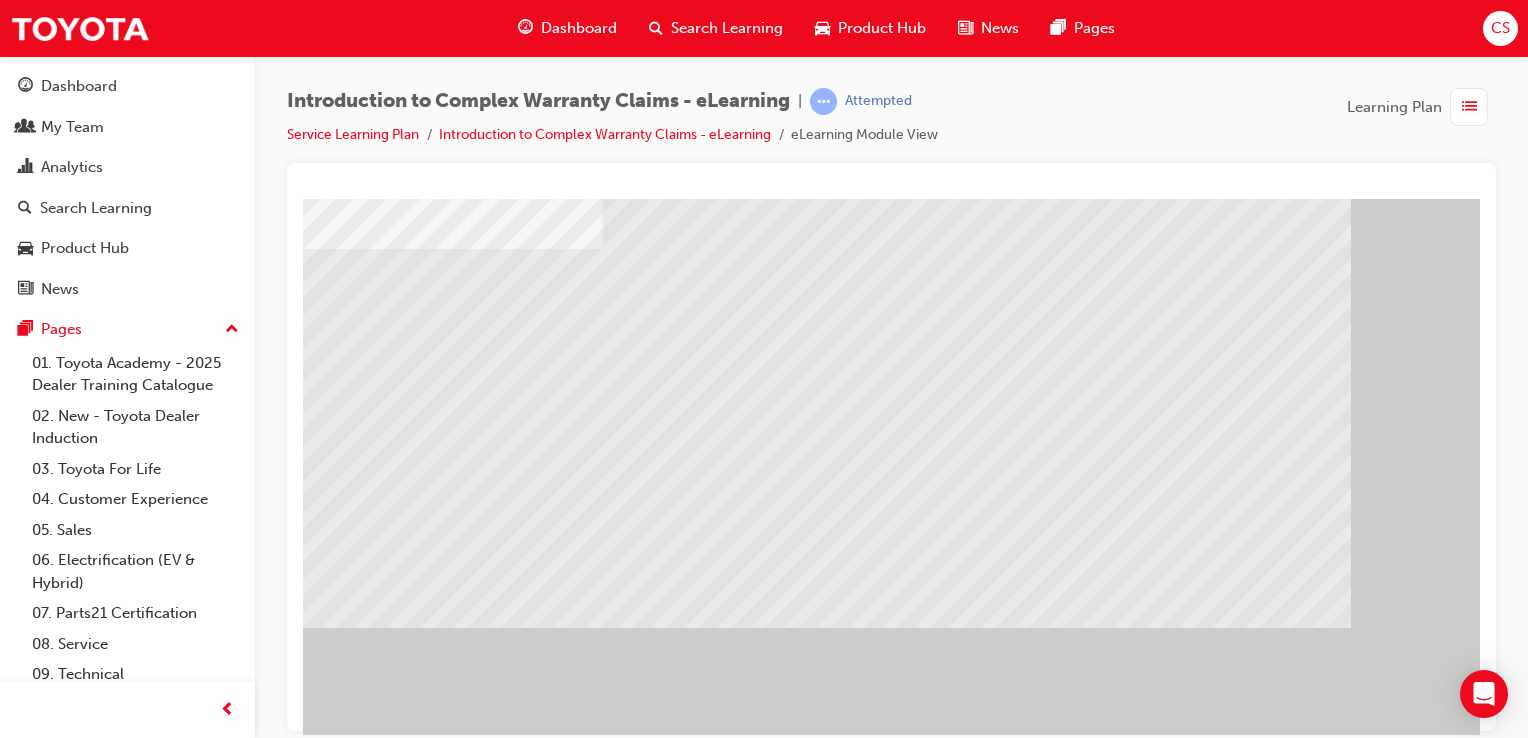 click at bounding box center [319, 1595] 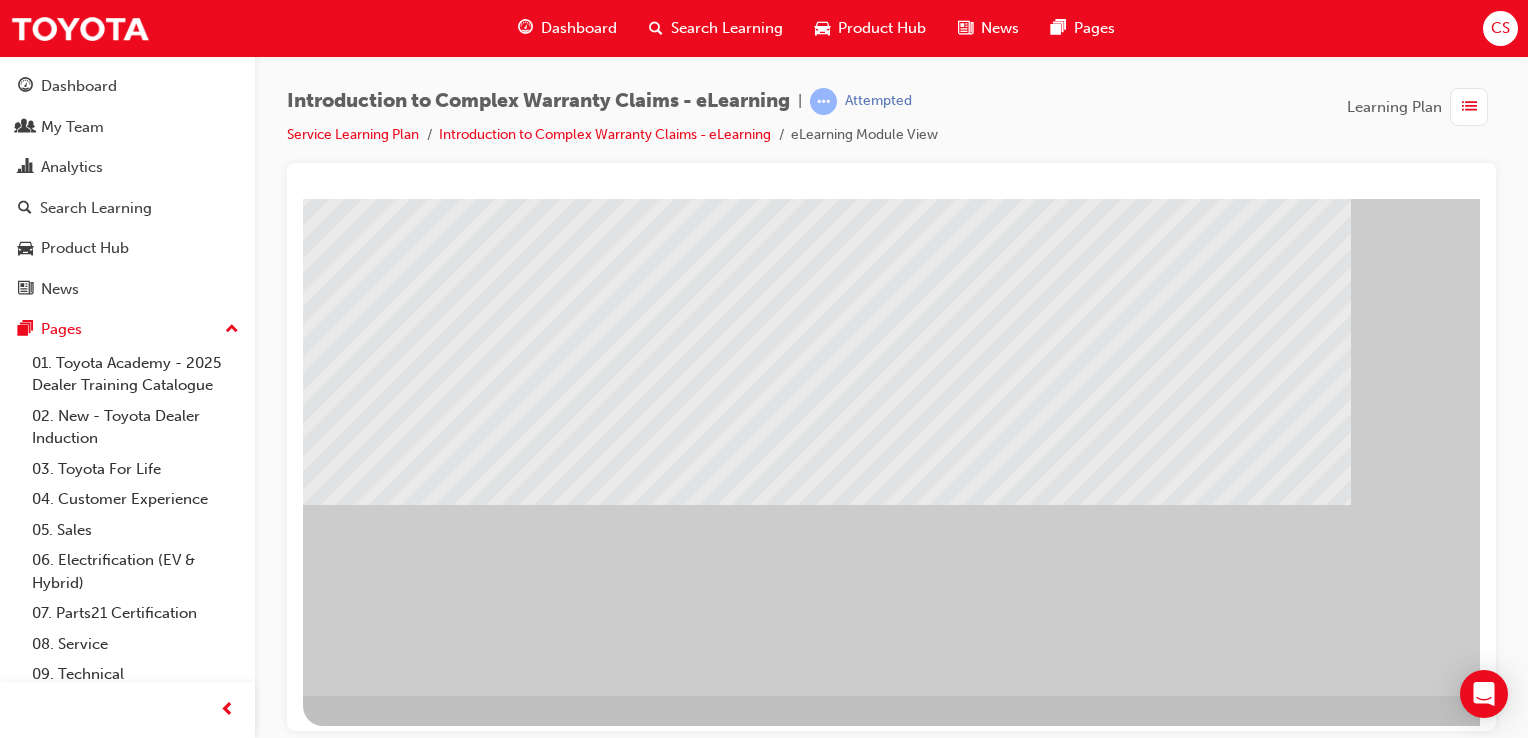 scroll, scrollTop: 228, scrollLeft: 0, axis: vertical 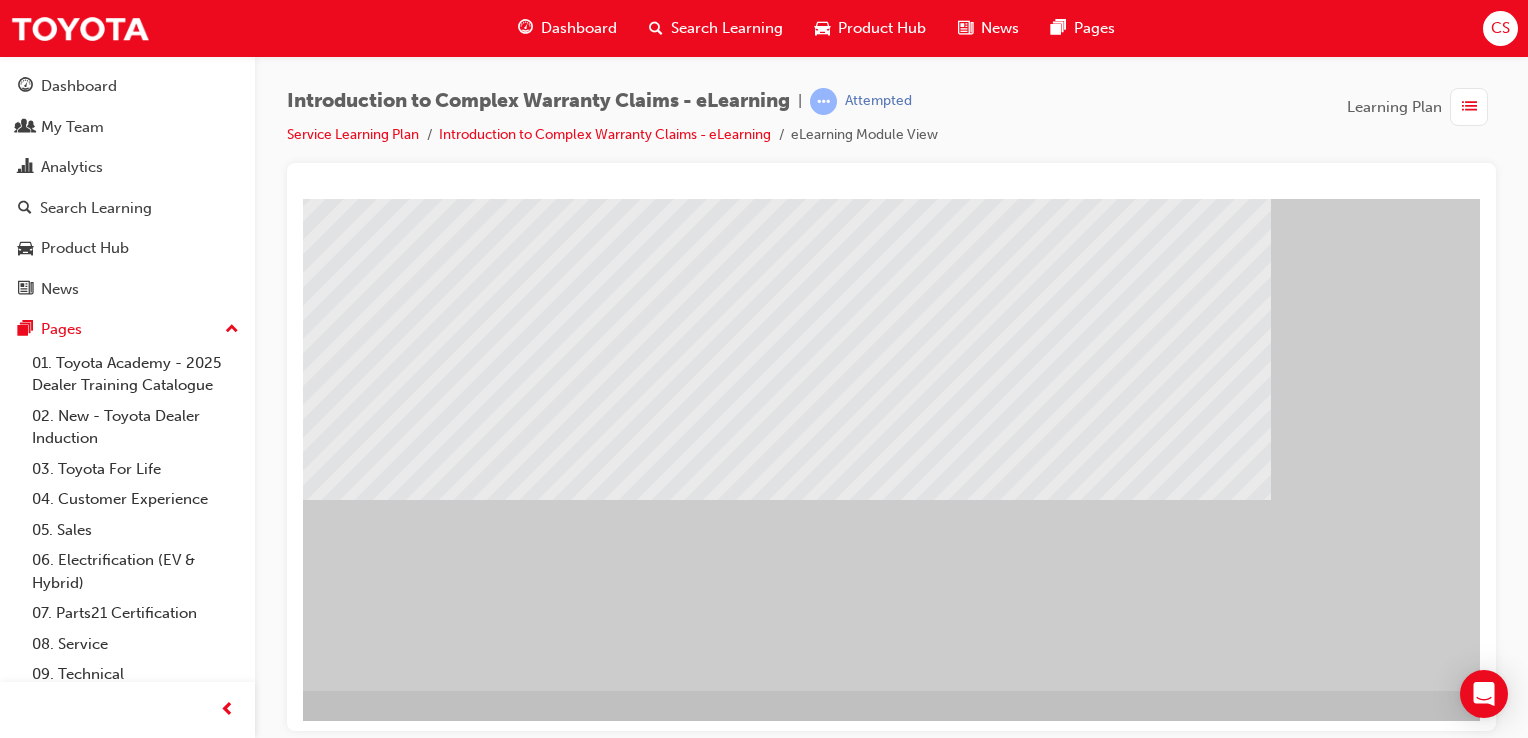 click at bounding box center [286, 1371] 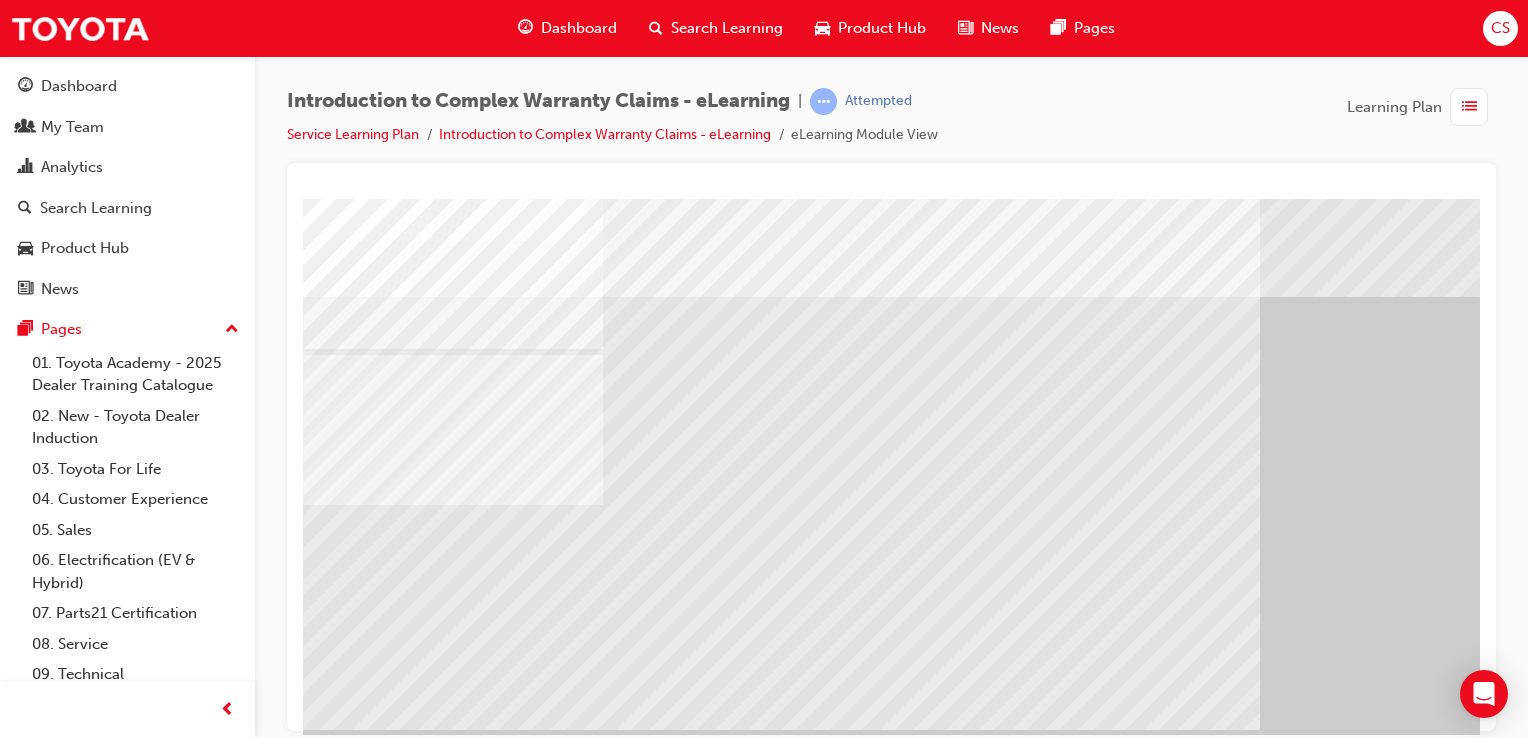 click at bounding box center [353, 1669] 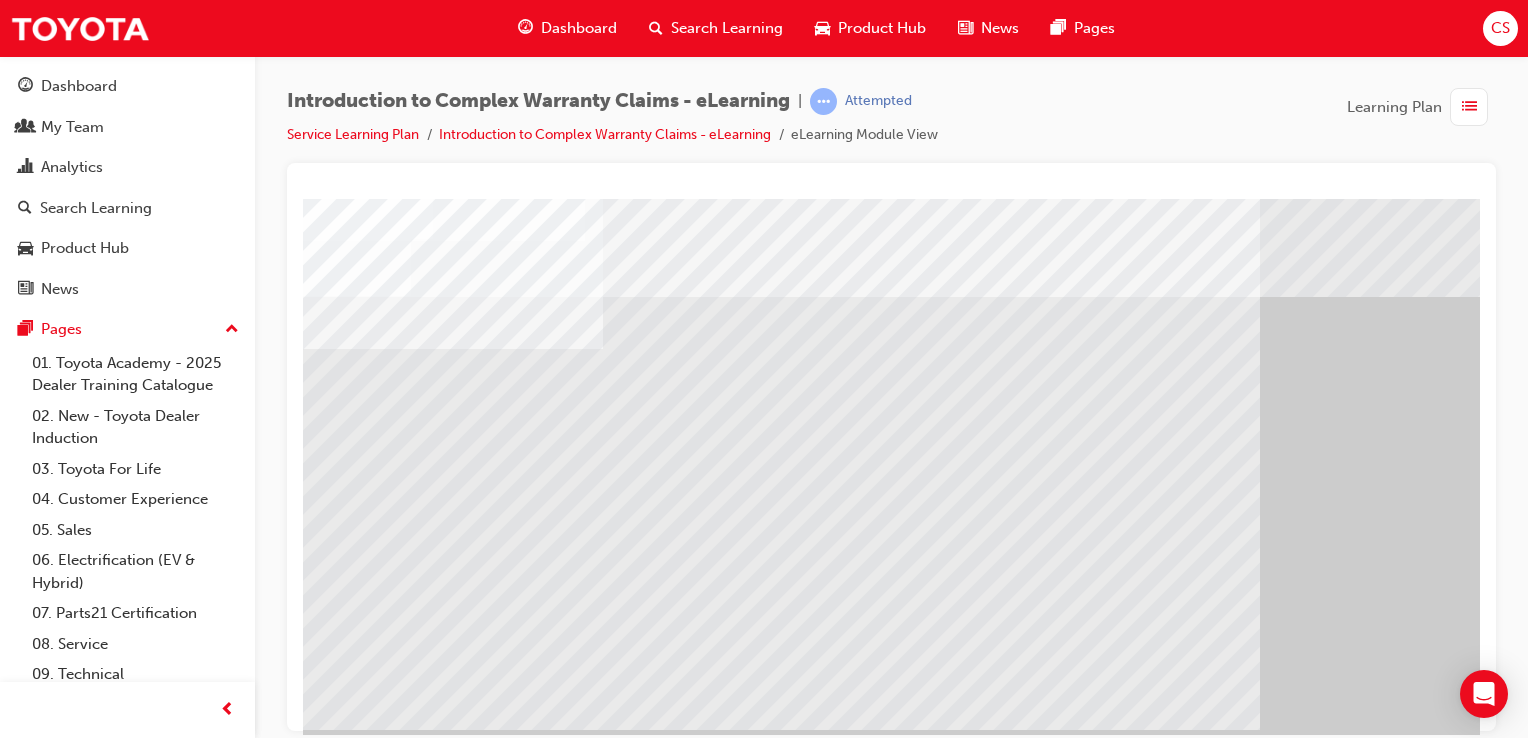 click at bounding box center (319, 1766) 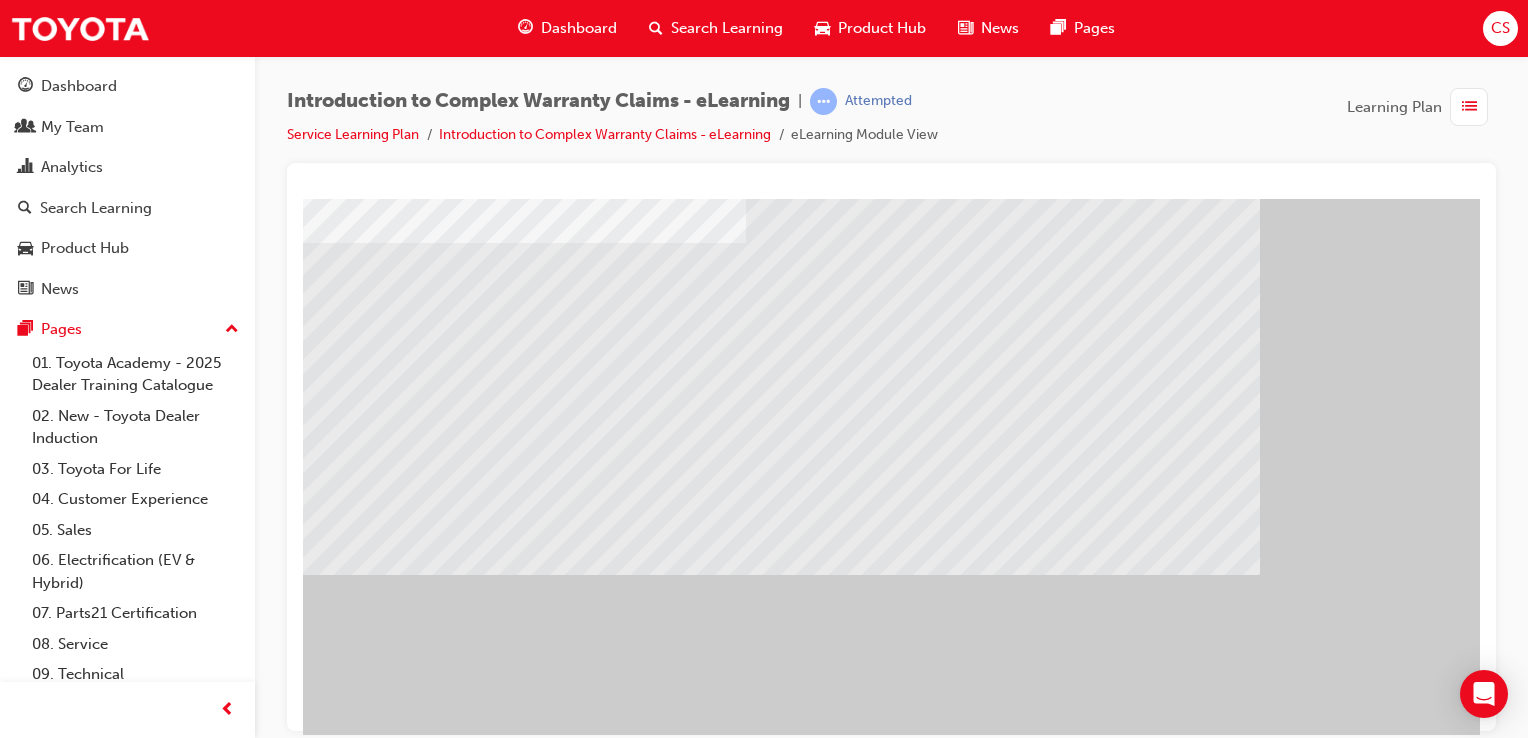 scroll, scrollTop: 200, scrollLeft: 0, axis: vertical 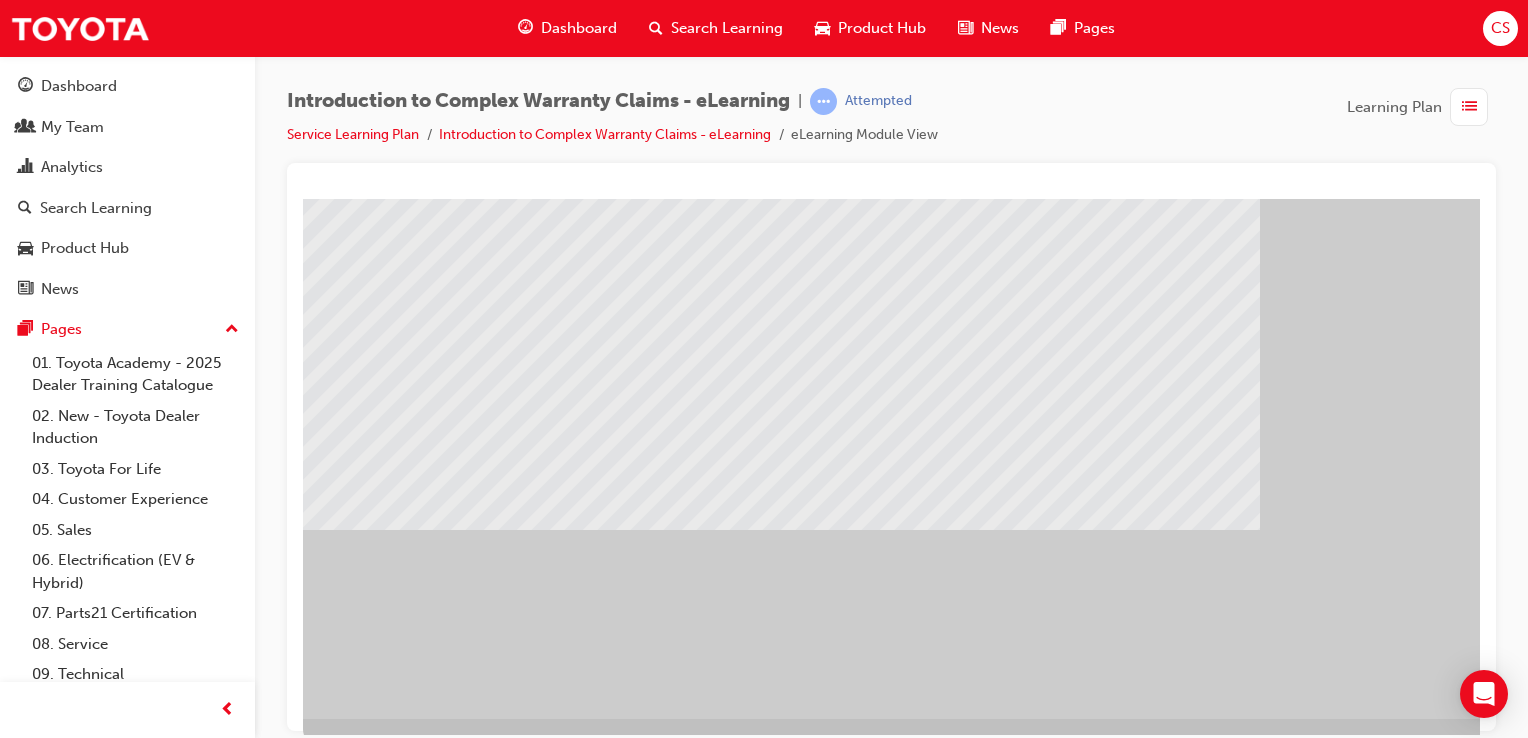 click at bounding box center (319, 1566) 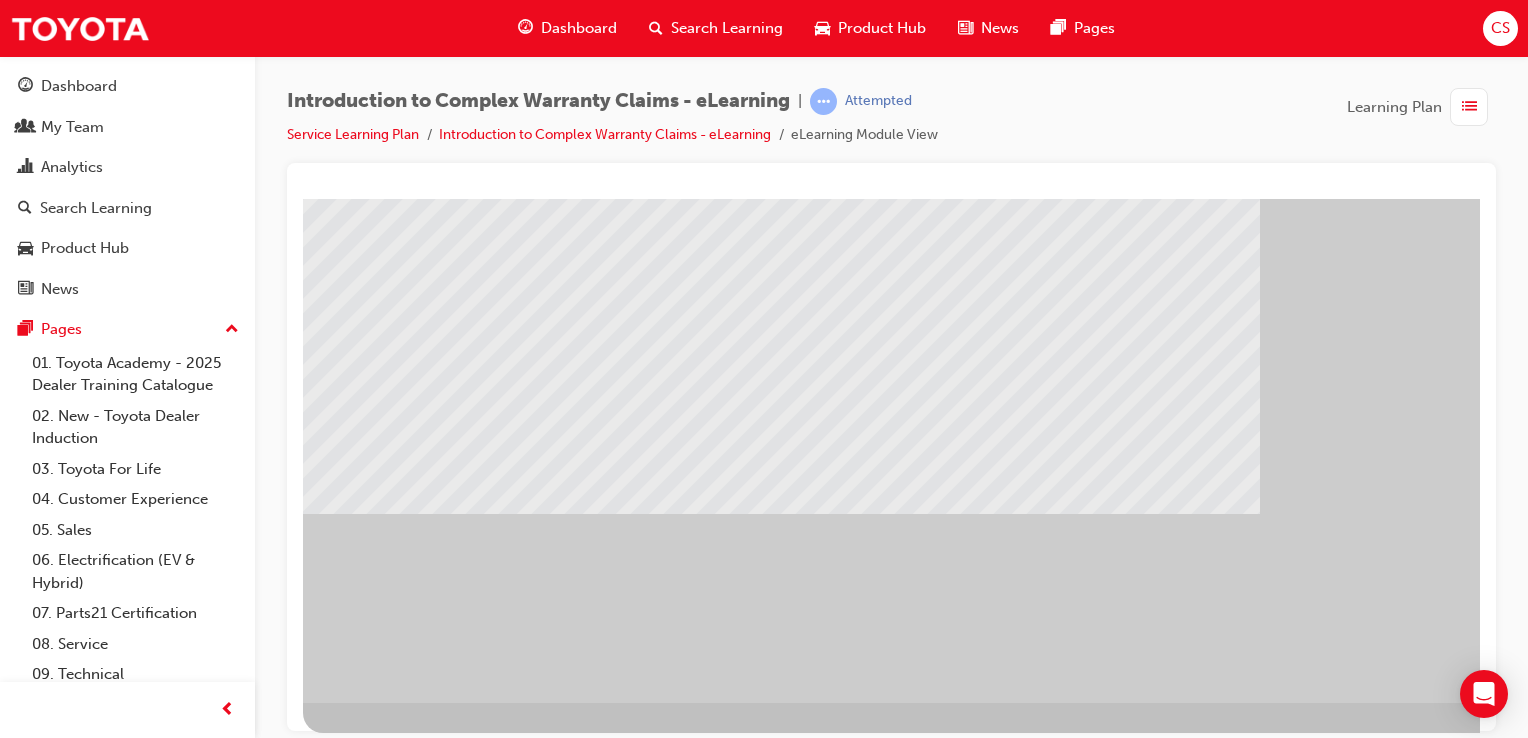 scroll, scrollTop: 228, scrollLeft: 0, axis: vertical 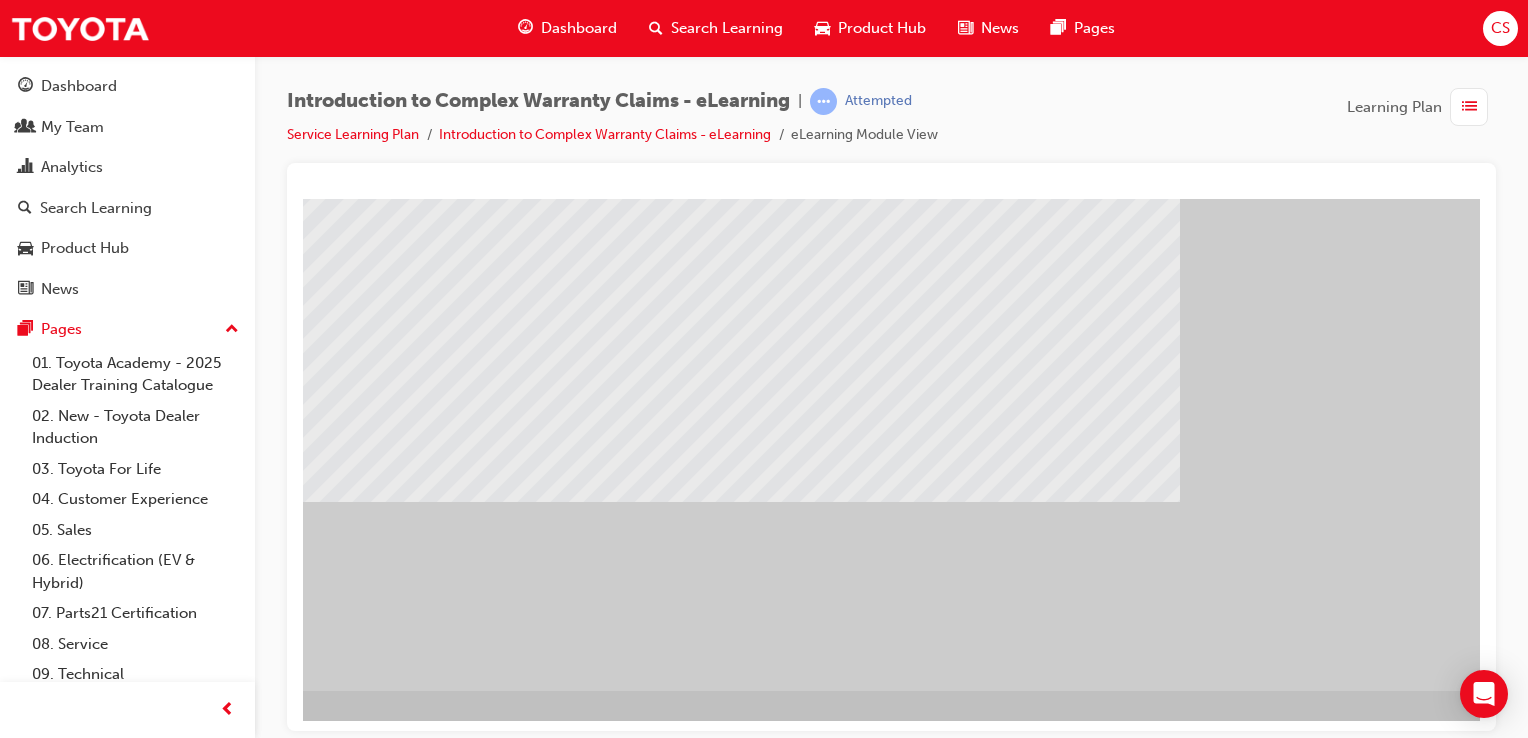 click at bounding box center [286, 842] 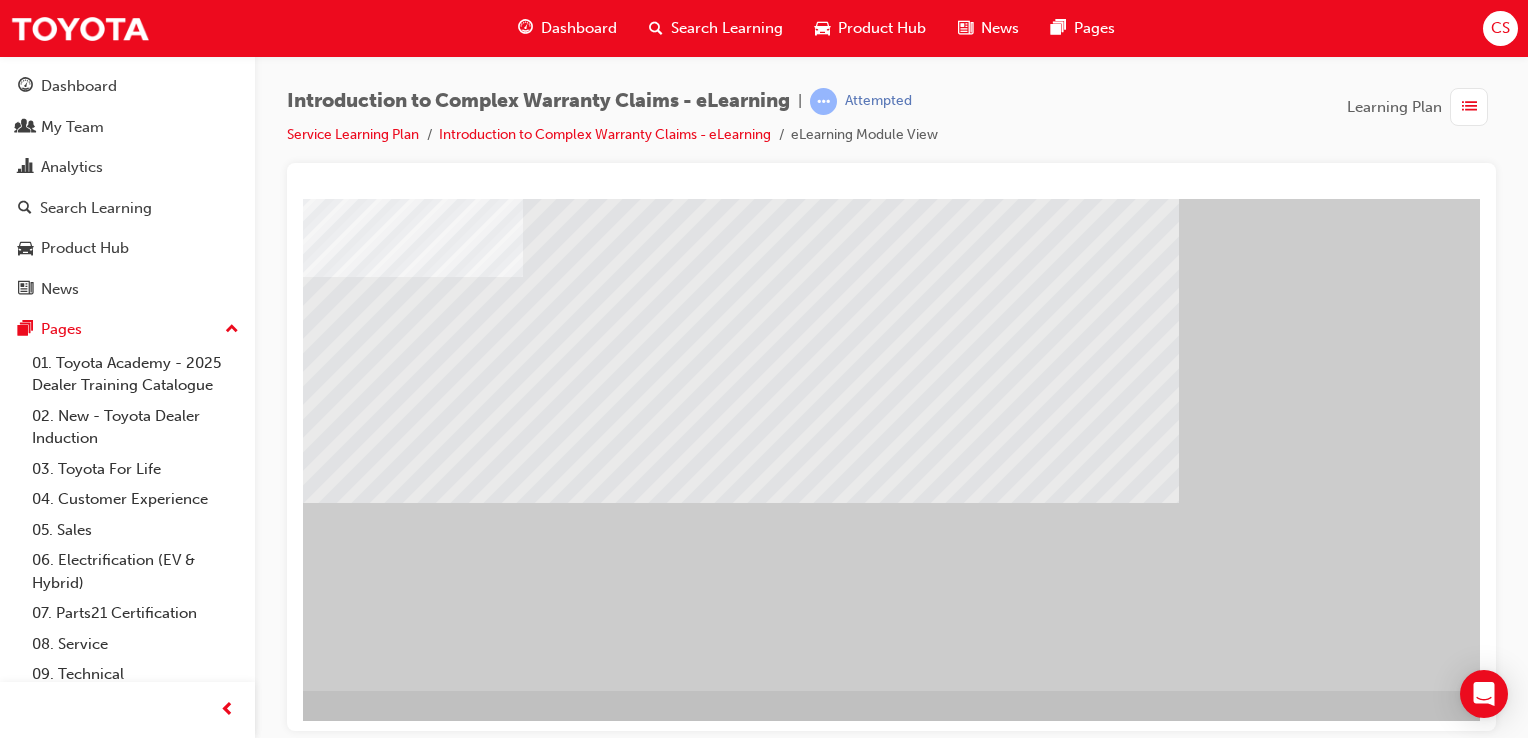 scroll, scrollTop: 0, scrollLeft: 0, axis: both 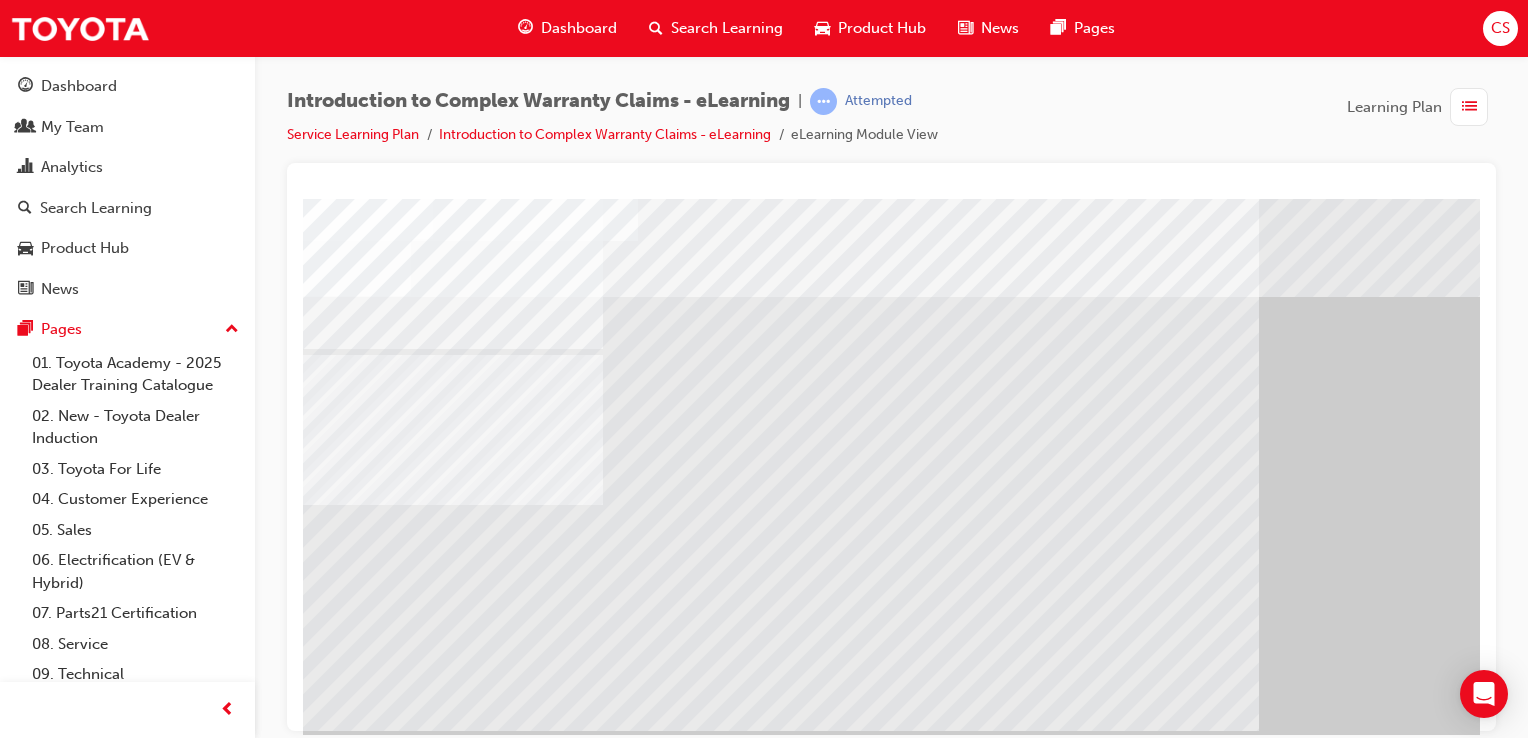 click at bounding box center [353, 1670] 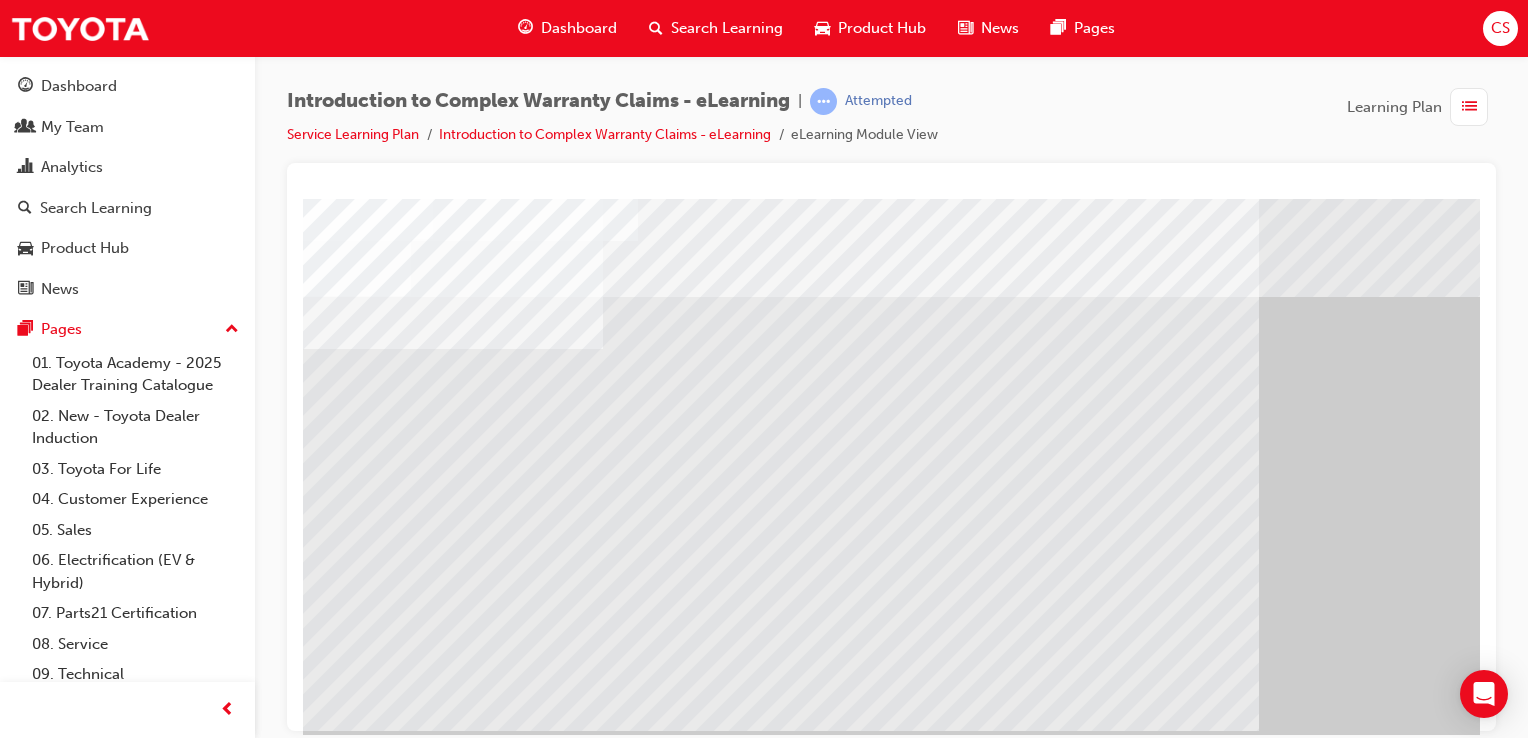 click at bounding box center [353, 1706] 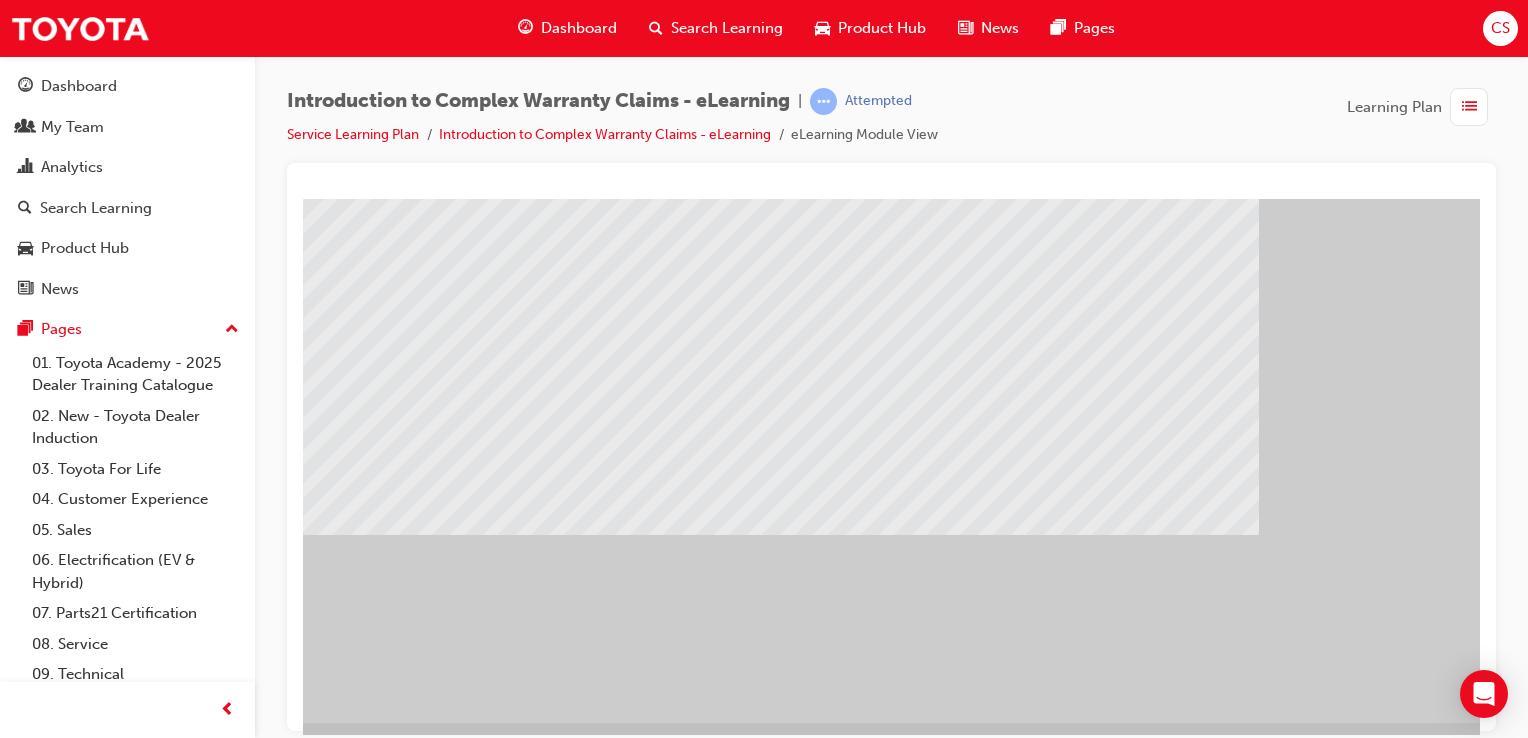 scroll, scrollTop: 200, scrollLeft: 0, axis: vertical 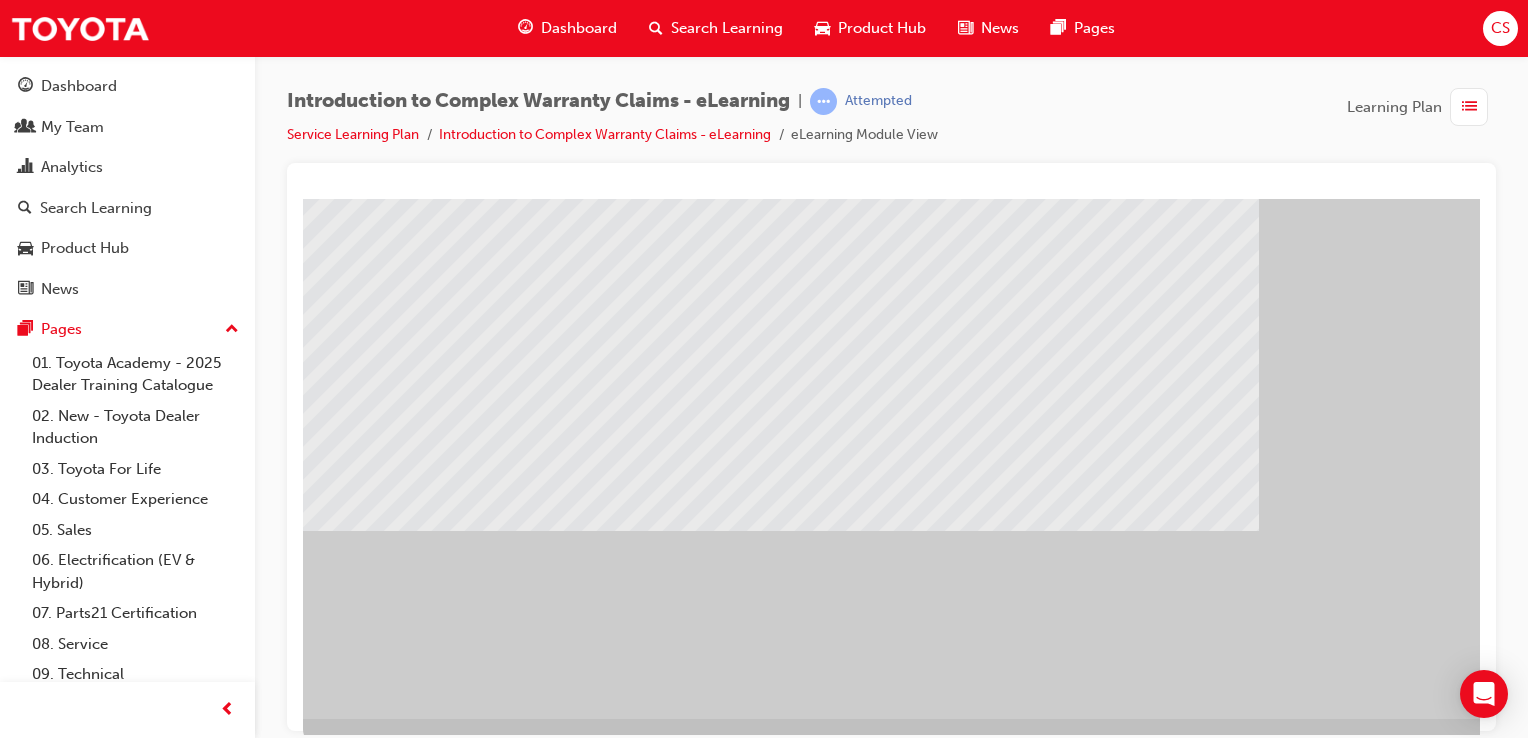 click at bounding box center (470, 1441) 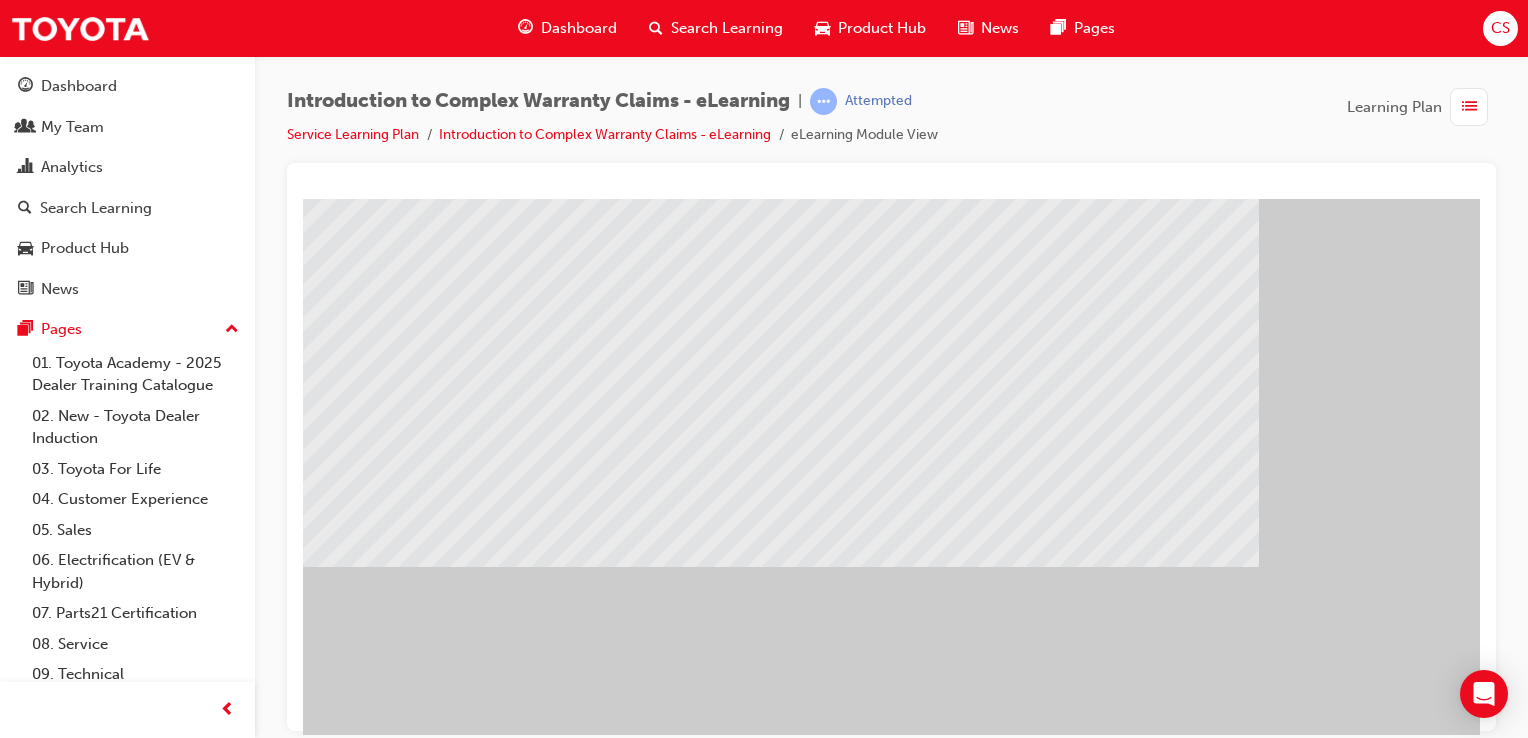 scroll, scrollTop: 200, scrollLeft: 0, axis: vertical 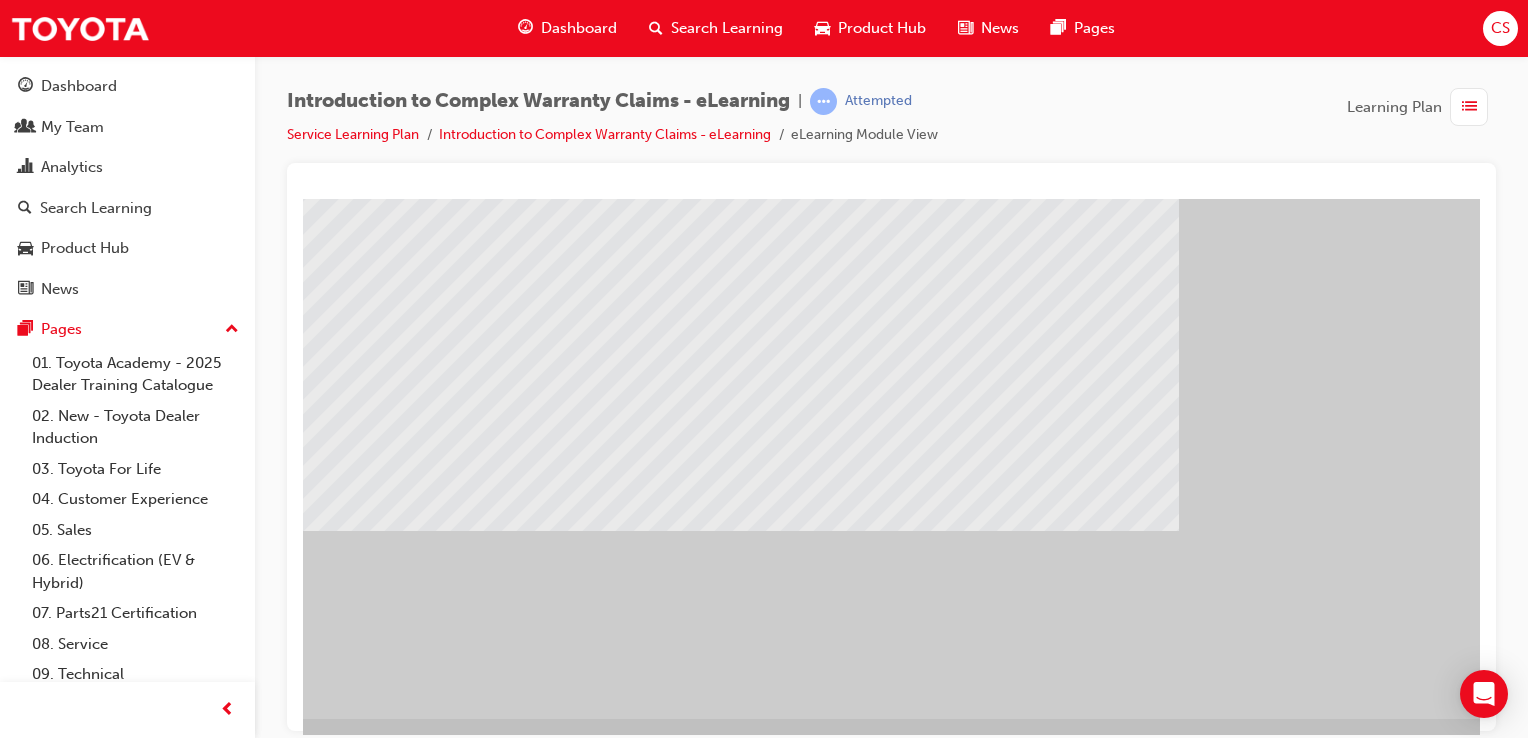click at bounding box center [286, 870] 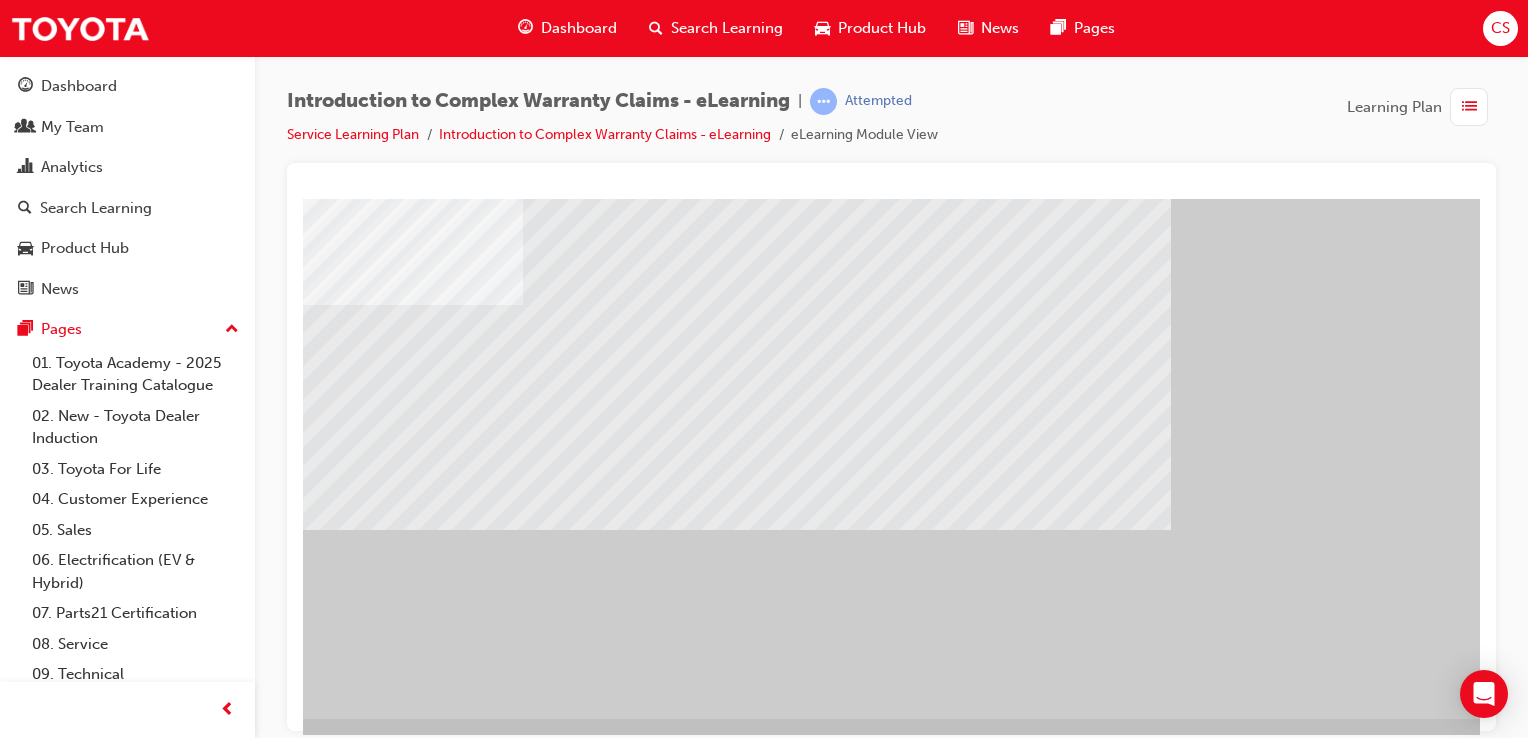 scroll, scrollTop: 0, scrollLeft: 0, axis: both 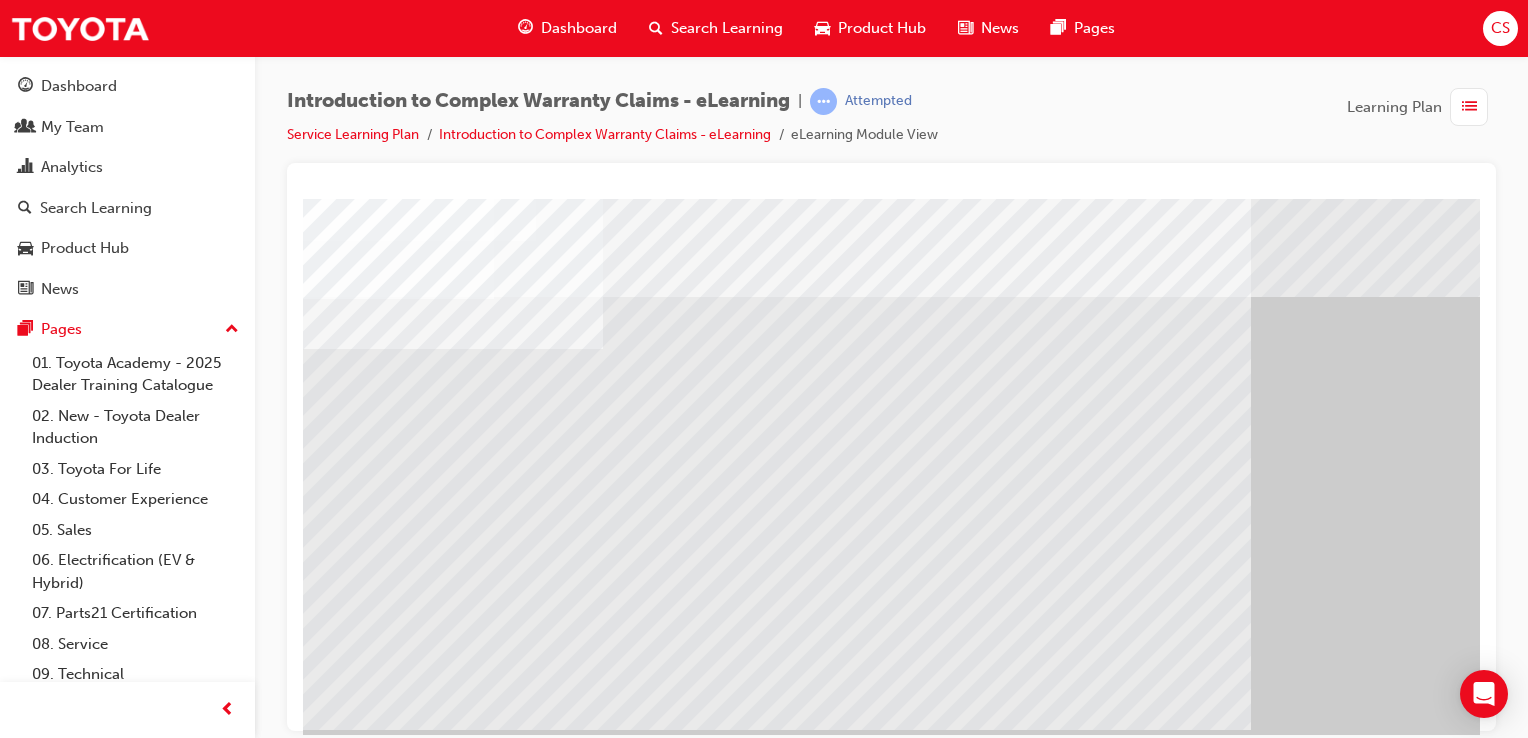 click at bounding box center (394, 1707) 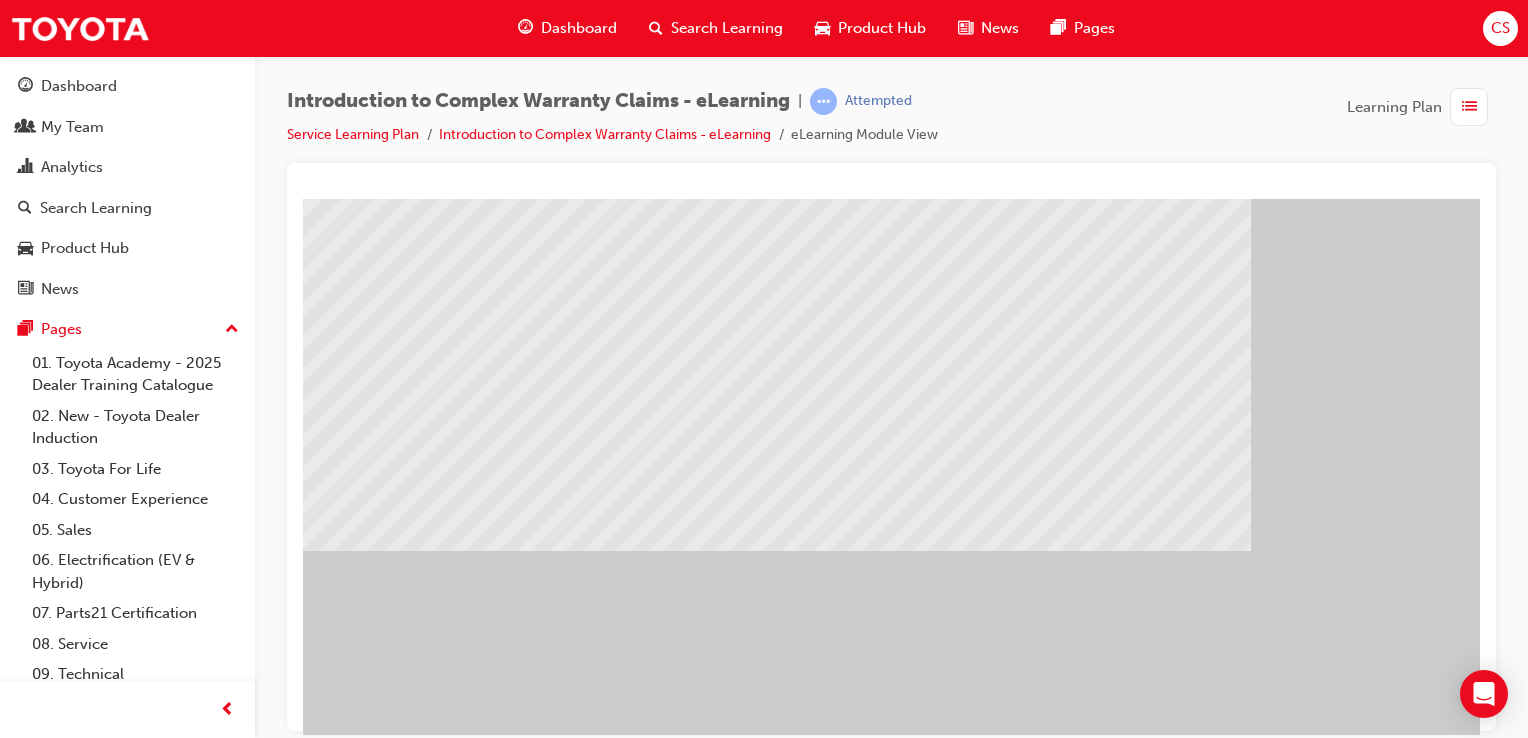 scroll, scrollTop: 200, scrollLeft: 0, axis: vertical 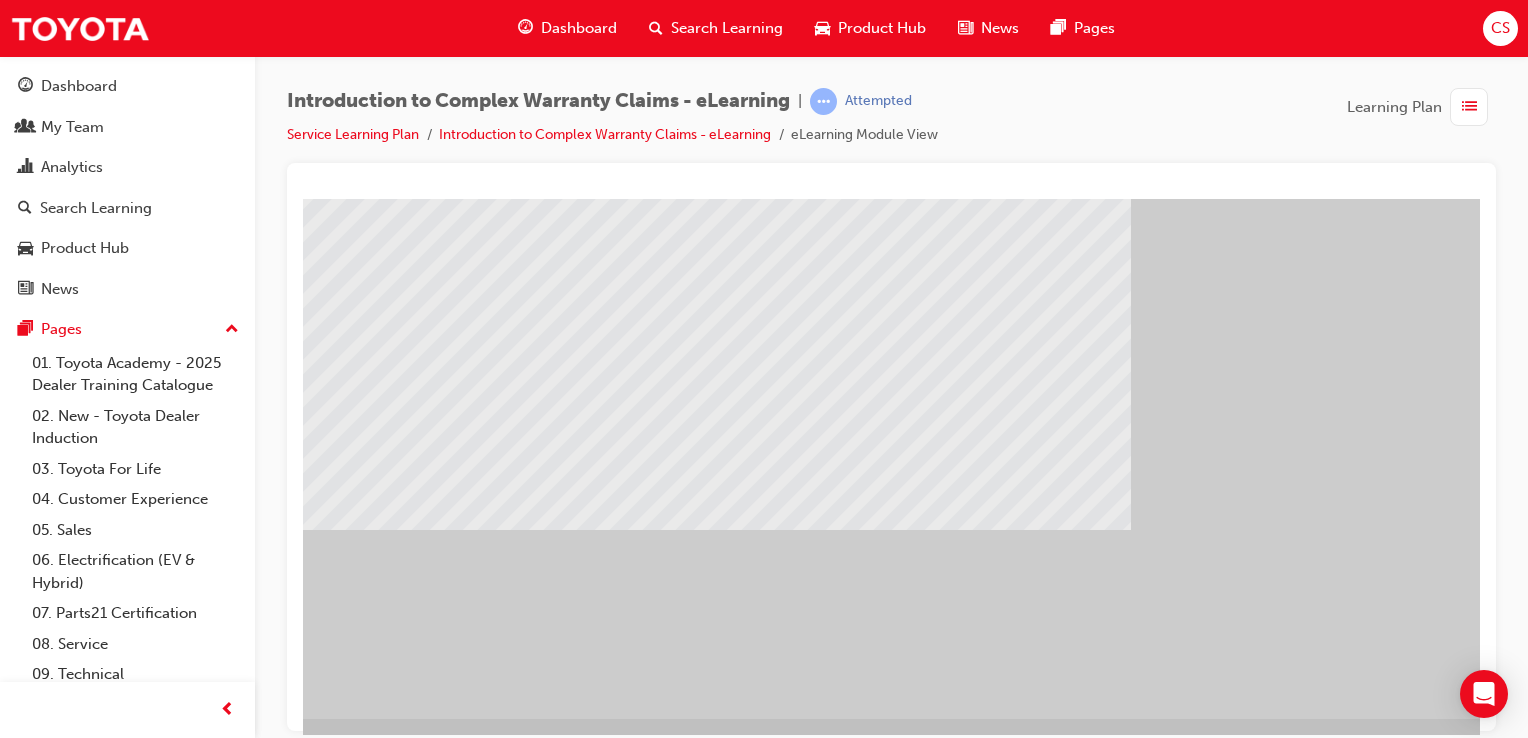 click at bounding box center [246, 870] 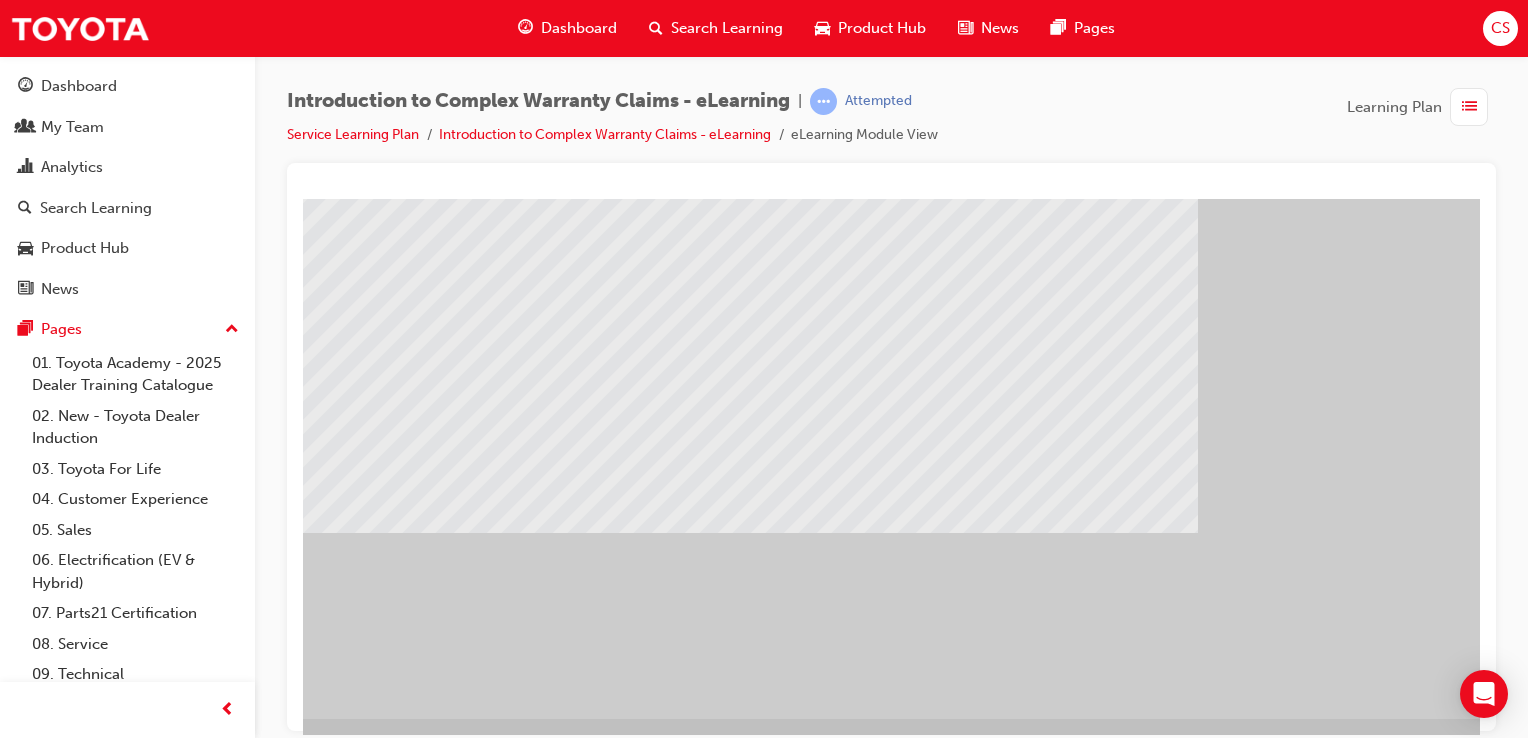 scroll, scrollTop: 200, scrollLeft: 80, axis: both 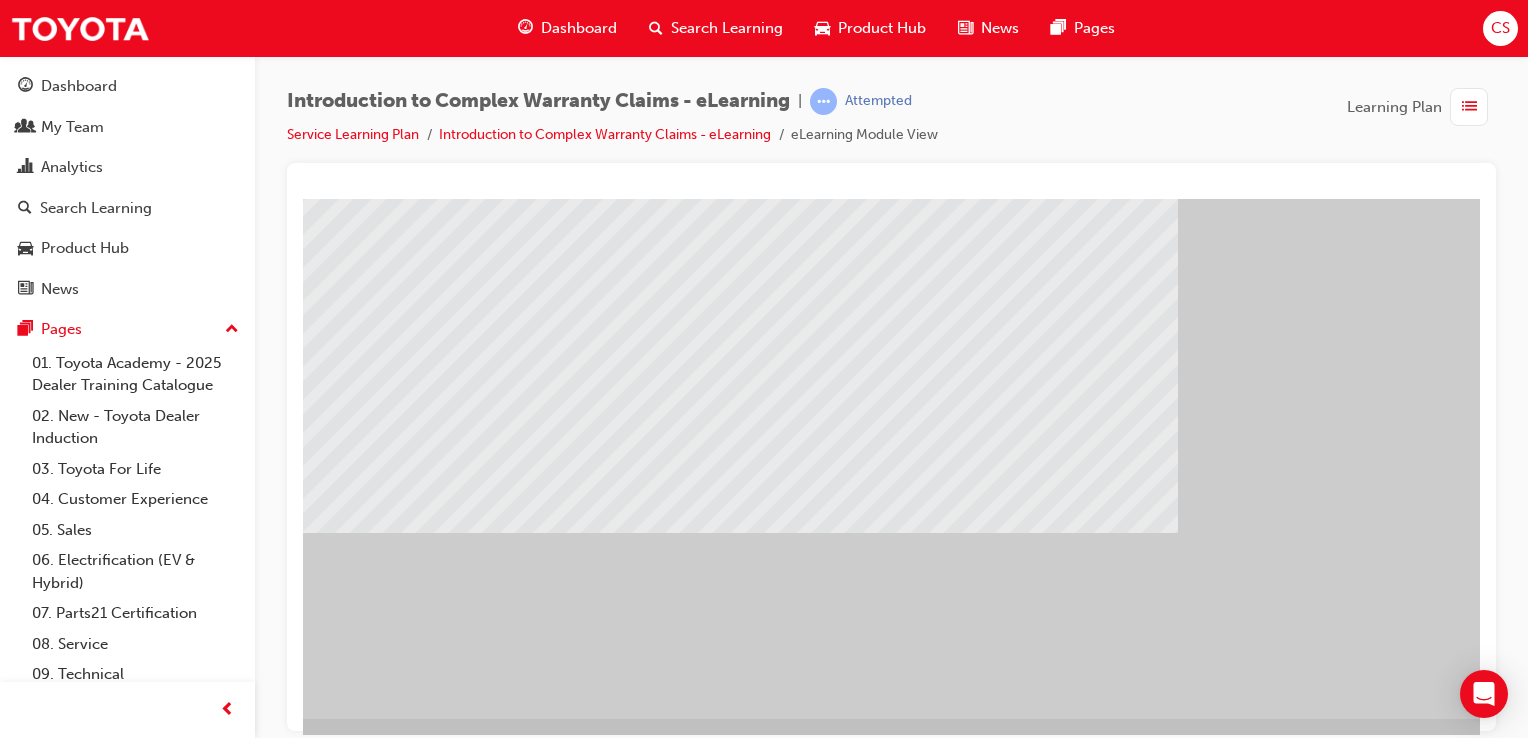click at bounding box center [310, 1443] 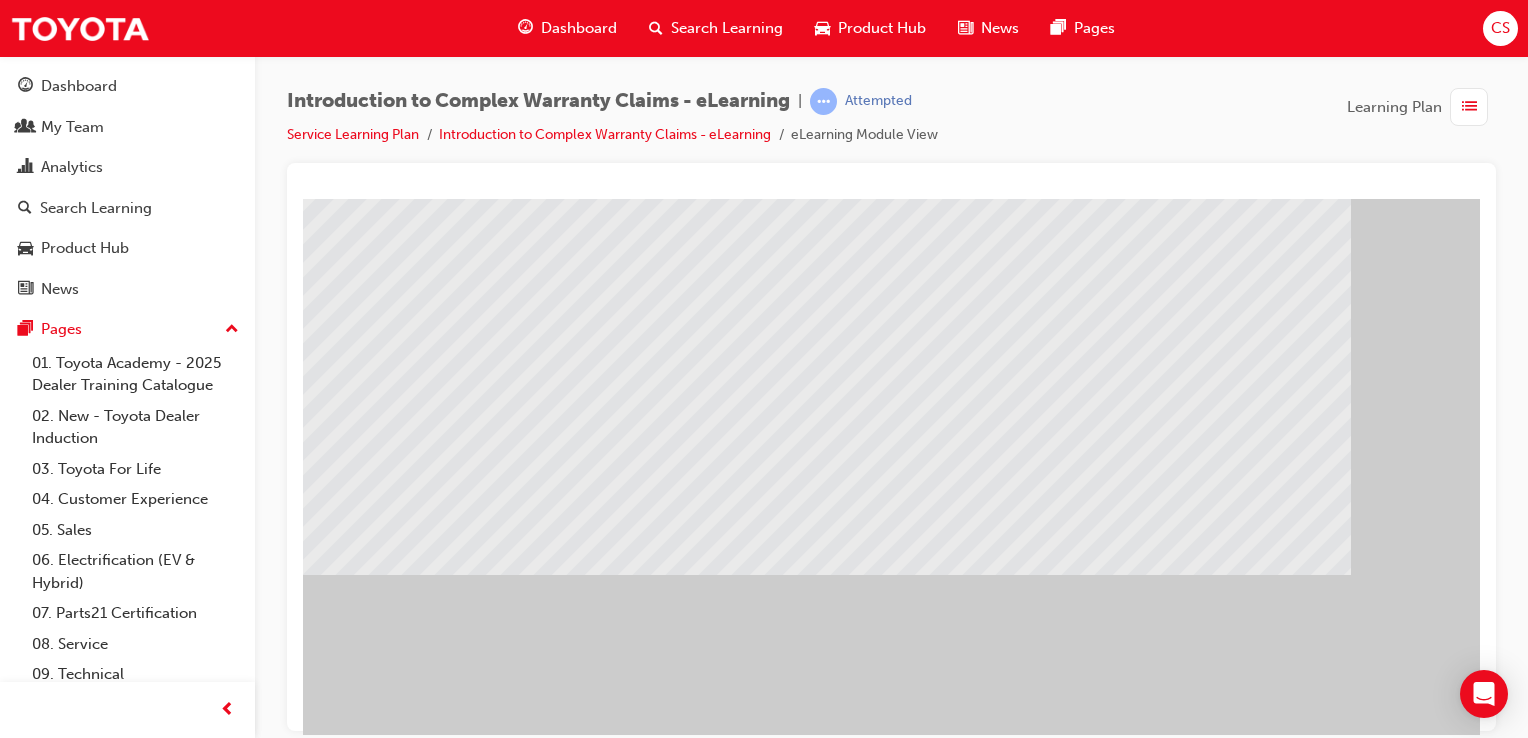 scroll, scrollTop: 228, scrollLeft: 0, axis: vertical 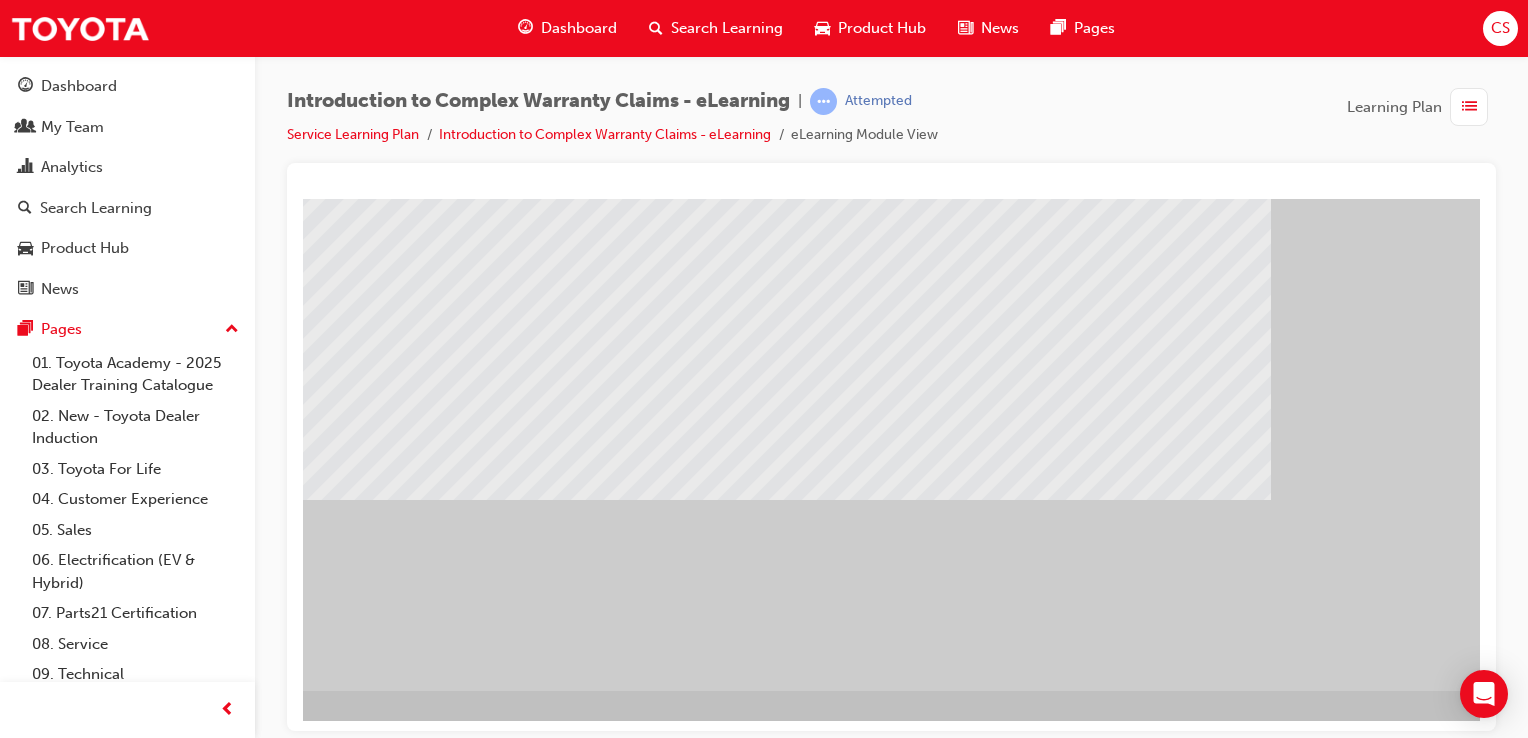 click at bounding box center [286, 1371] 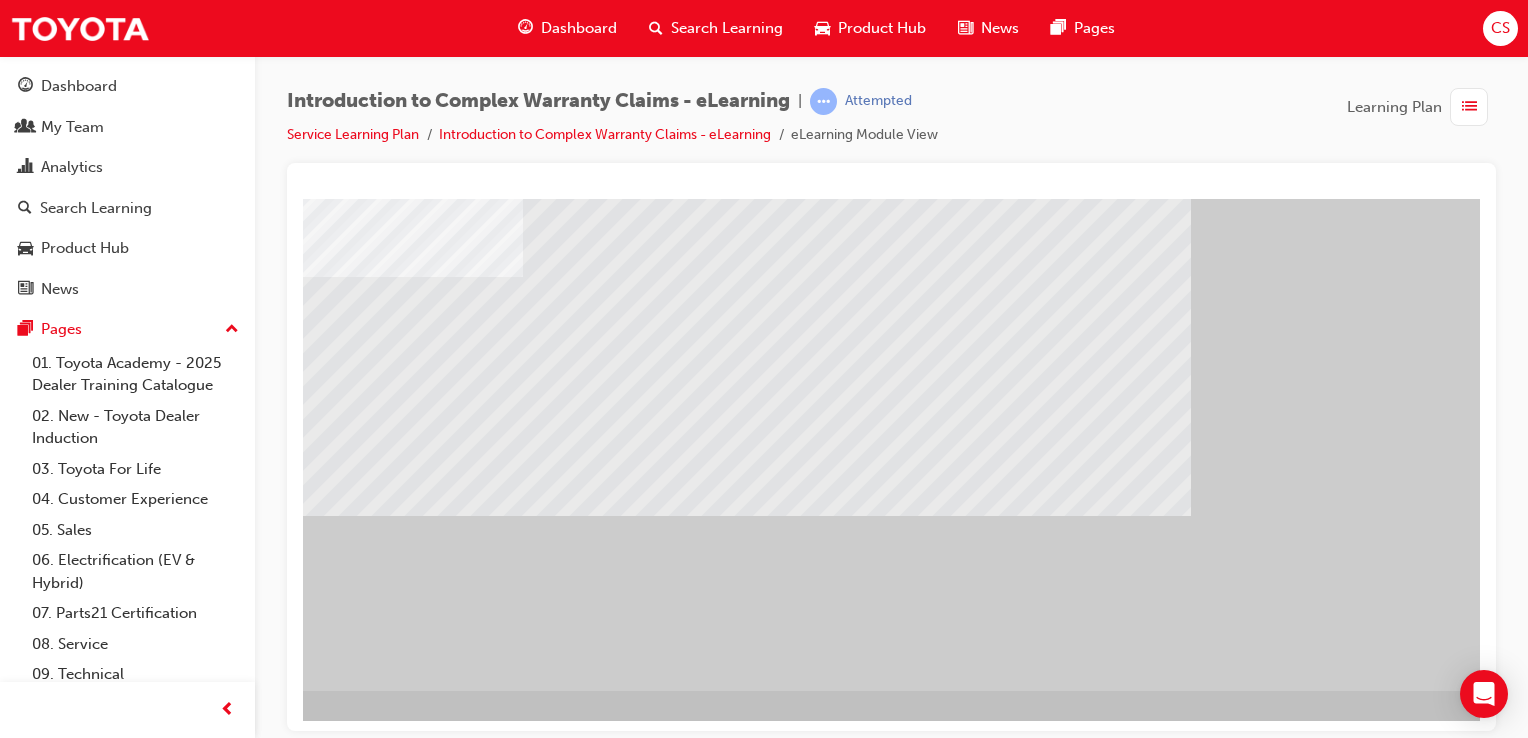 scroll, scrollTop: 0, scrollLeft: 0, axis: both 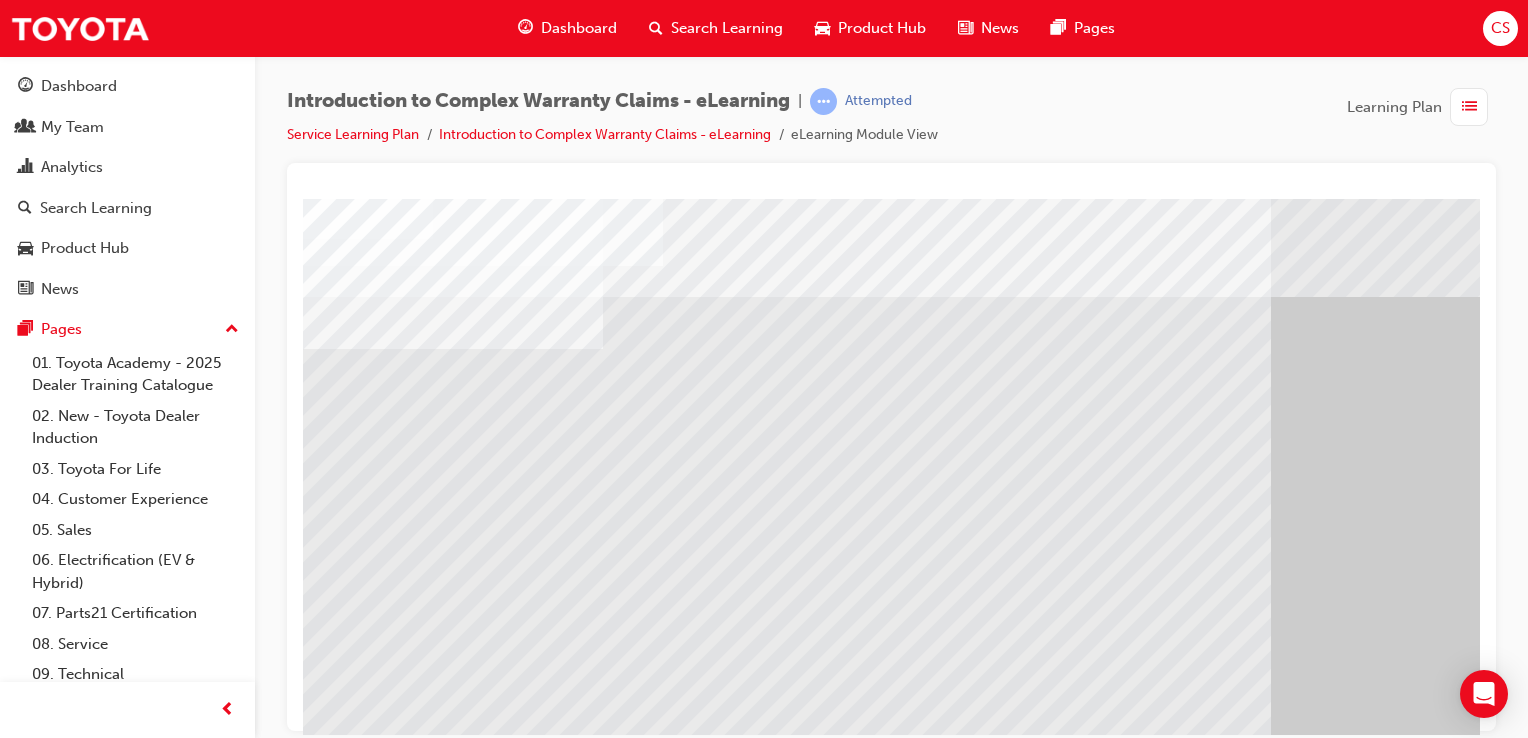 click at bounding box center [483, 1666] 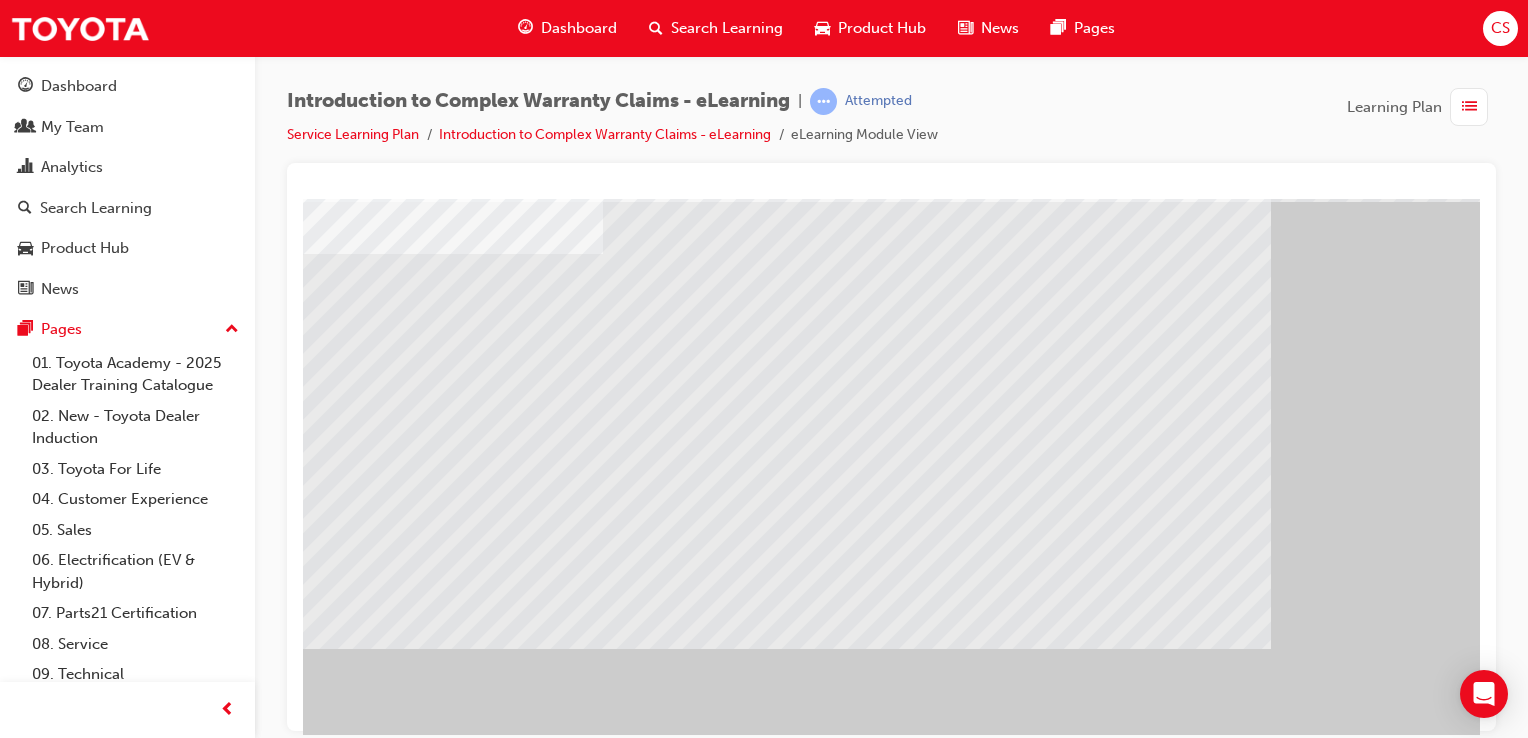 scroll, scrollTop: 228, scrollLeft: 0, axis: vertical 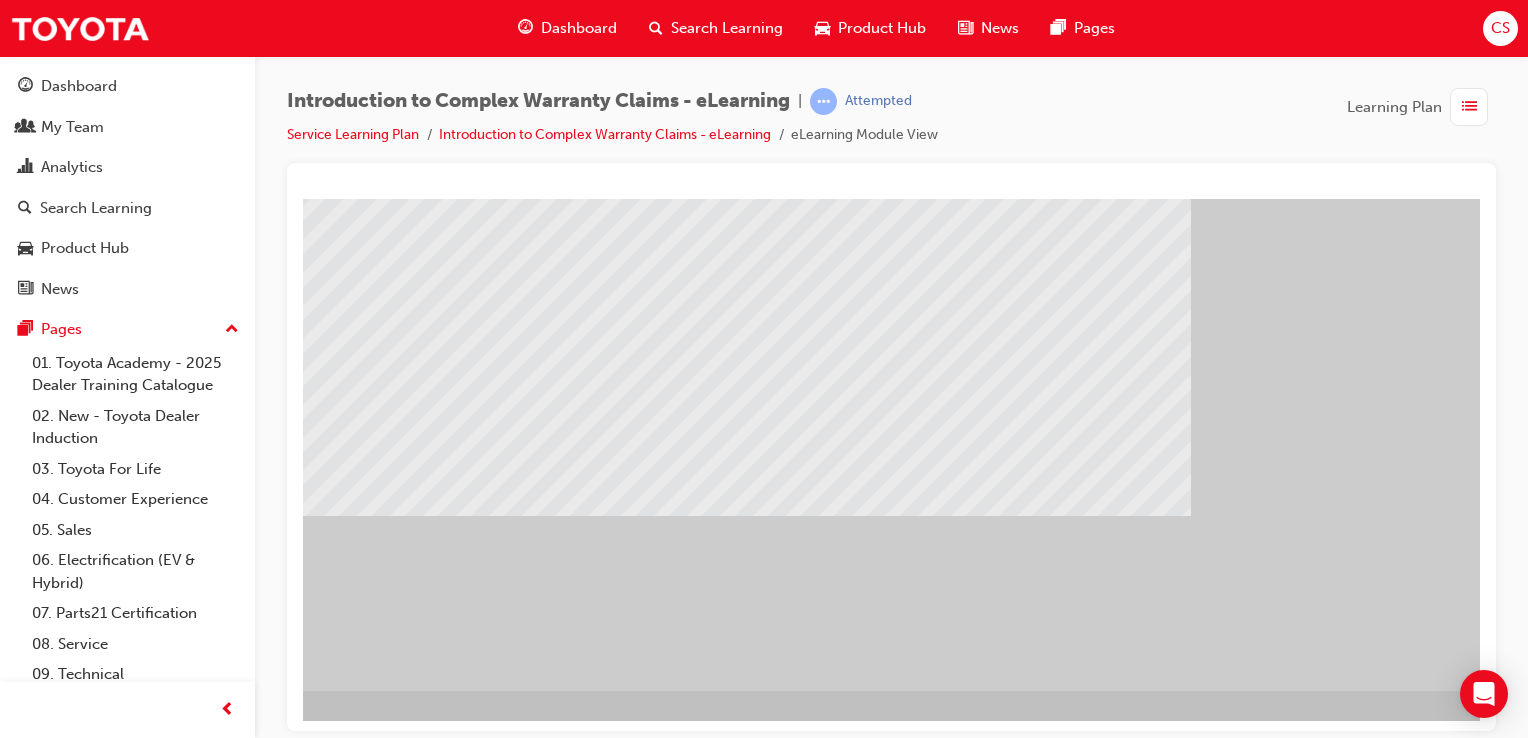 click at bounding box center (286, 842) 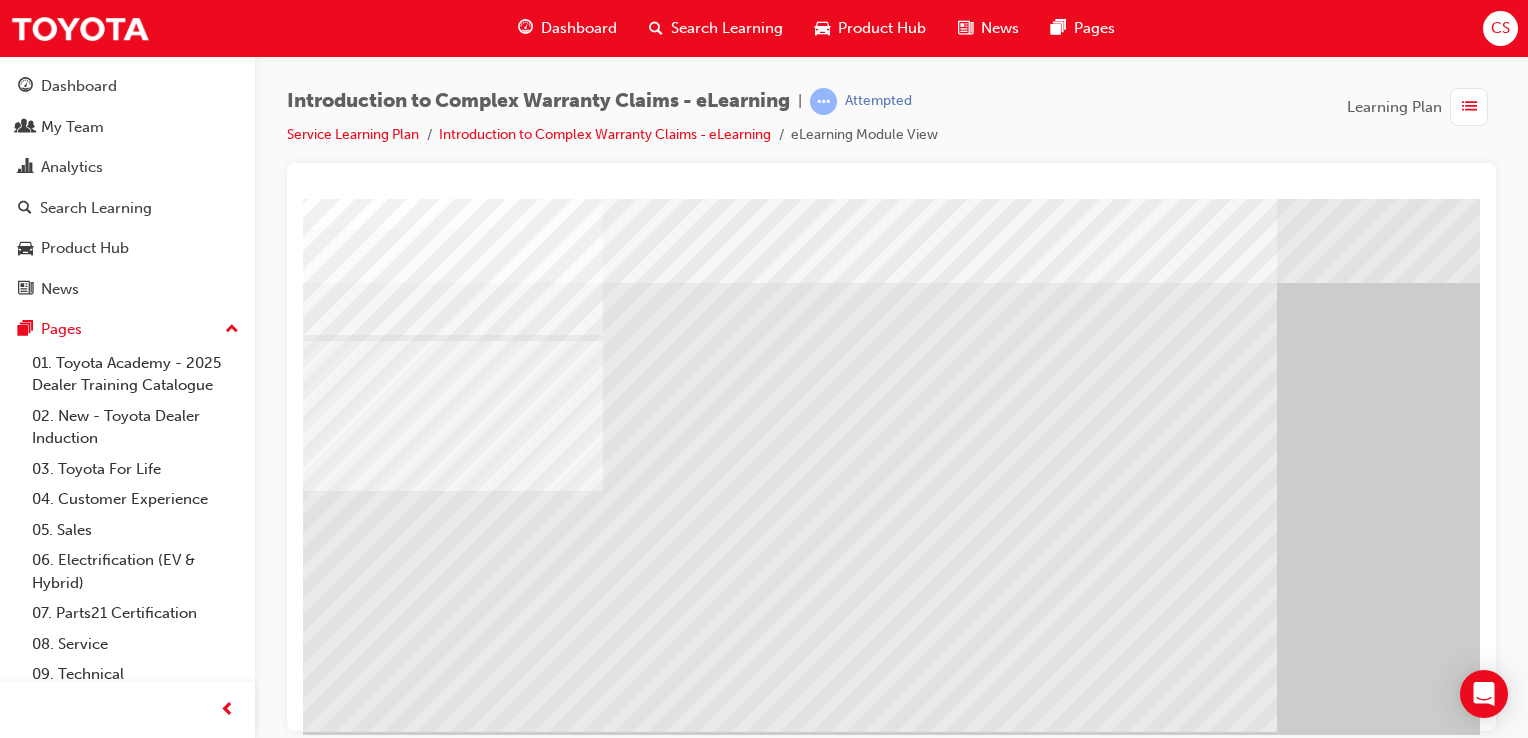 scroll, scrollTop: 100, scrollLeft: 0, axis: vertical 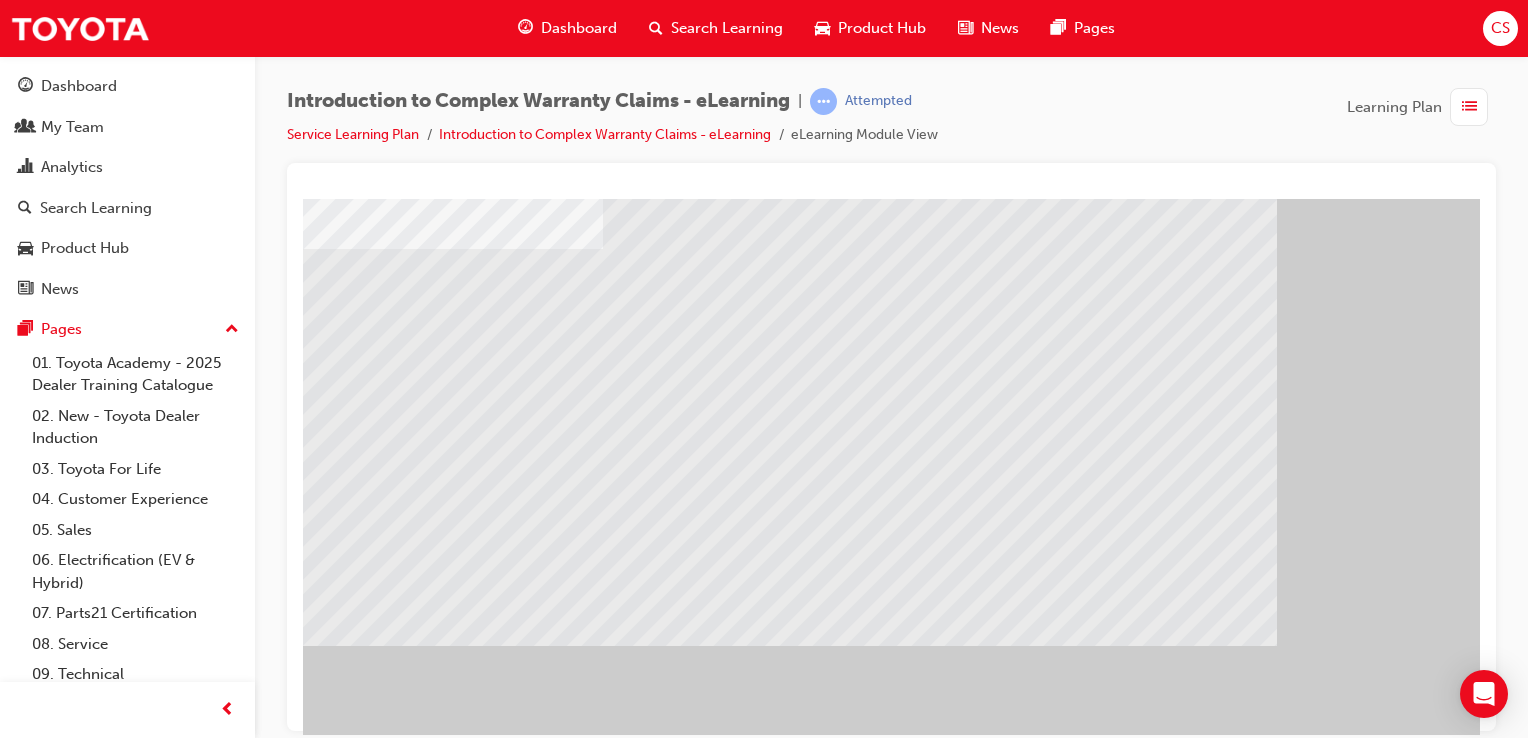 click at bounding box center (319, 1617) 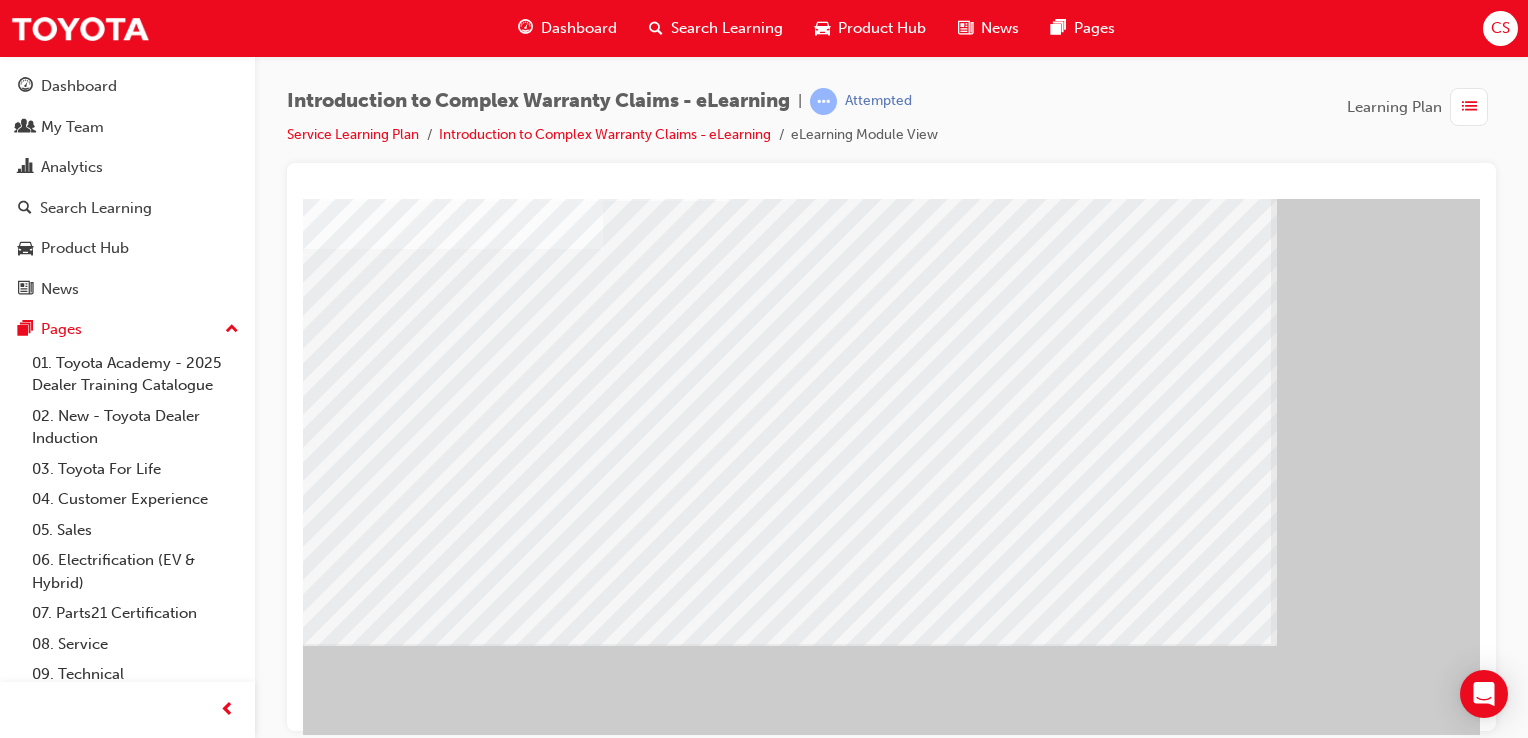 click at bounding box center (330, 2314) 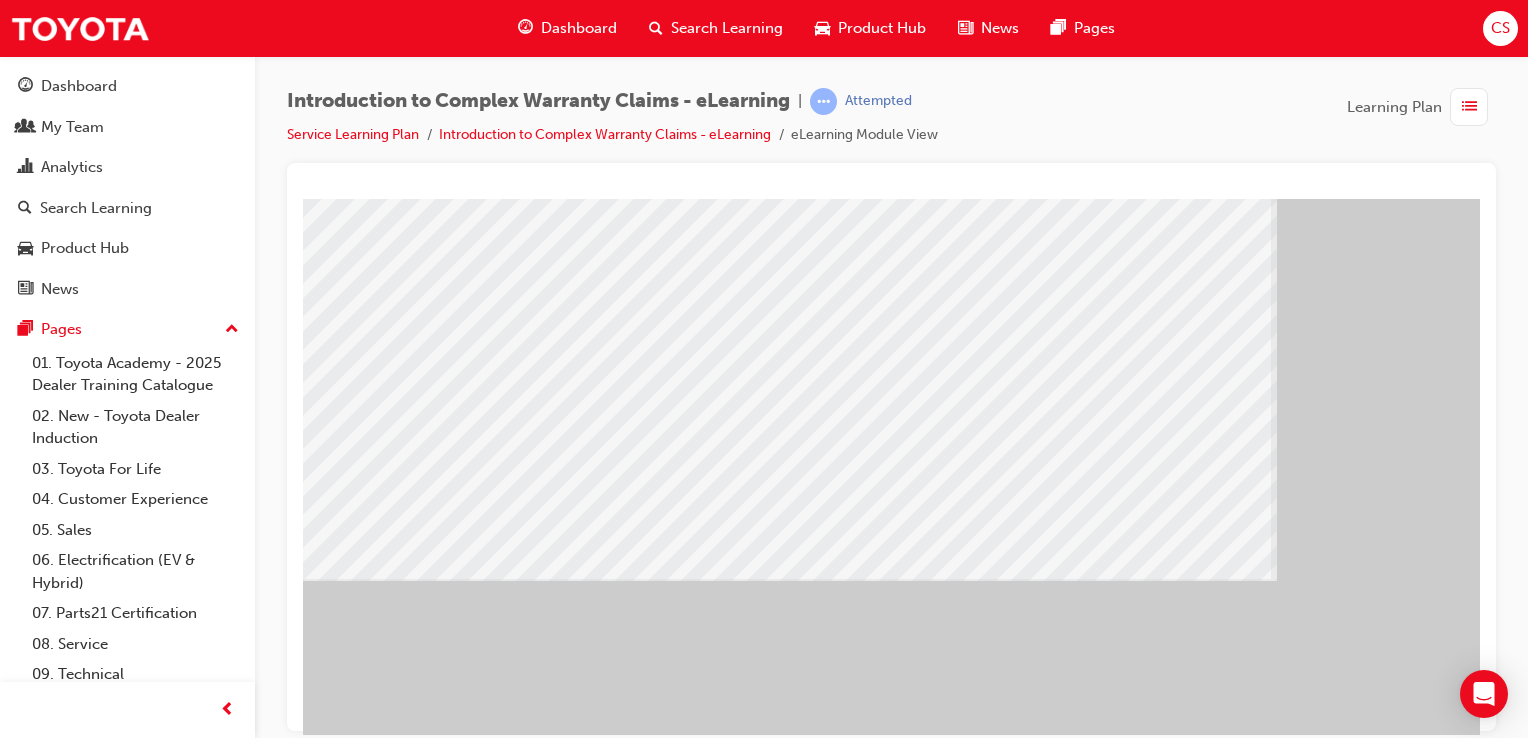 scroll, scrollTop: 228, scrollLeft: 0, axis: vertical 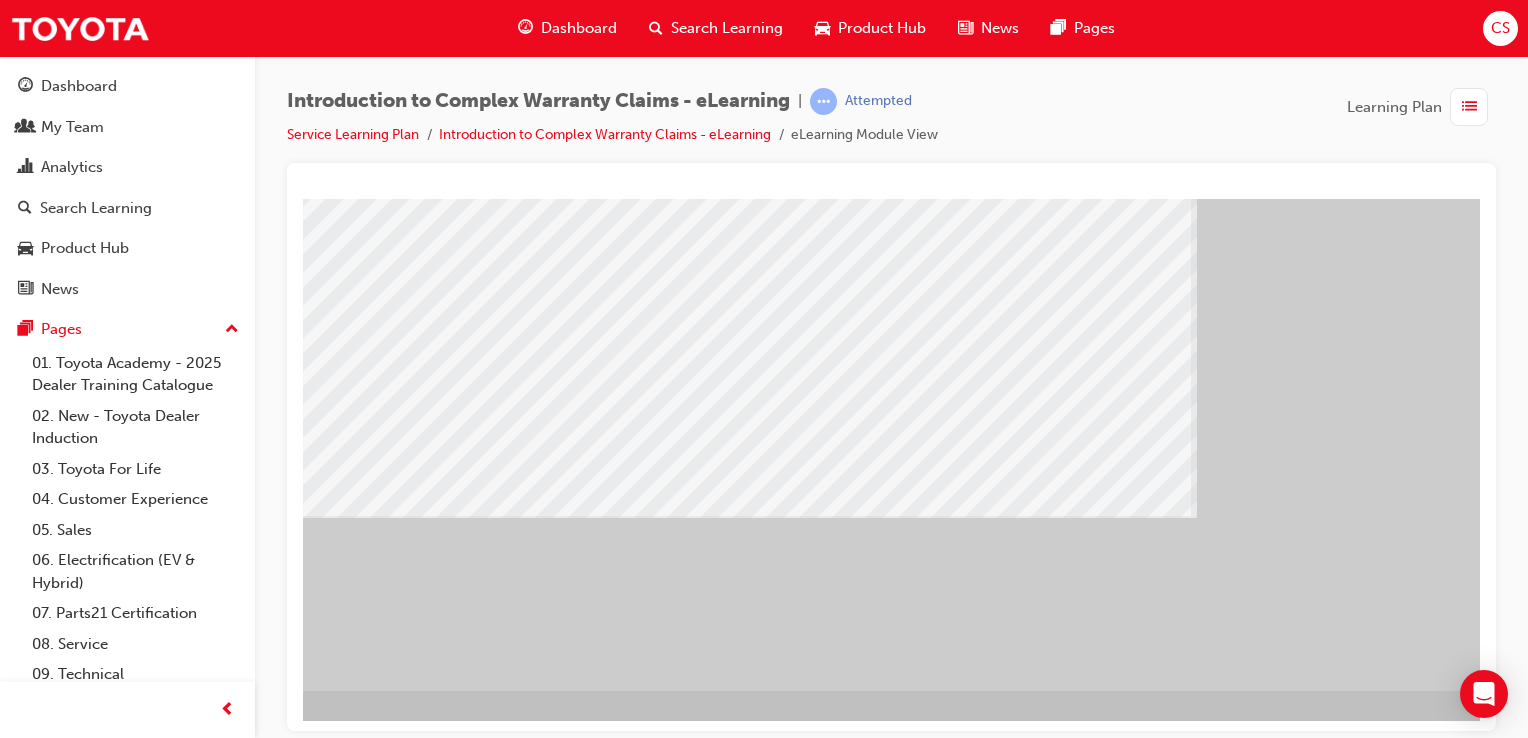 click at bounding box center [286, 842] 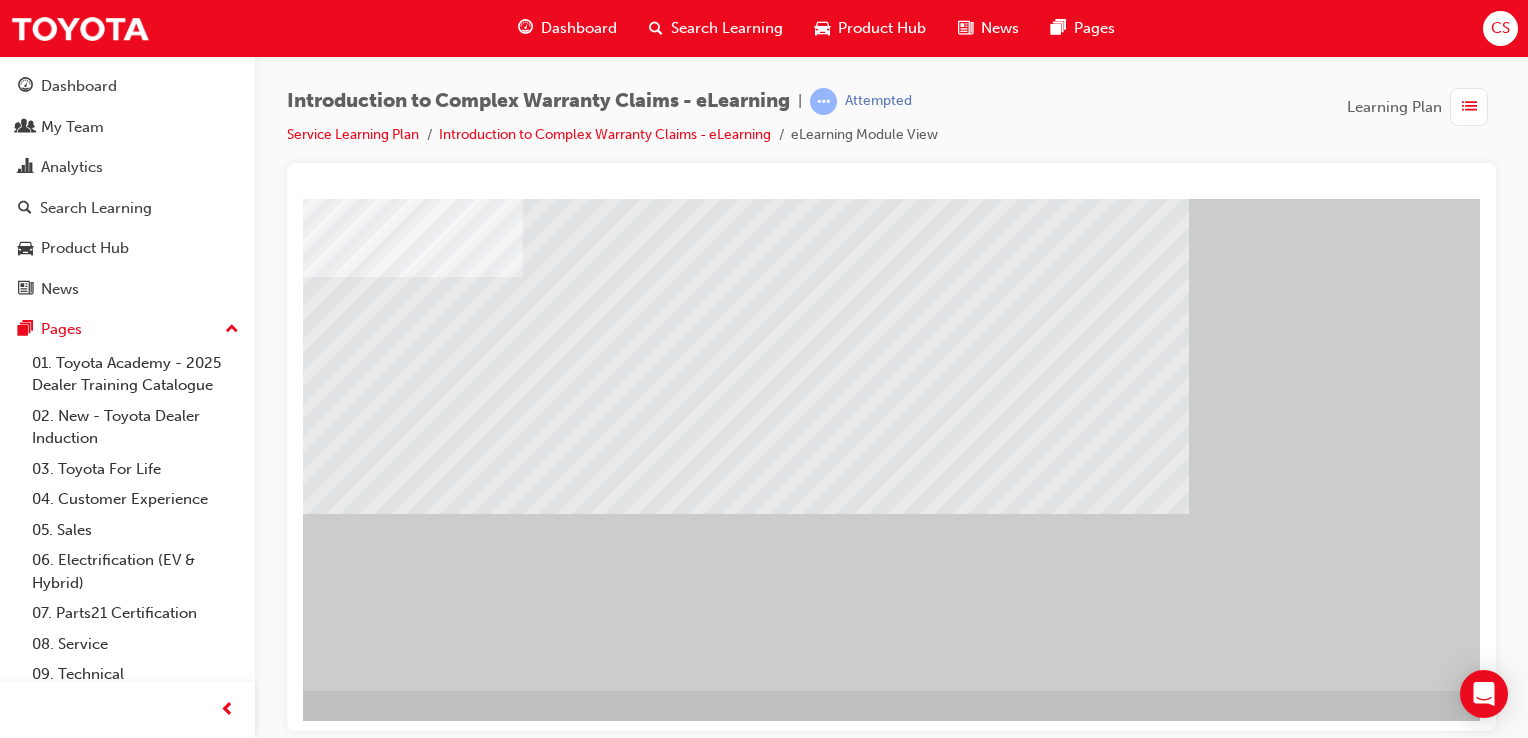 scroll, scrollTop: 0, scrollLeft: 0, axis: both 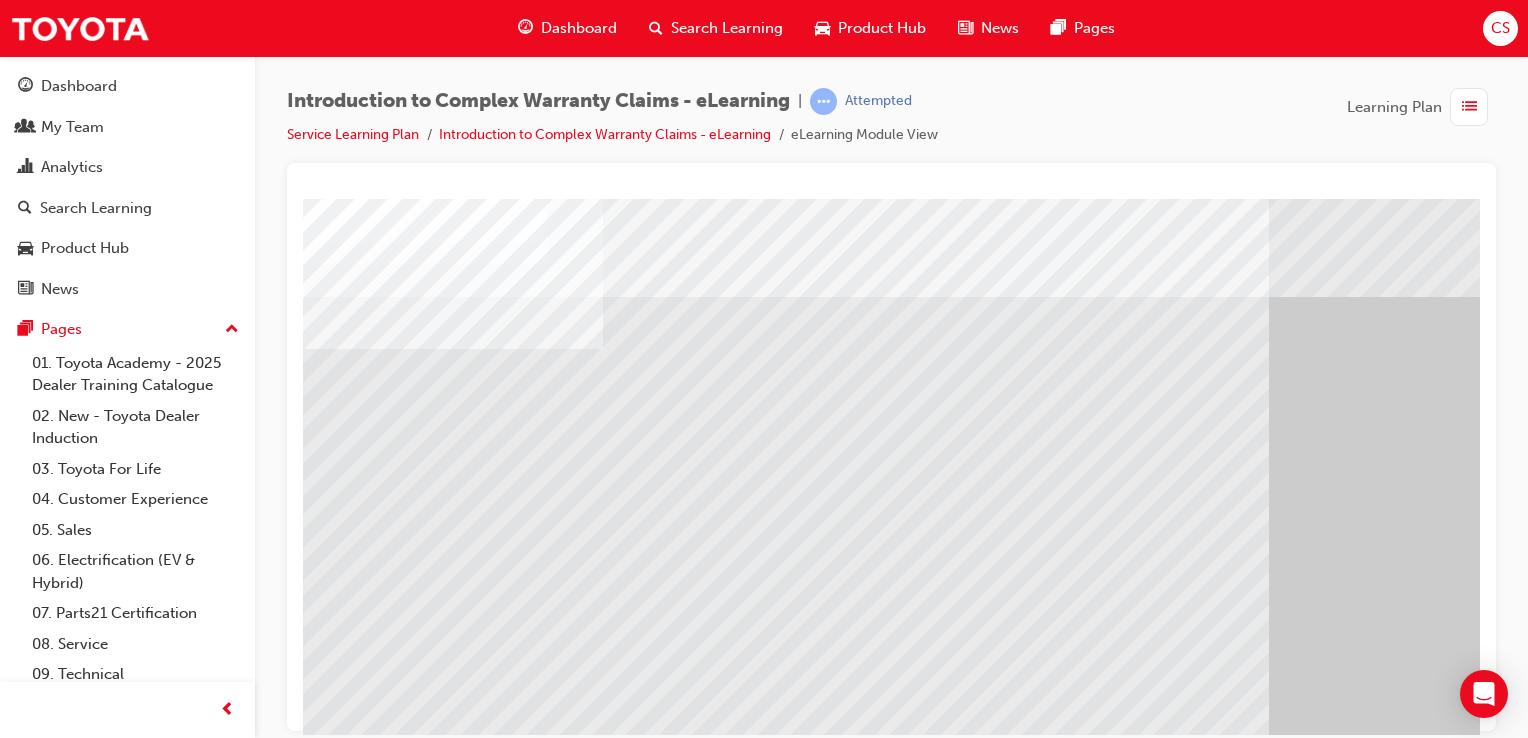 click at bounding box center [319, 1771] 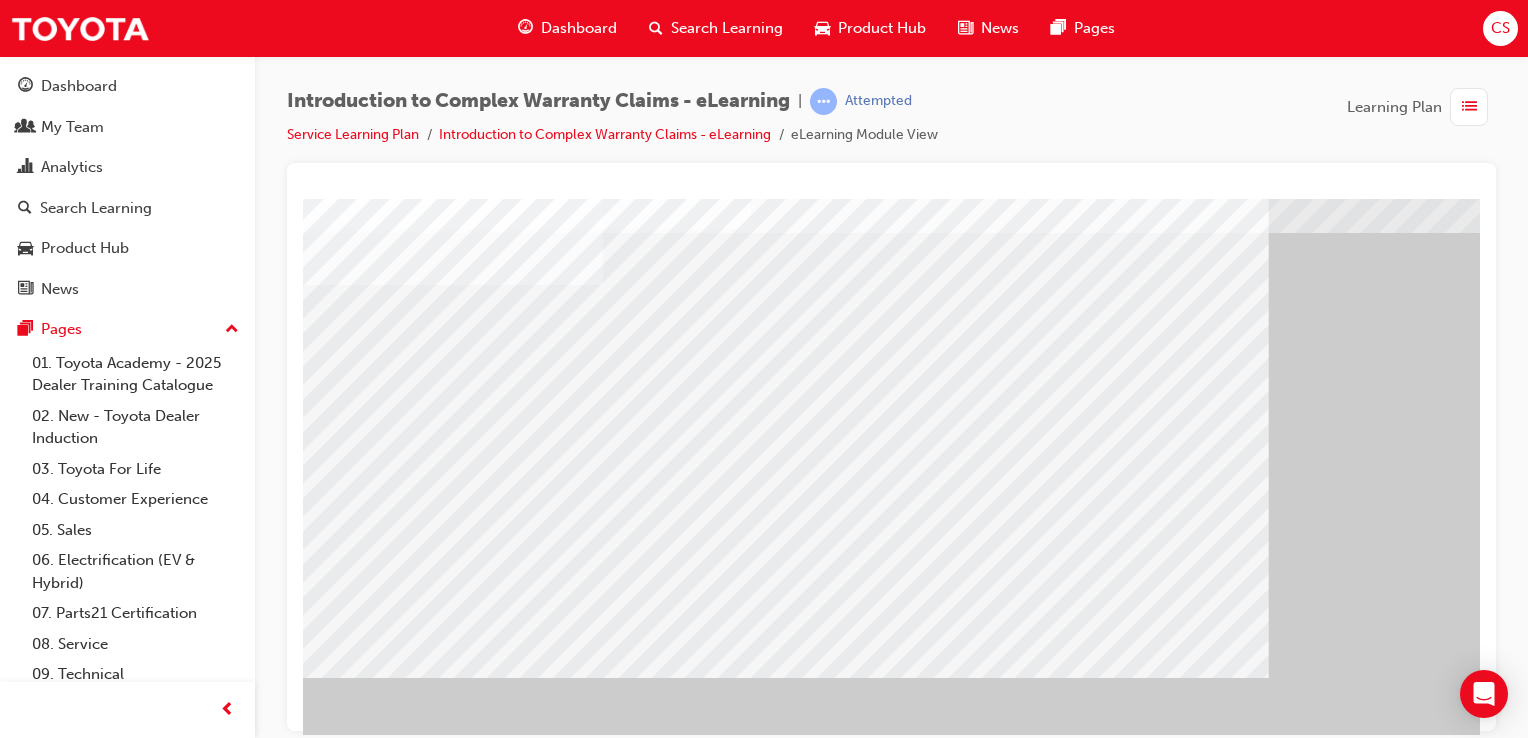 scroll, scrollTop: 100, scrollLeft: 0, axis: vertical 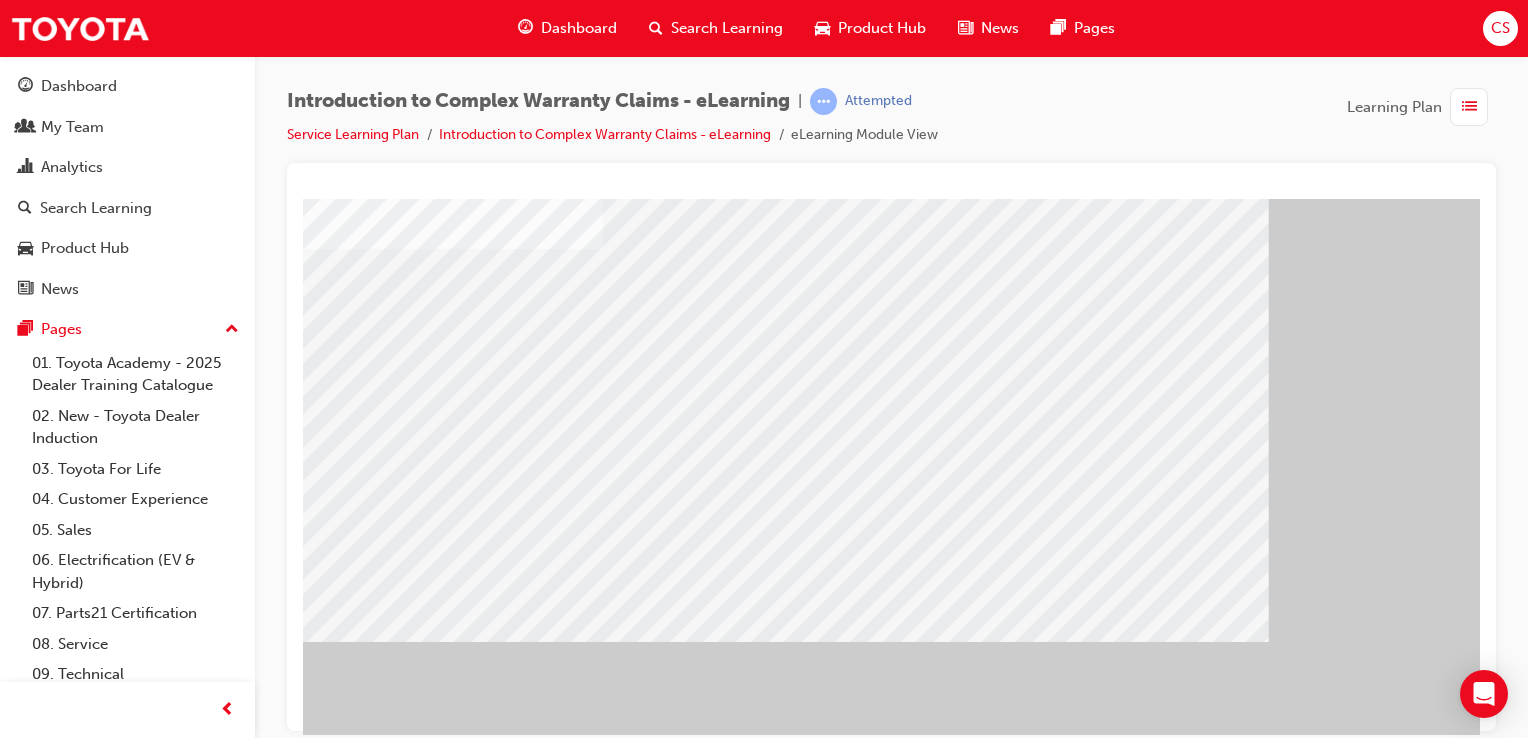 click at bounding box center [527, 2277] 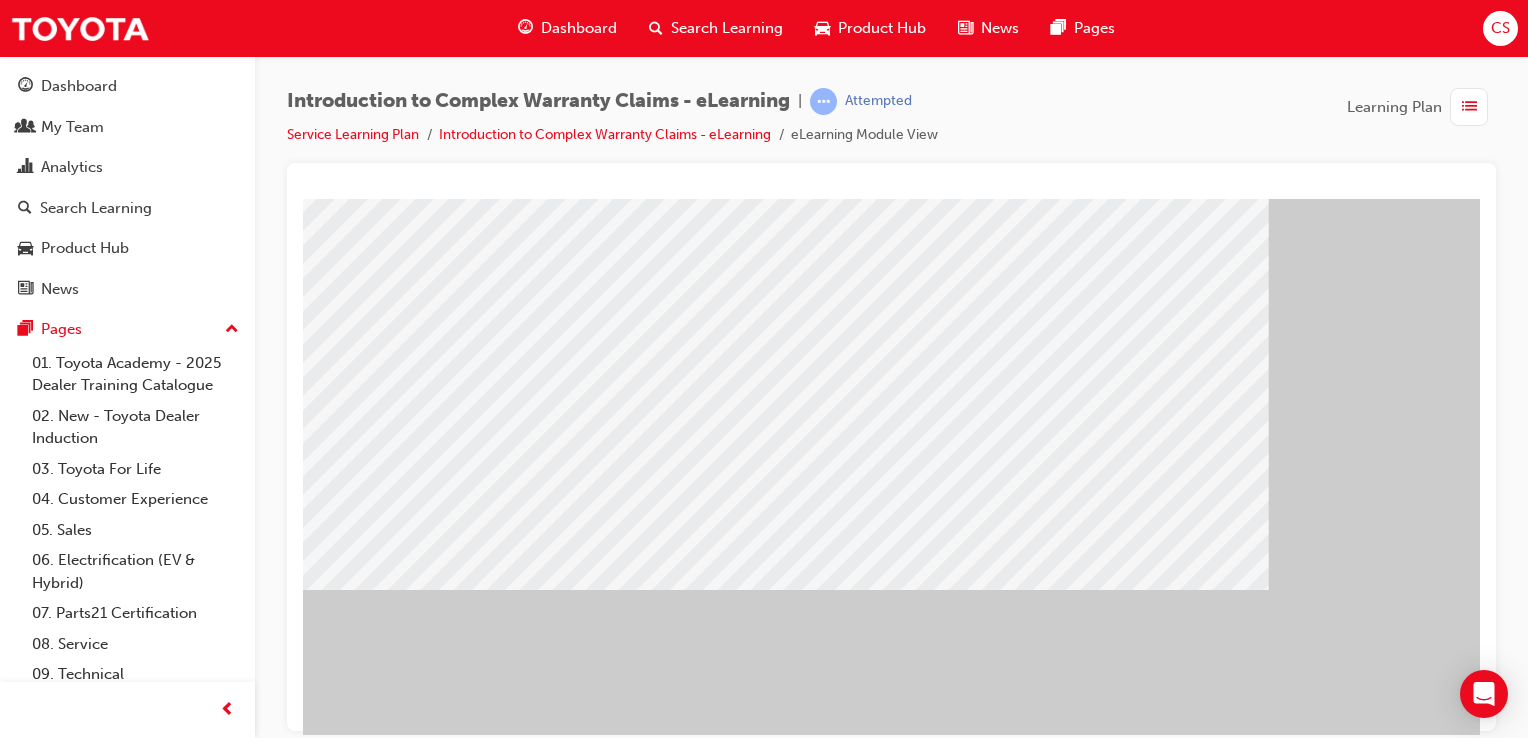 scroll, scrollTop: 228, scrollLeft: 0, axis: vertical 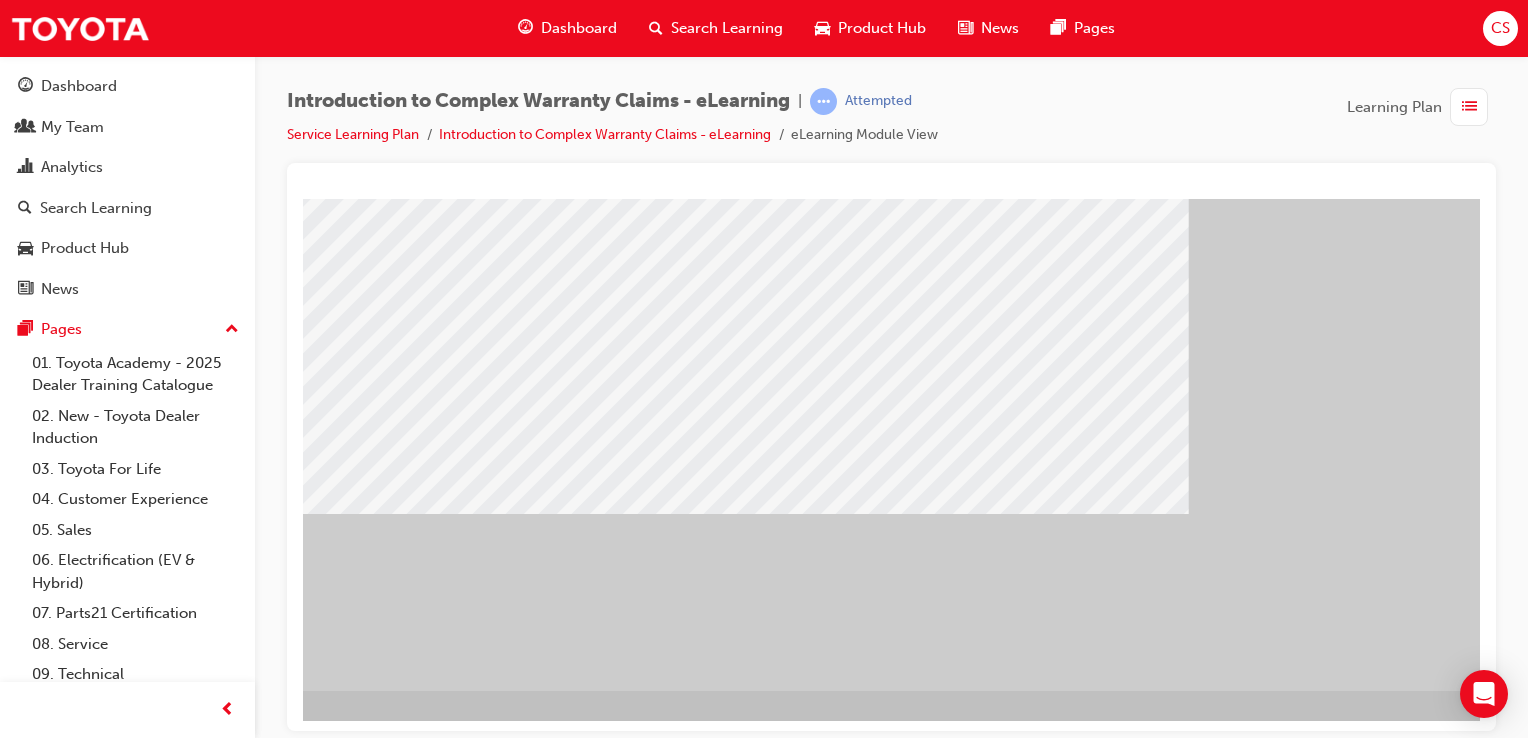 click at bounding box center [286, 842] 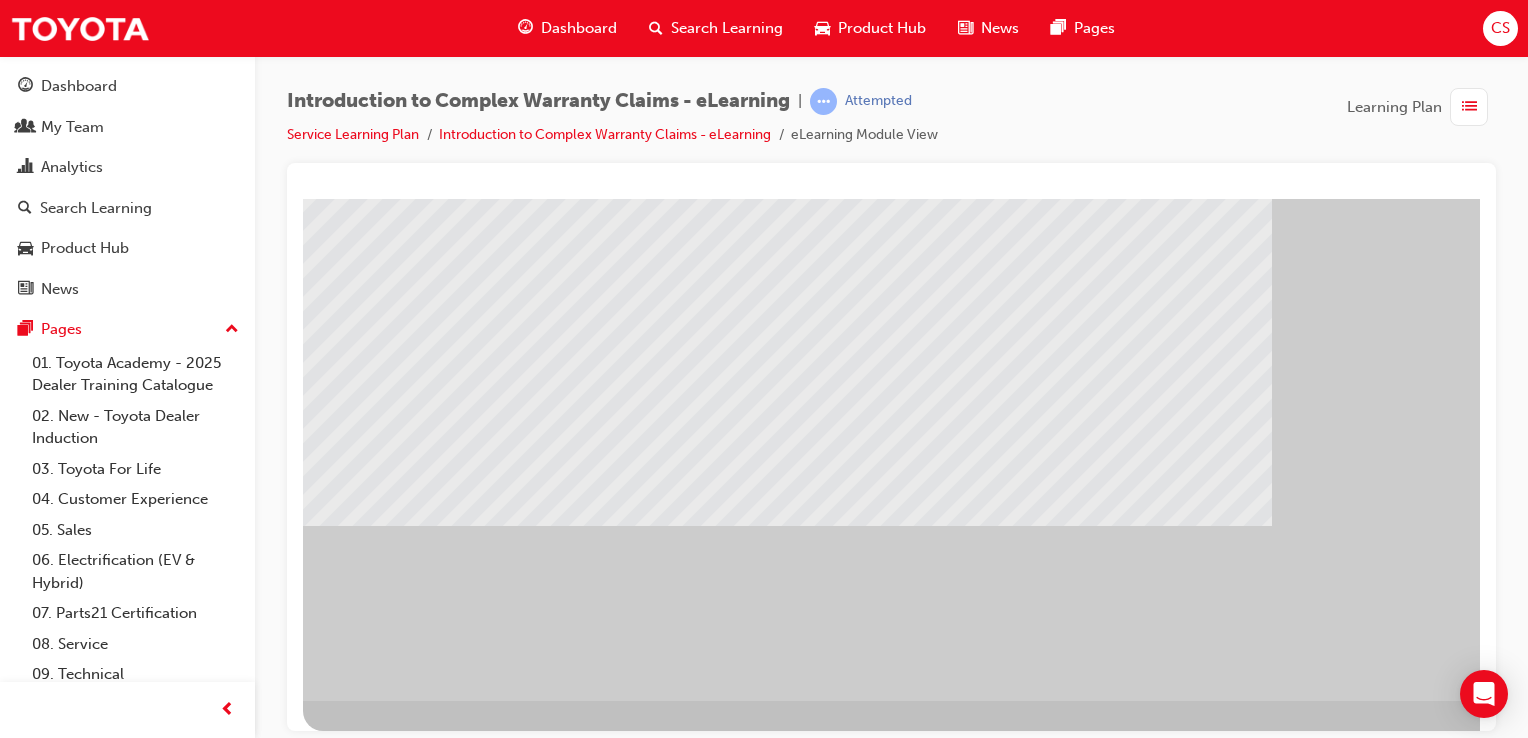 scroll, scrollTop: 228, scrollLeft: 0, axis: vertical 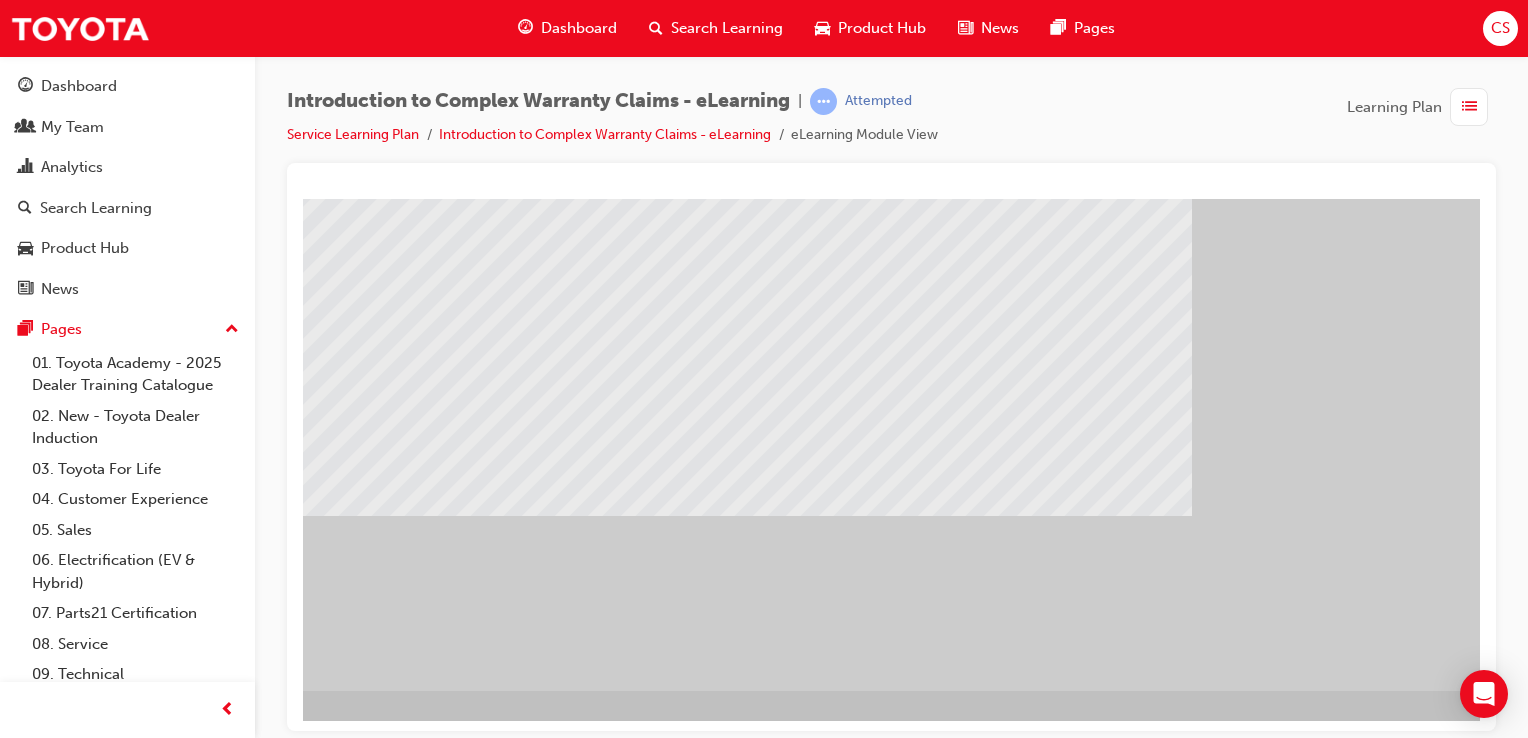 click at bounding box center (286, 842) 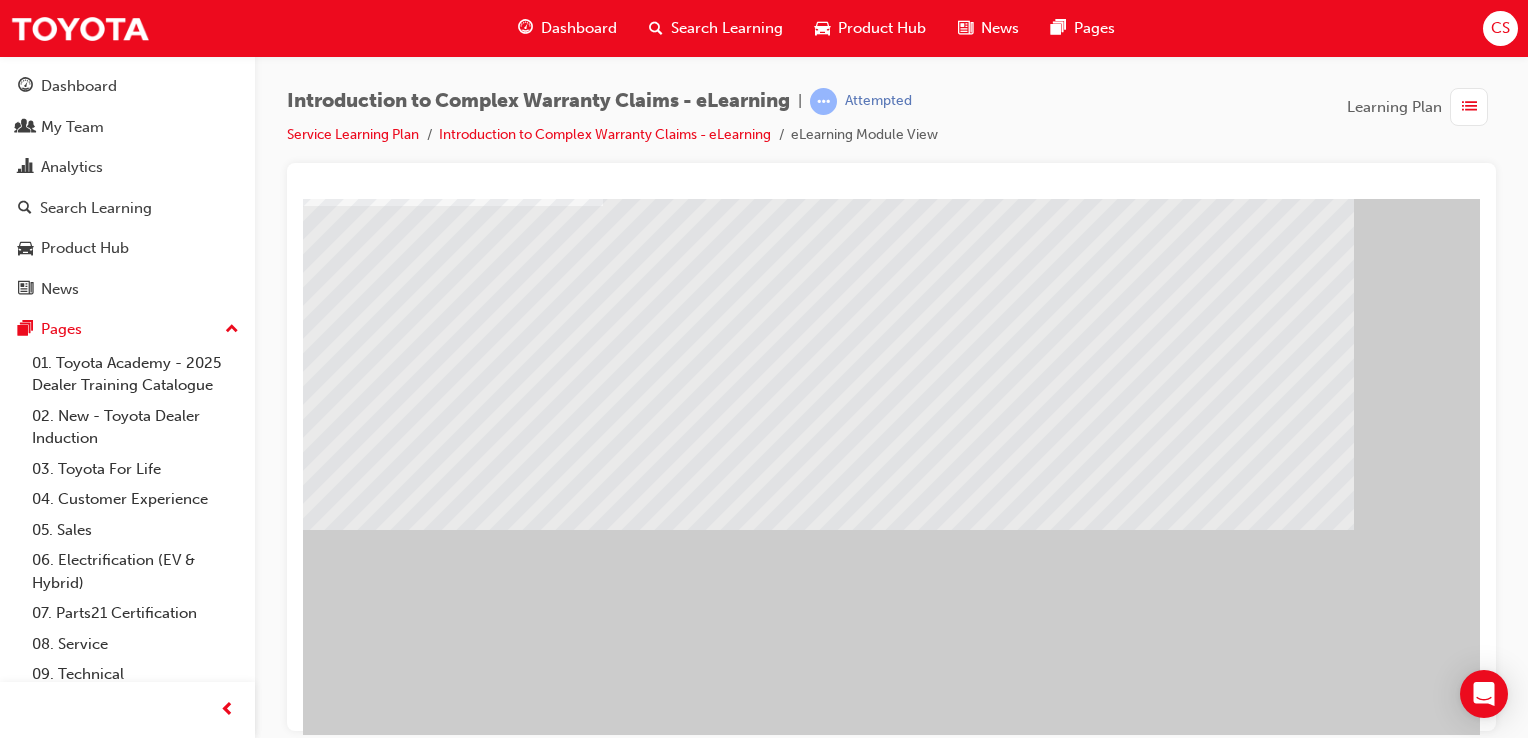 scroll, scrollTop: 200, scrollLeft: 0, axis: vertical 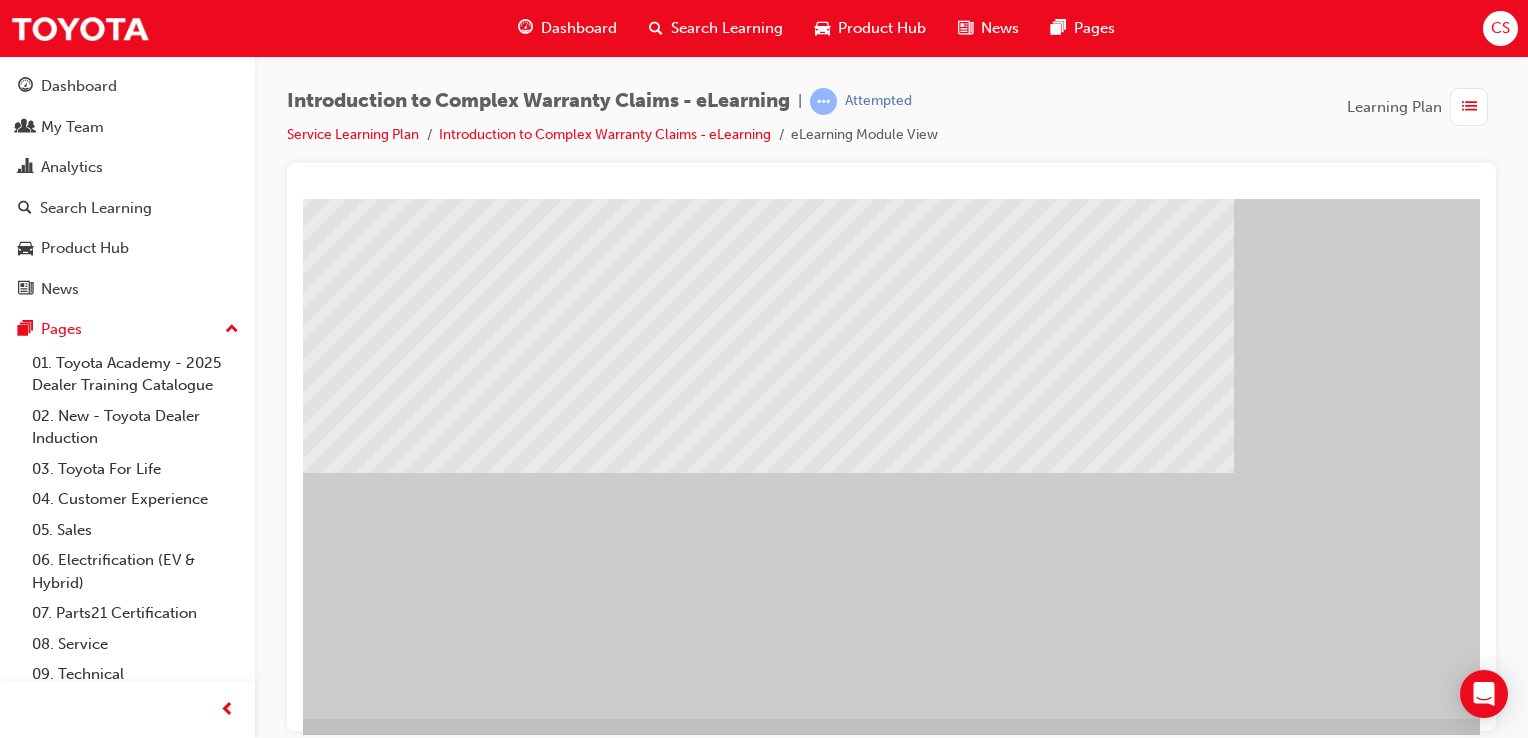 click at bounding box center (246, 870) 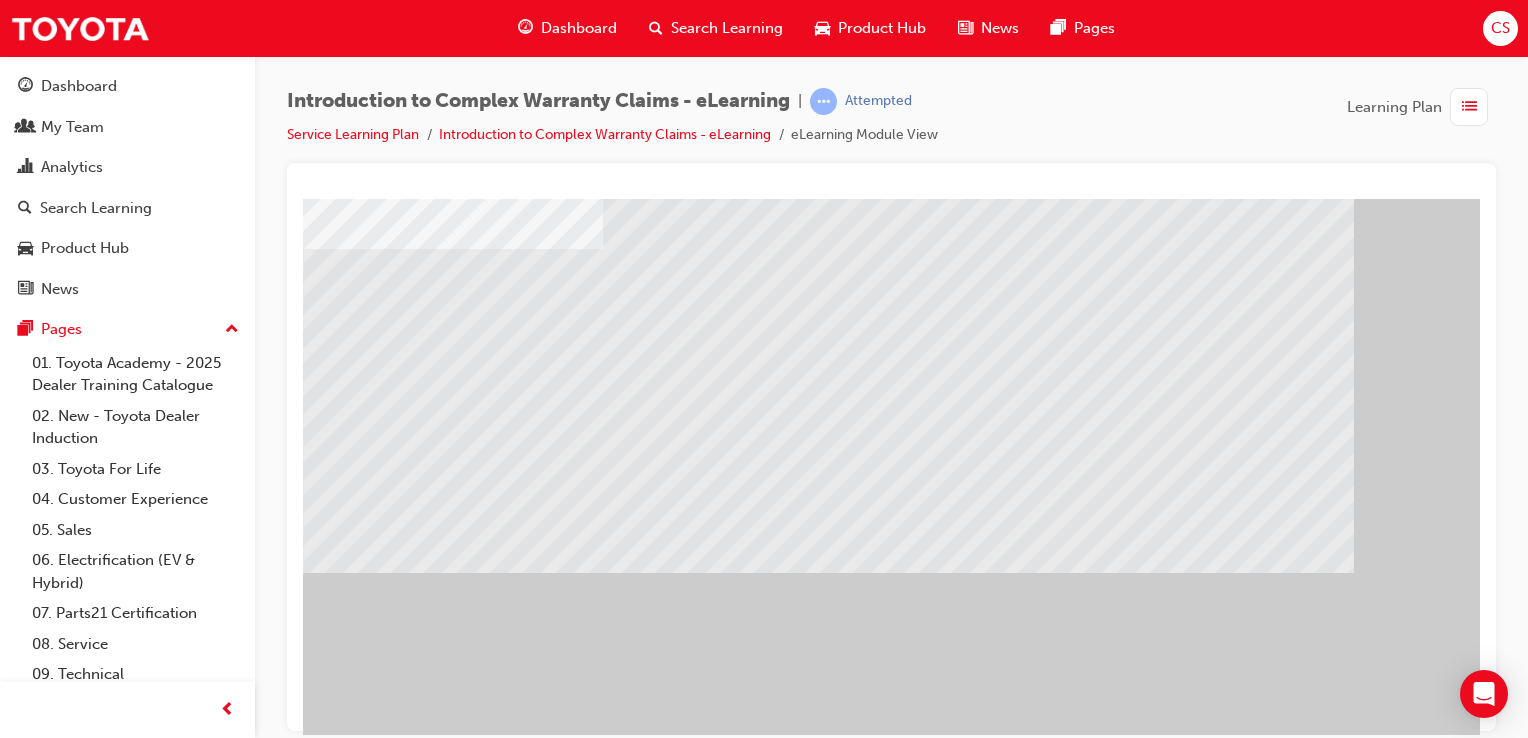 scroll, scrollTop: 200, scrollLeft: 0, axis: vertical 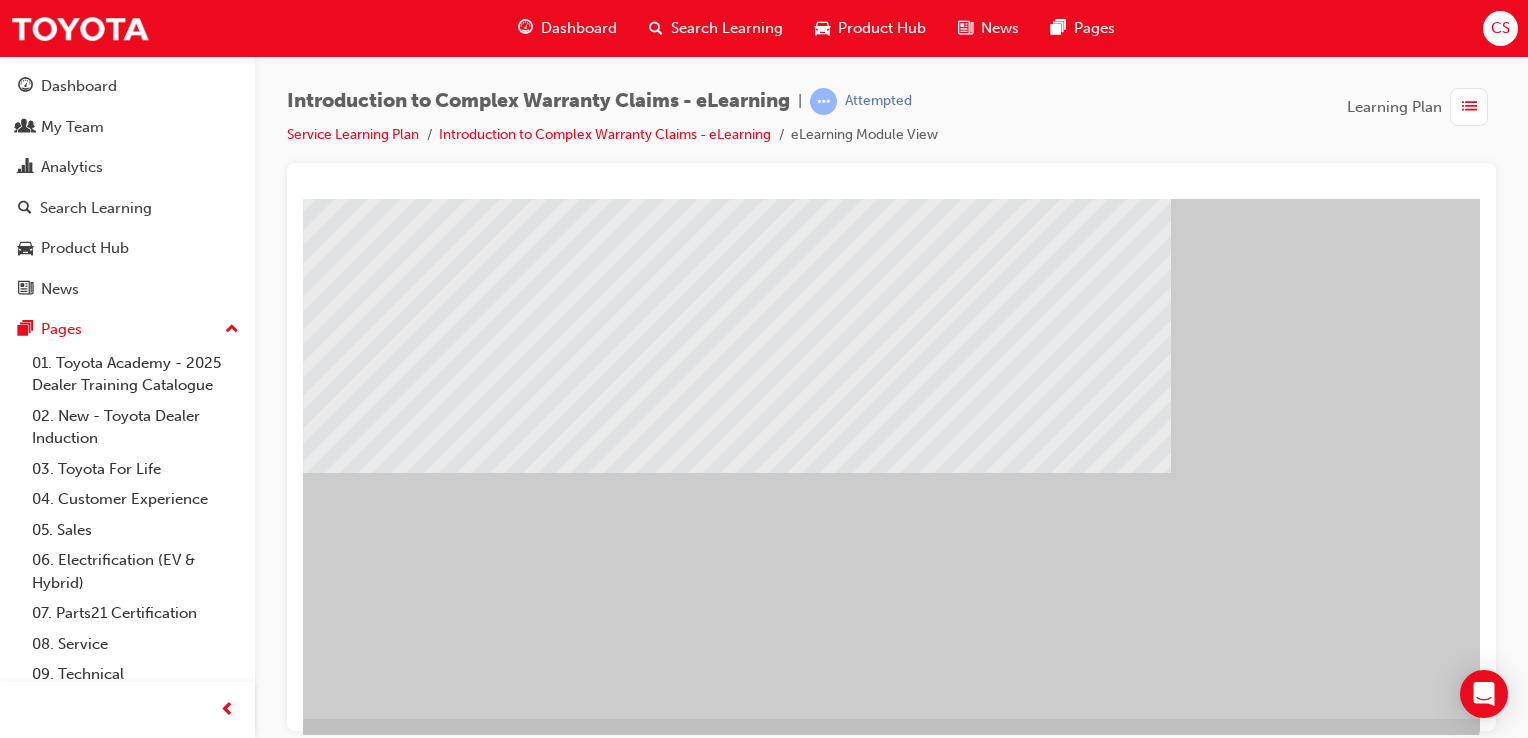 click at bounding box center (183, 870) 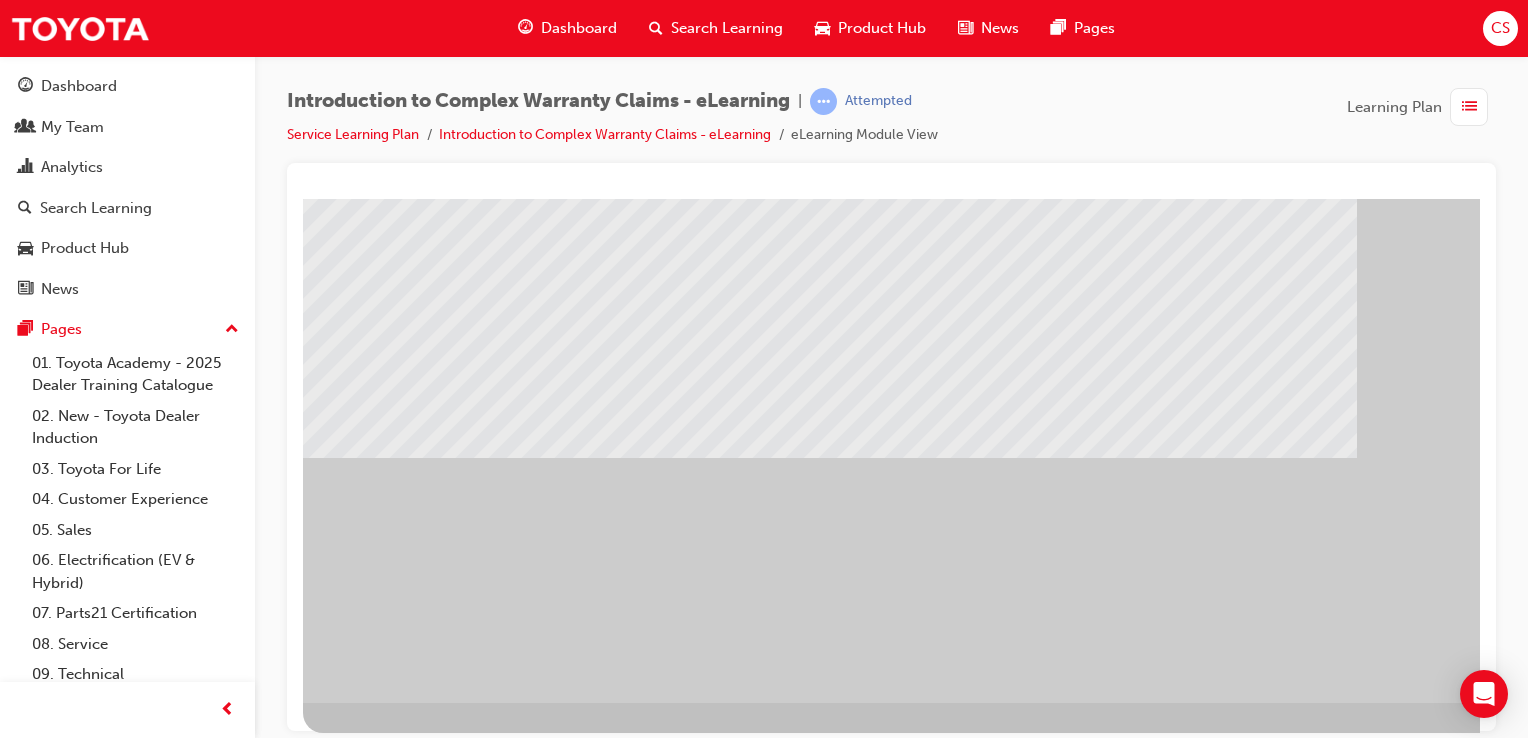 scroll, scrollTop: 228, scrollLeft: 0, axis: vertical 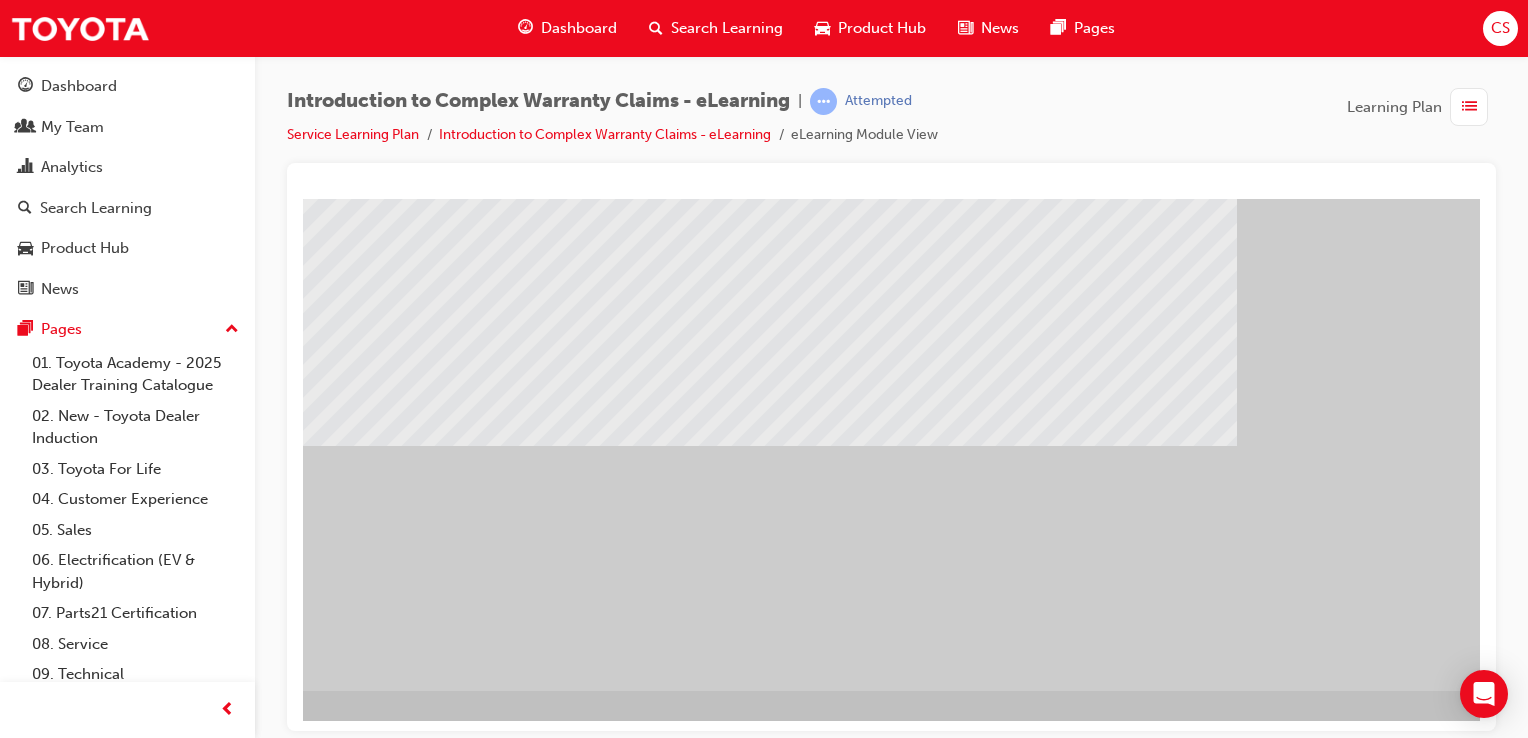 click at bounding box center [246, 842] 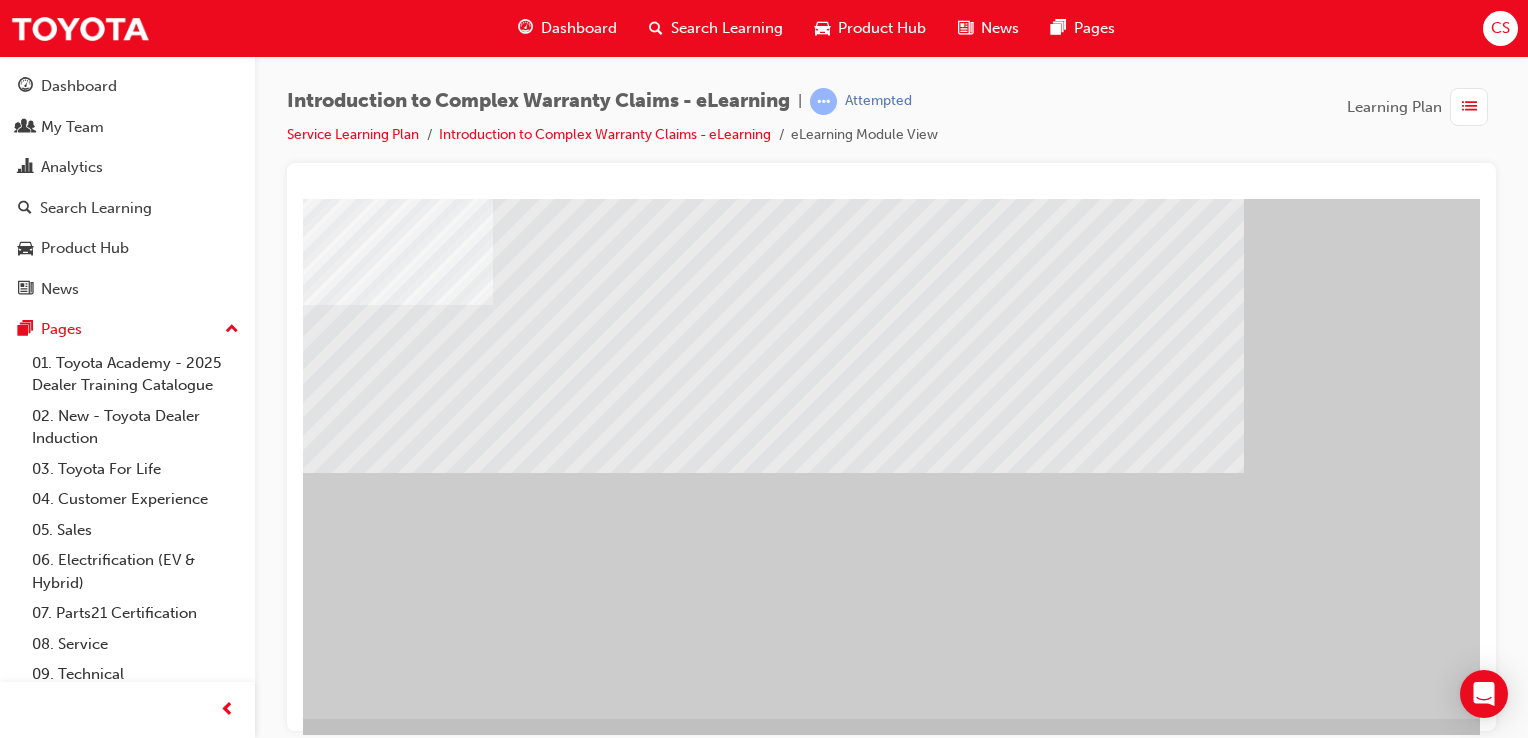 scroll, scrollTop: 200, scrollLeft: 120, axis: both 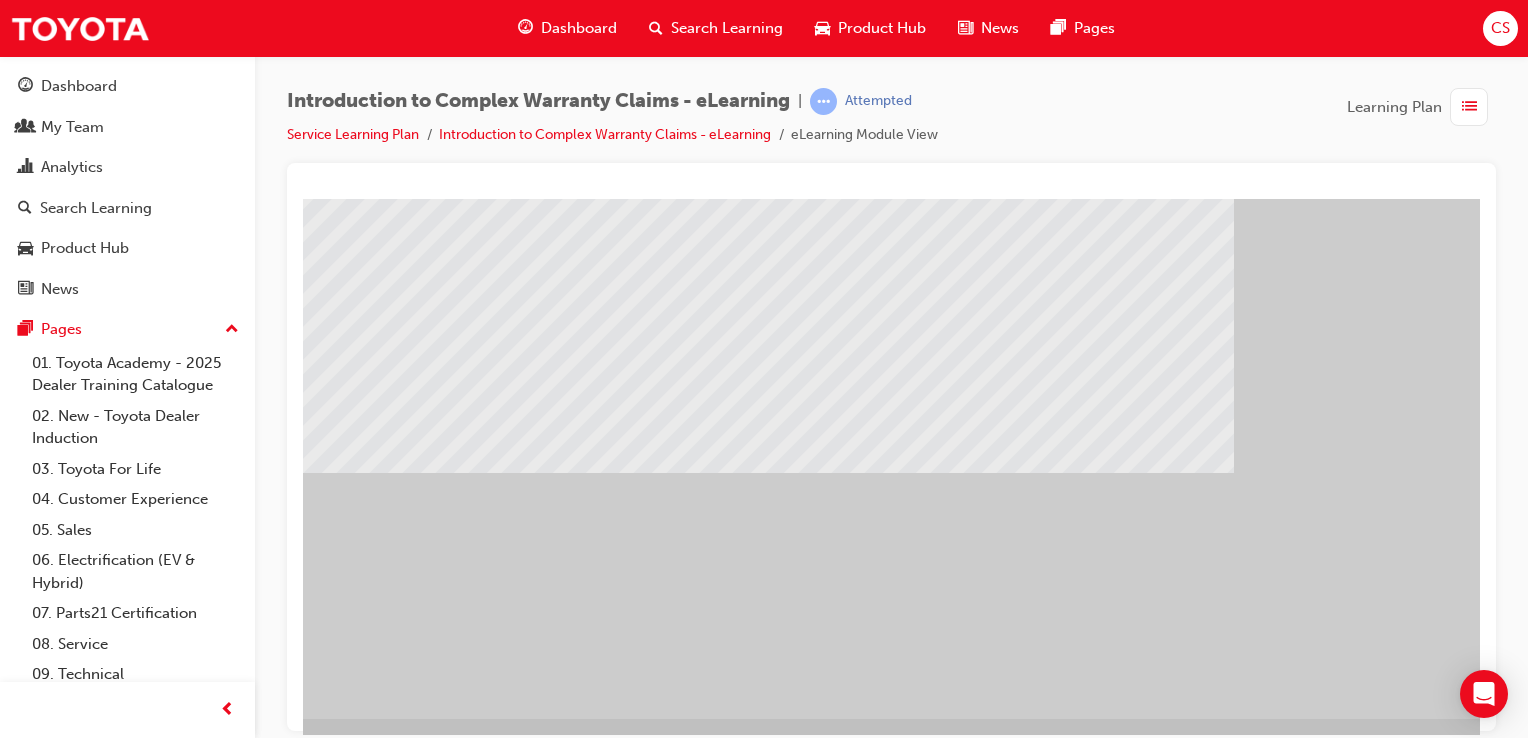 click at bounding box center (199, 1546) 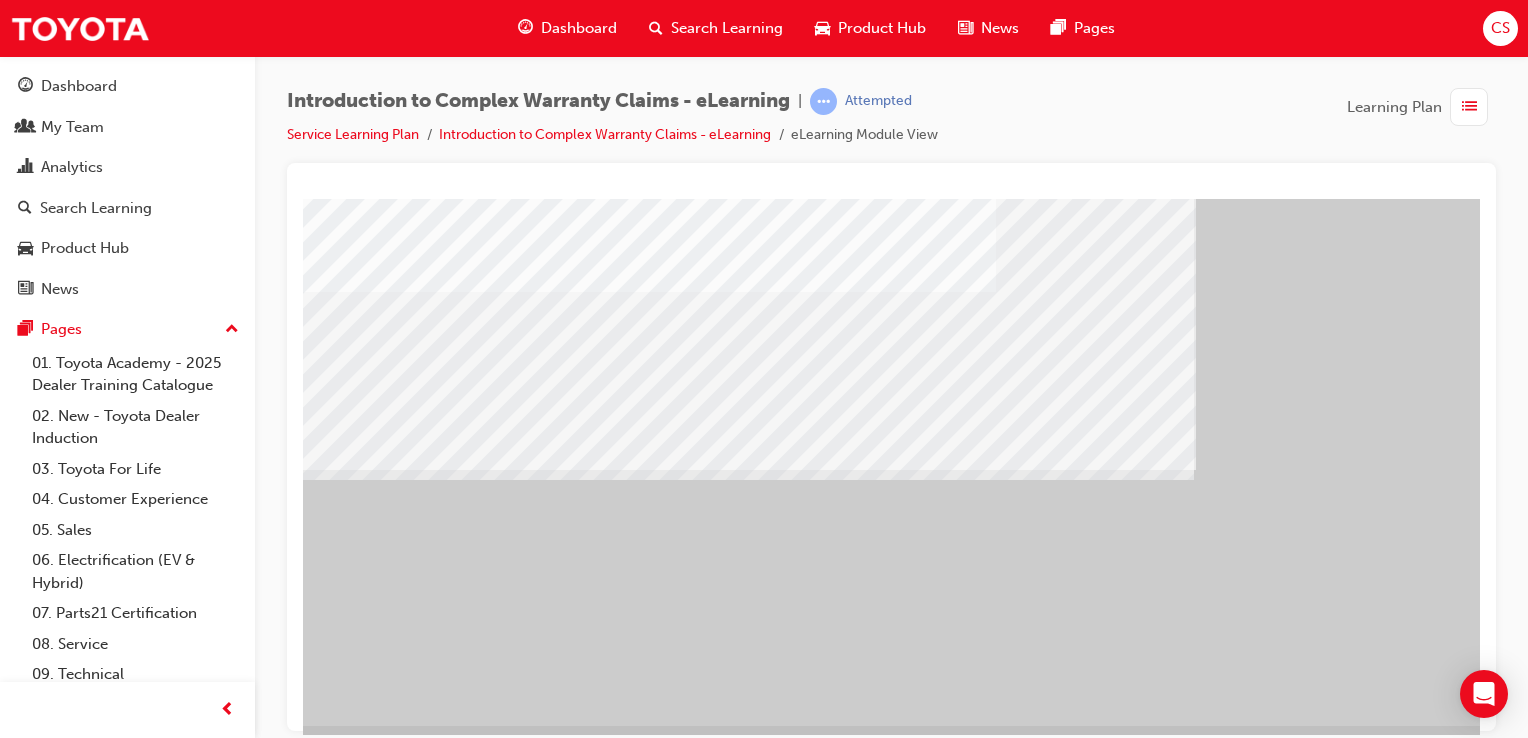scroll, scrollTop: 228, scrollLeft: 160, axis: both 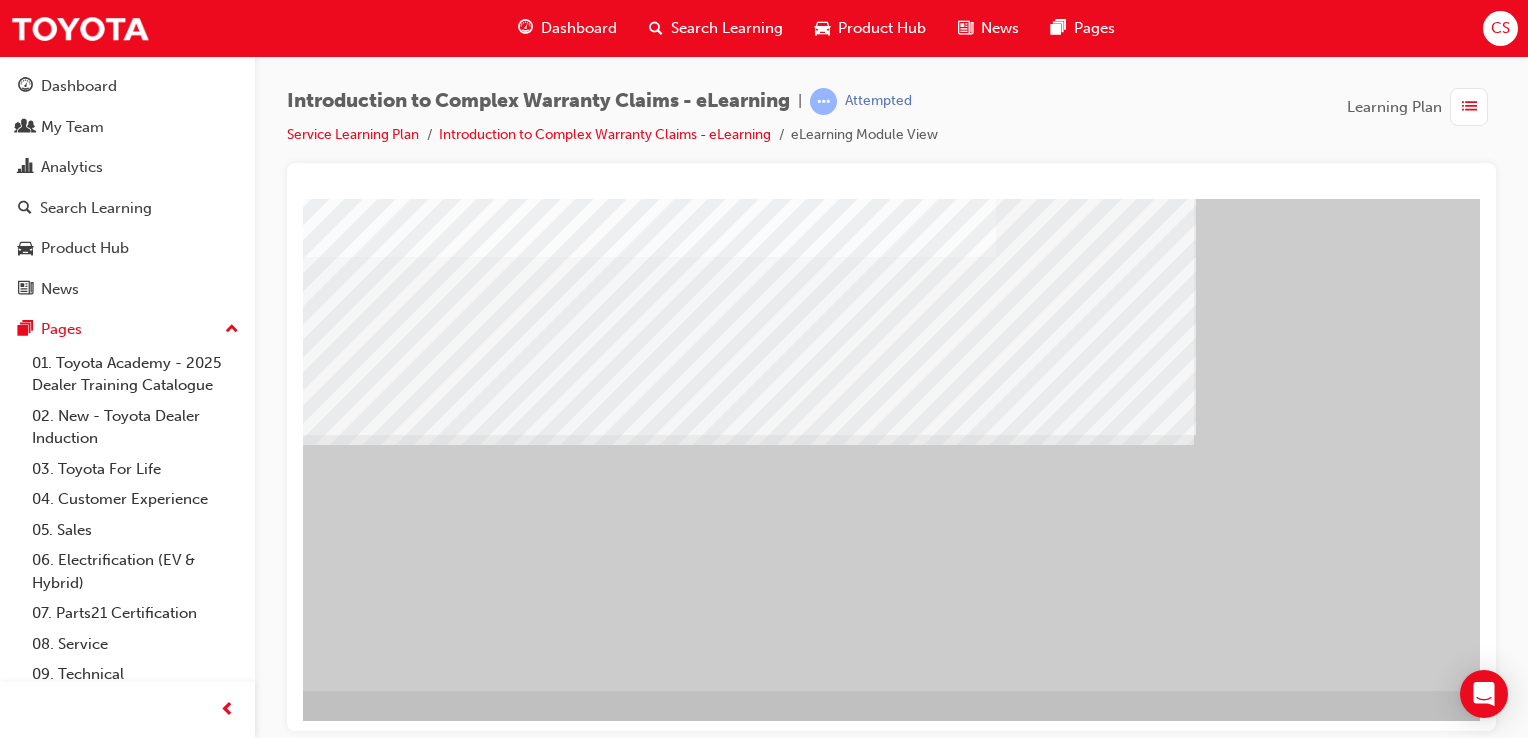 click at bounding box center (206, 842) 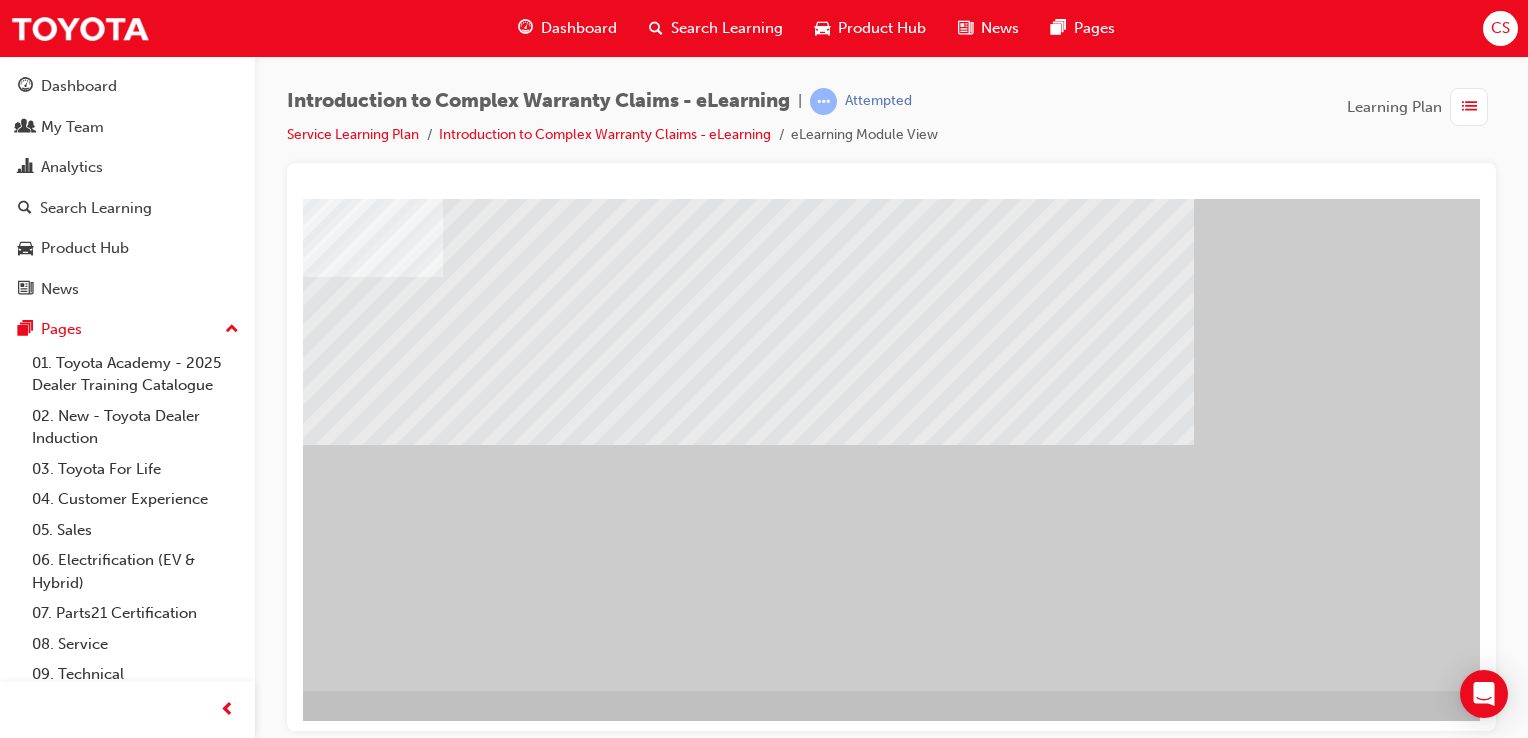 scroll, scrollTop: 0, scrollLeft: 0, axis: both 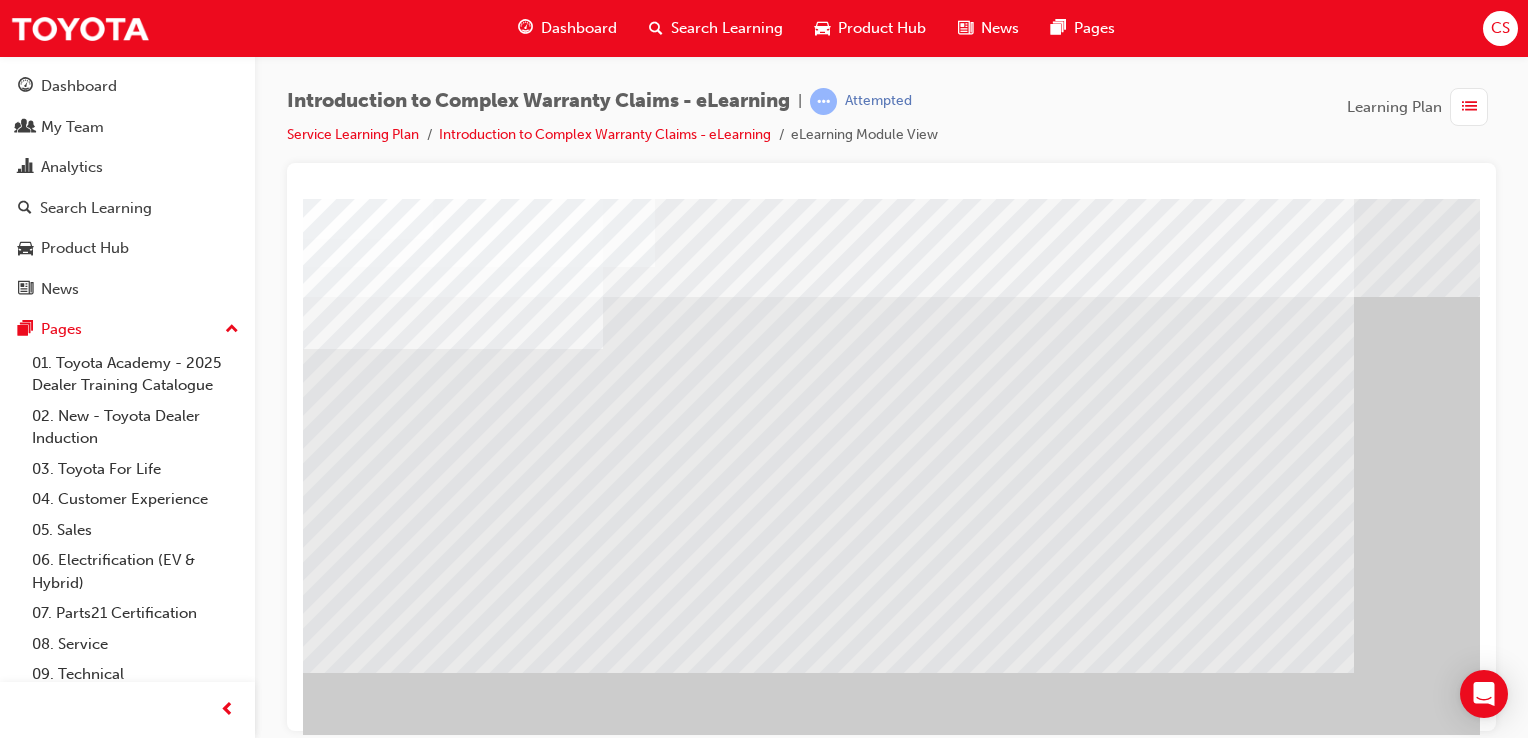 click at bounding box center [828, 1325] 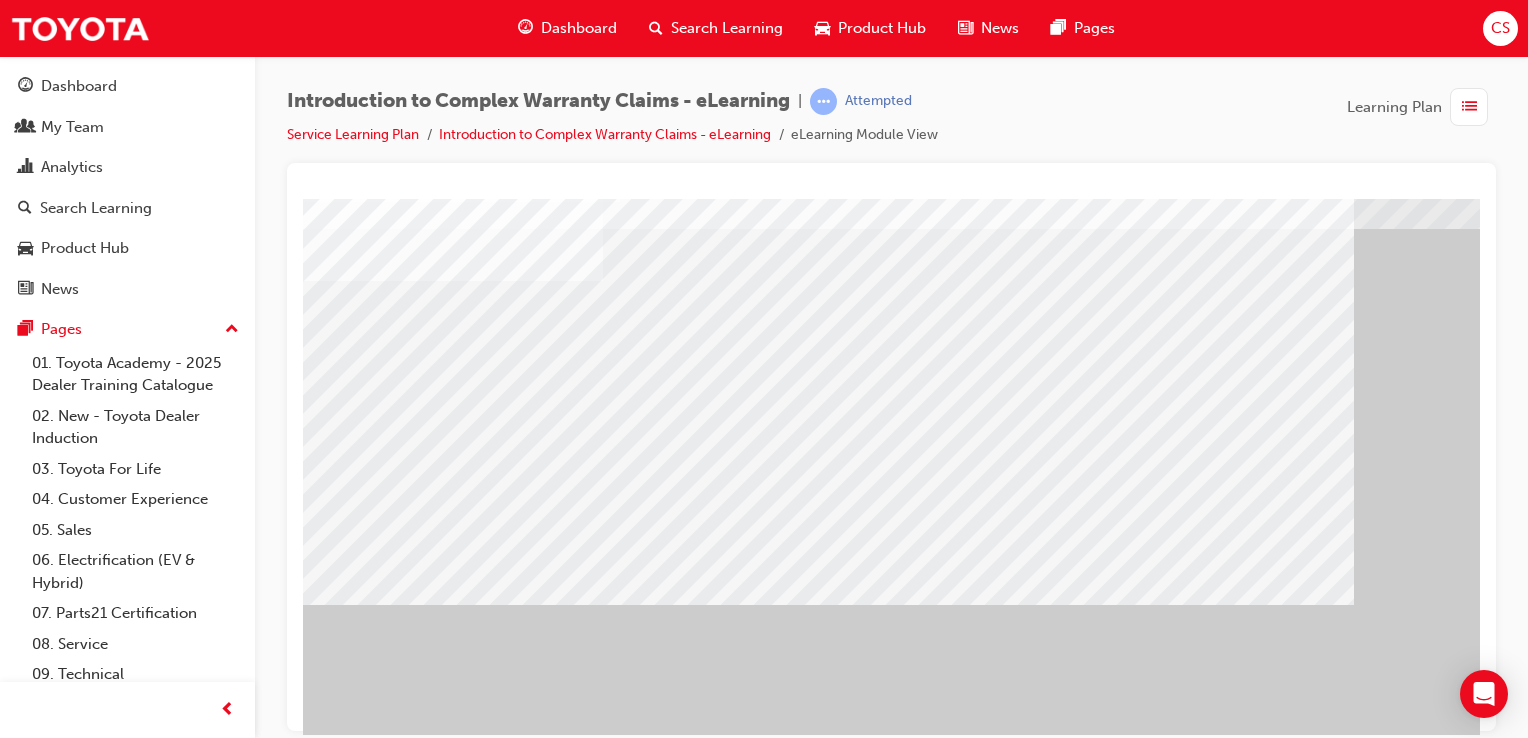 scroll, scrollTop: 200, scrollLeft: 0, axis: vertical 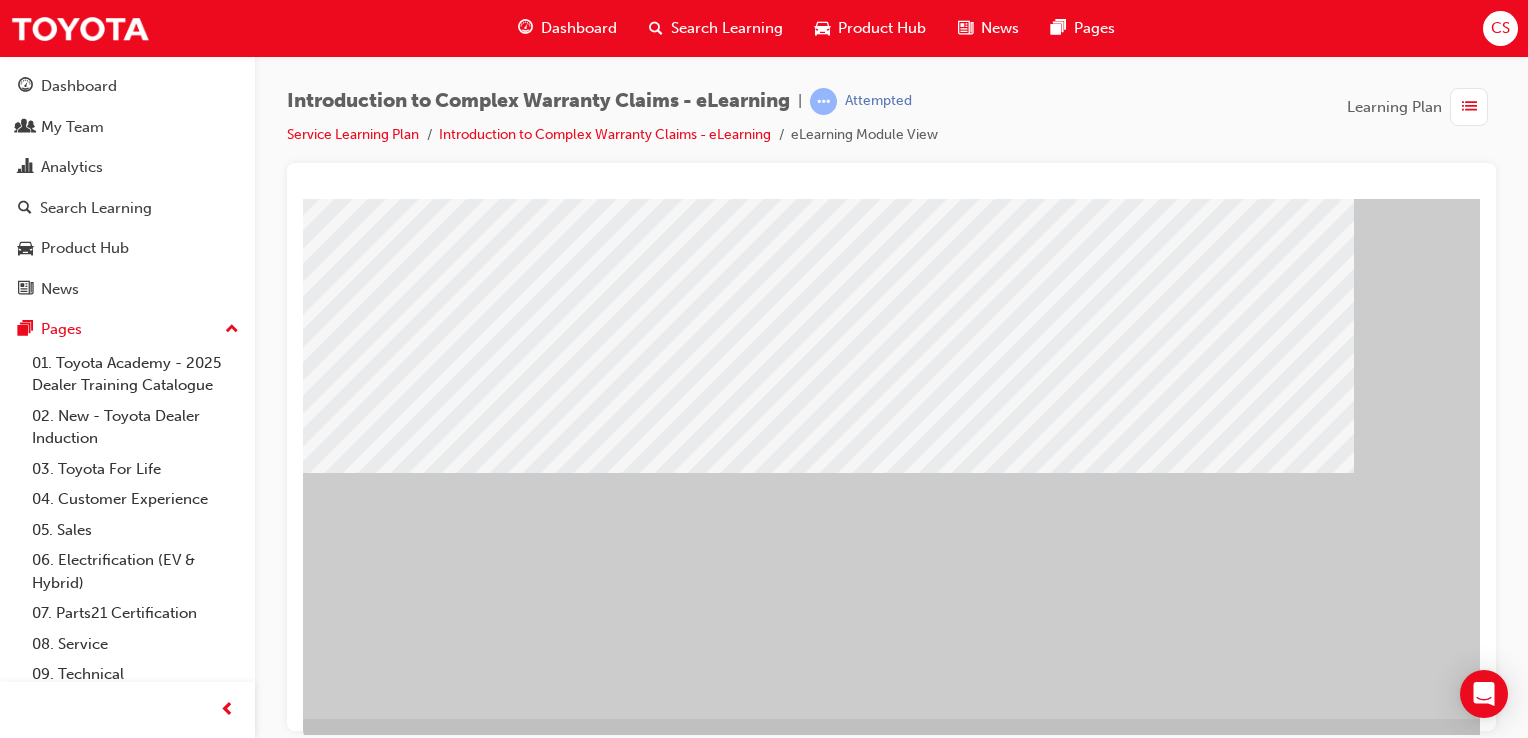 click at bounding box center [461, 2017] 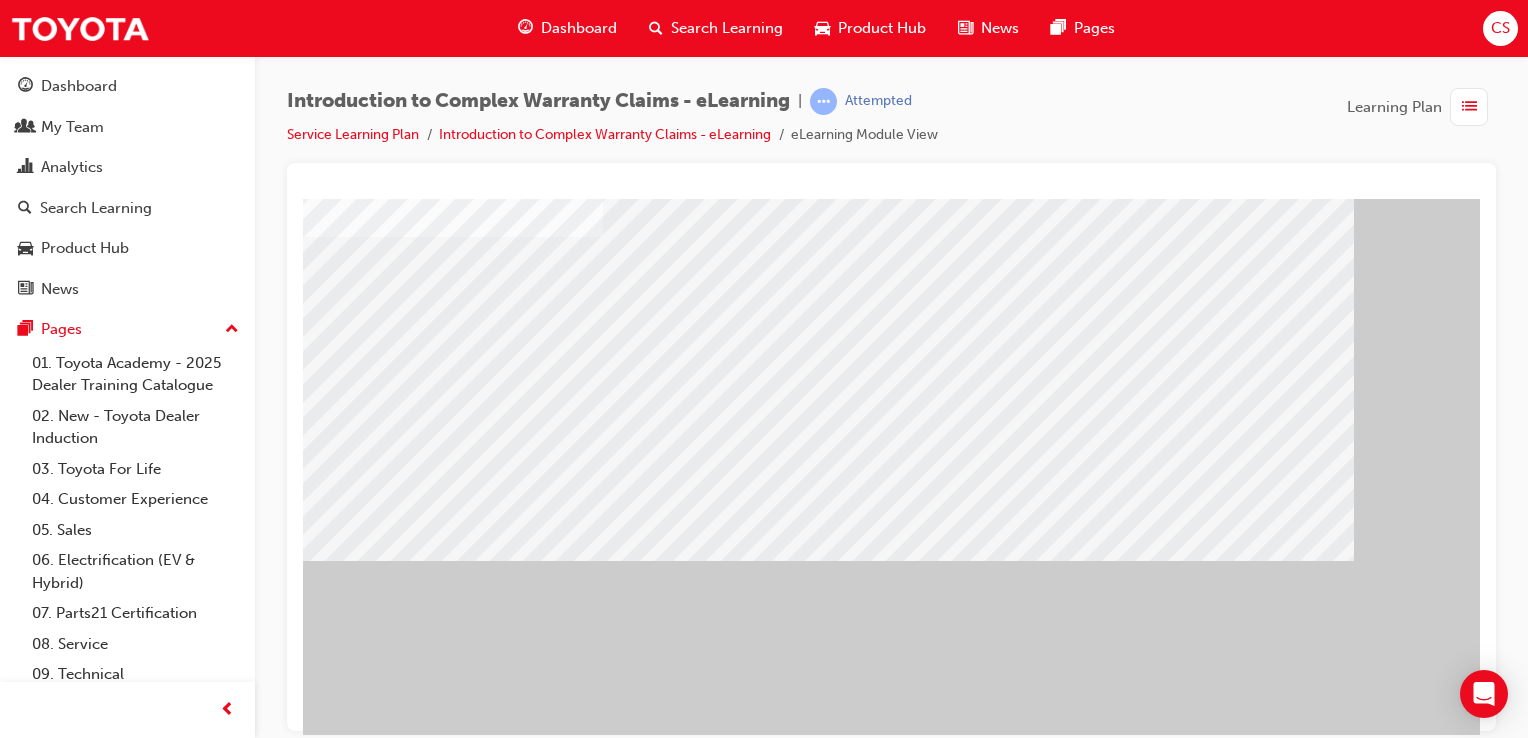 scroll, scrollTop: 200, scrollLeft: 0, axis: vertical 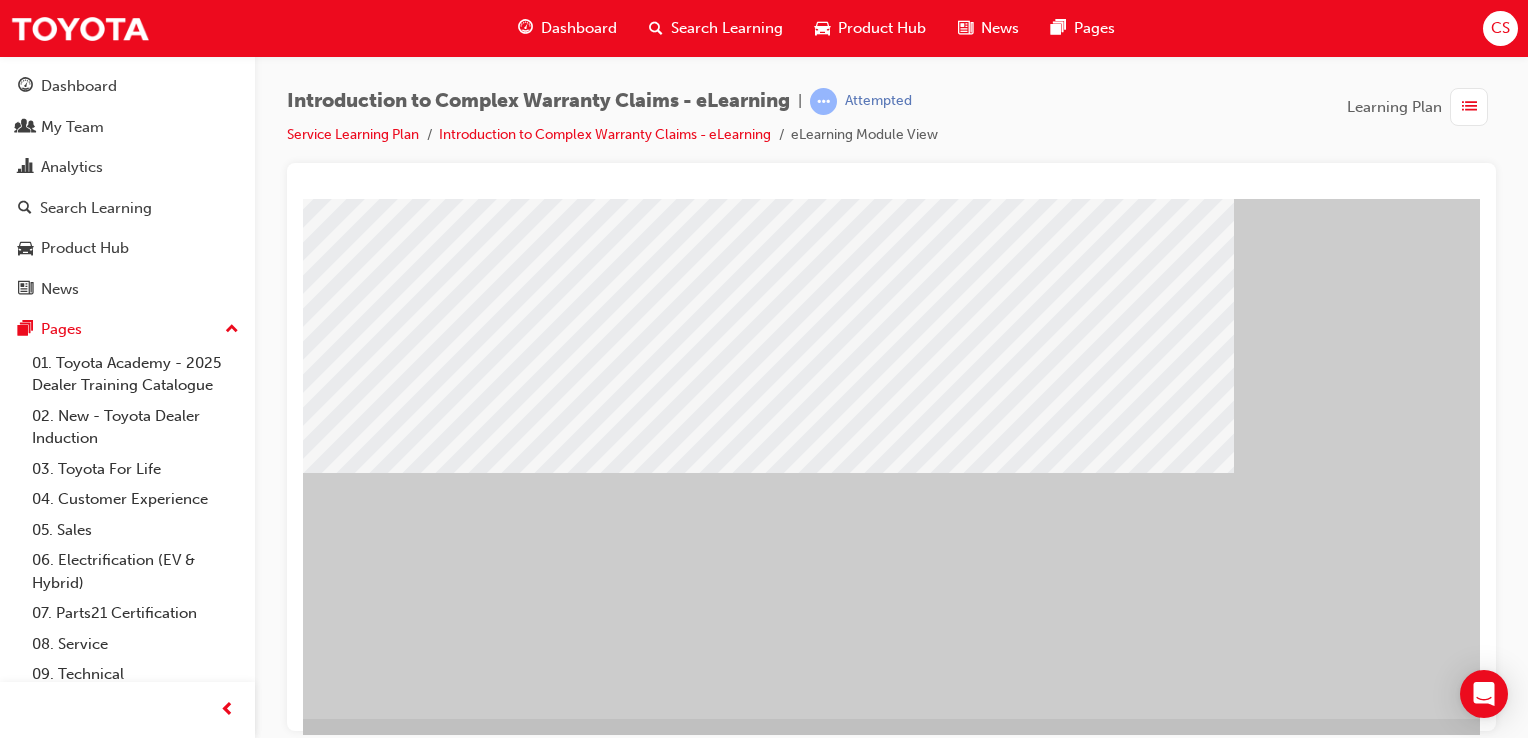 click at bounding box center (246, 870) 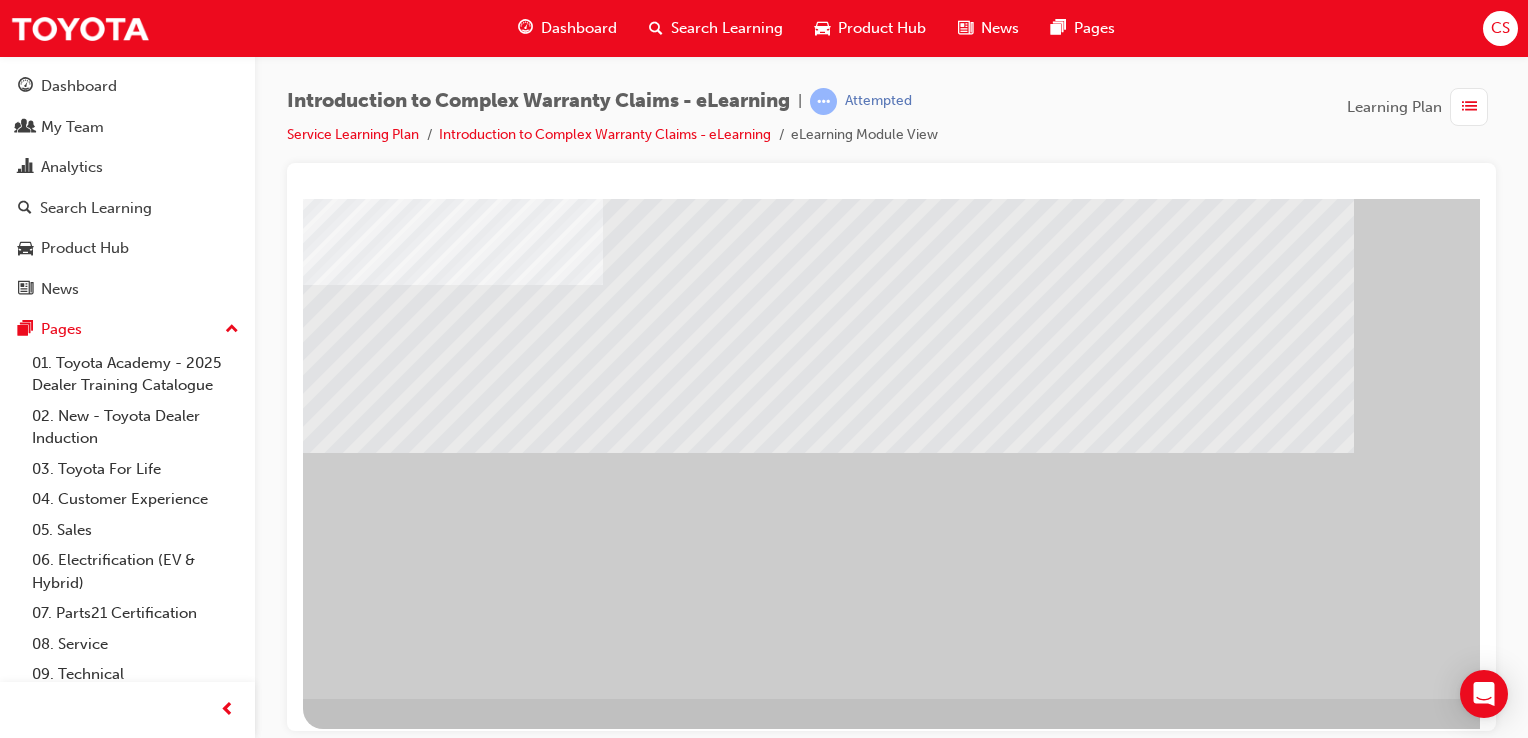 scroll, scrollTop: 228, scrollLeft: 0, axis: vertical 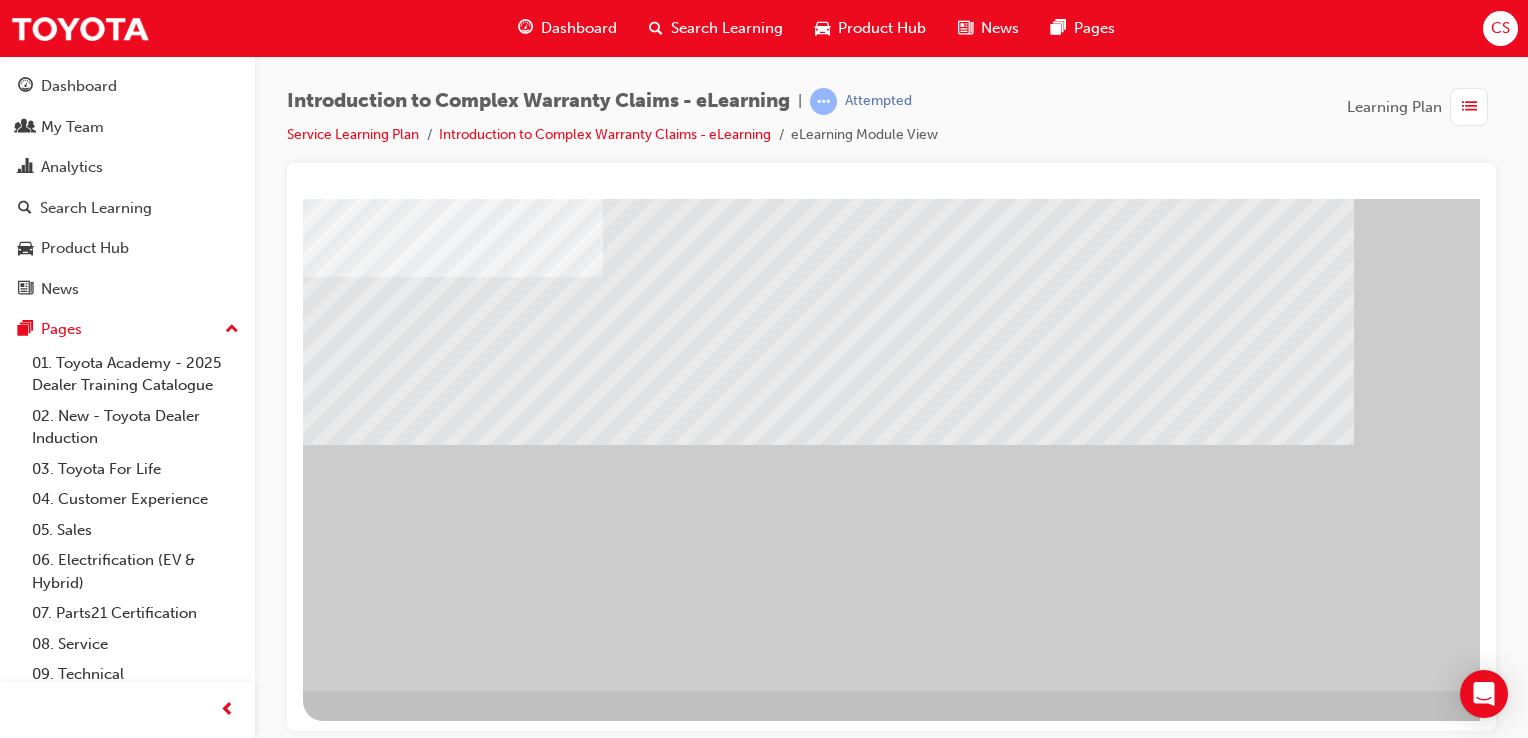 click at bounding box center [491, 1356] 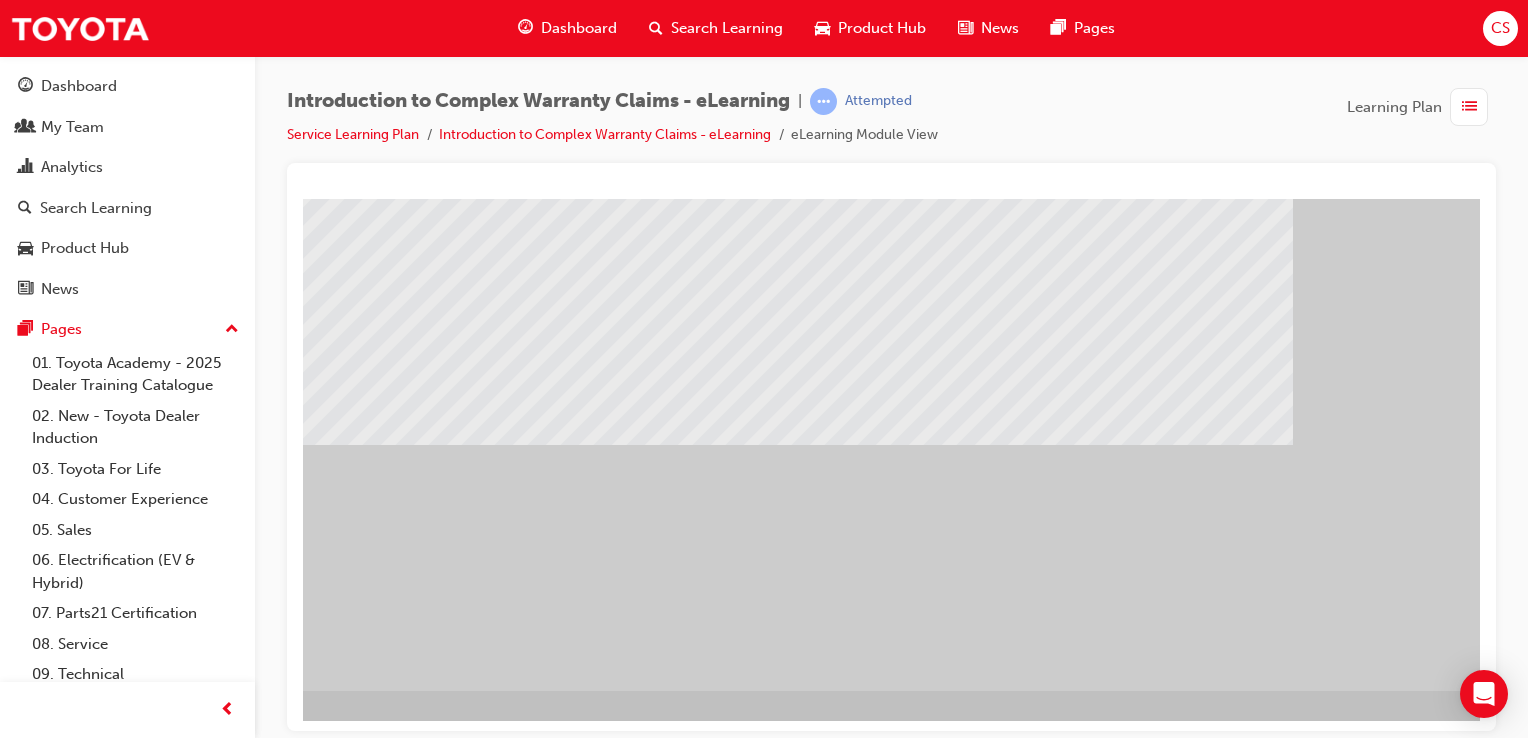 scroll, scrollTop: 228, scrollLeft: 80, axis: both 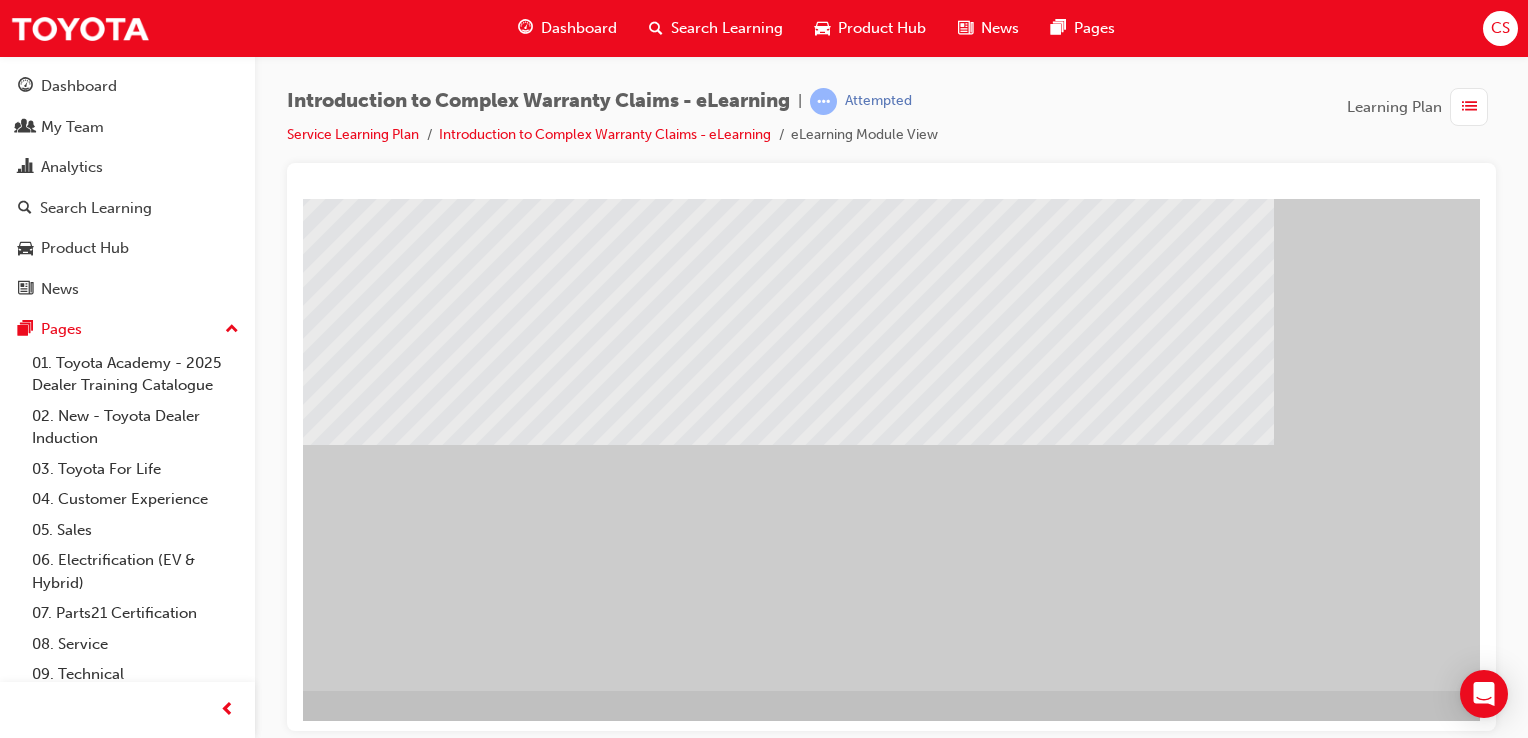click at bounding box center [286, 842] 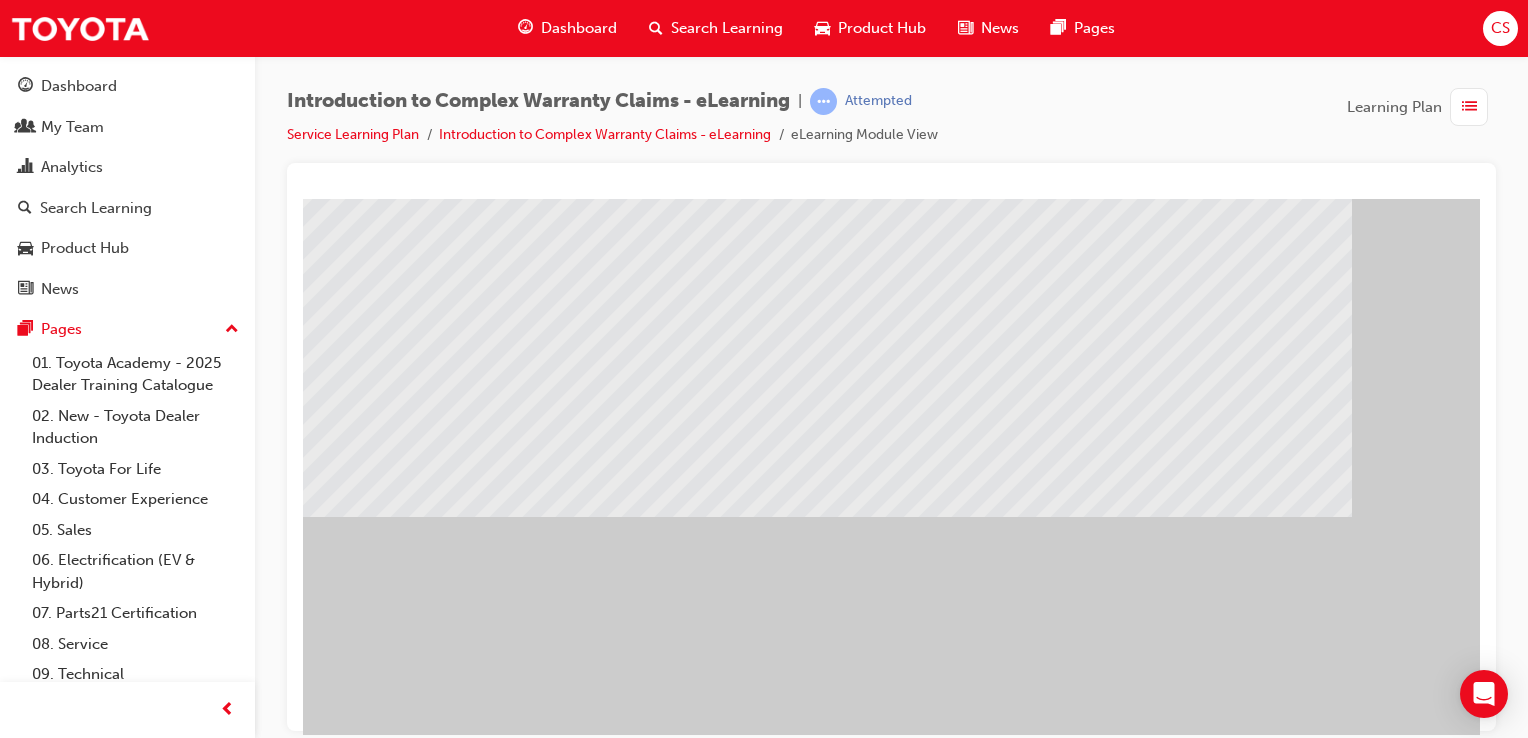 scroll, scrollTop: 200, scrollLeft: 0, axis: vertical 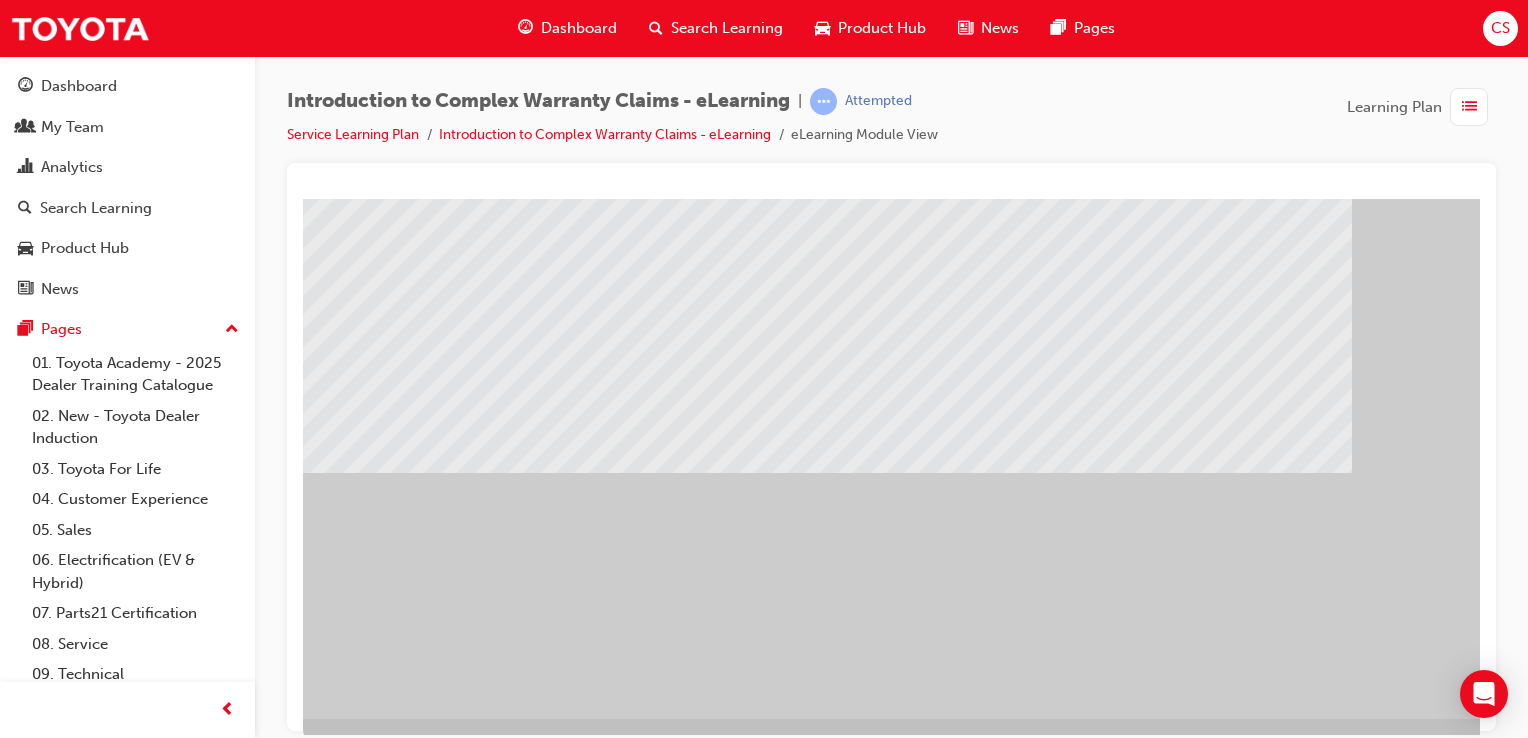 click at bounding box center (319, 1468) 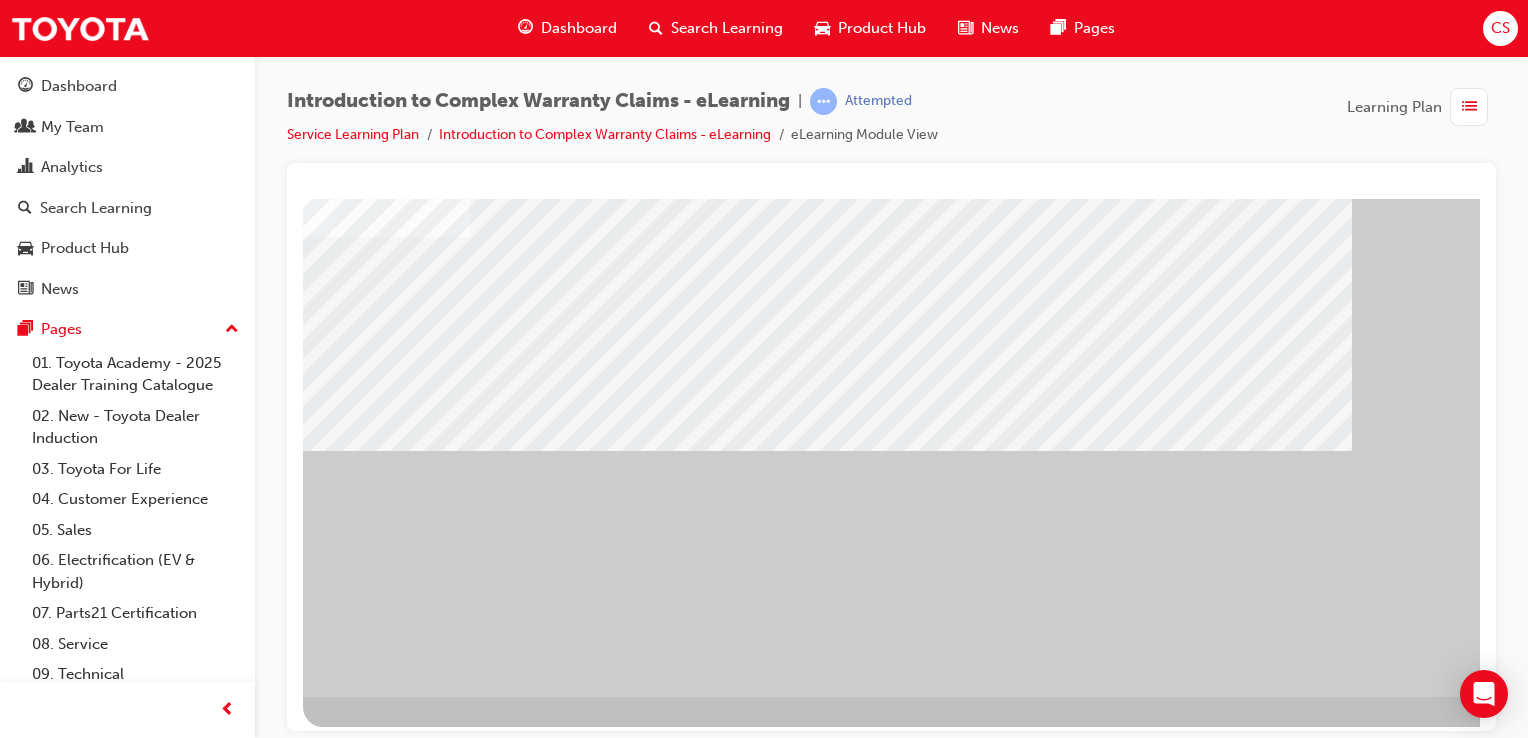 scroll, scrollTop: 228, scrollLeft: 0, axis: vertical 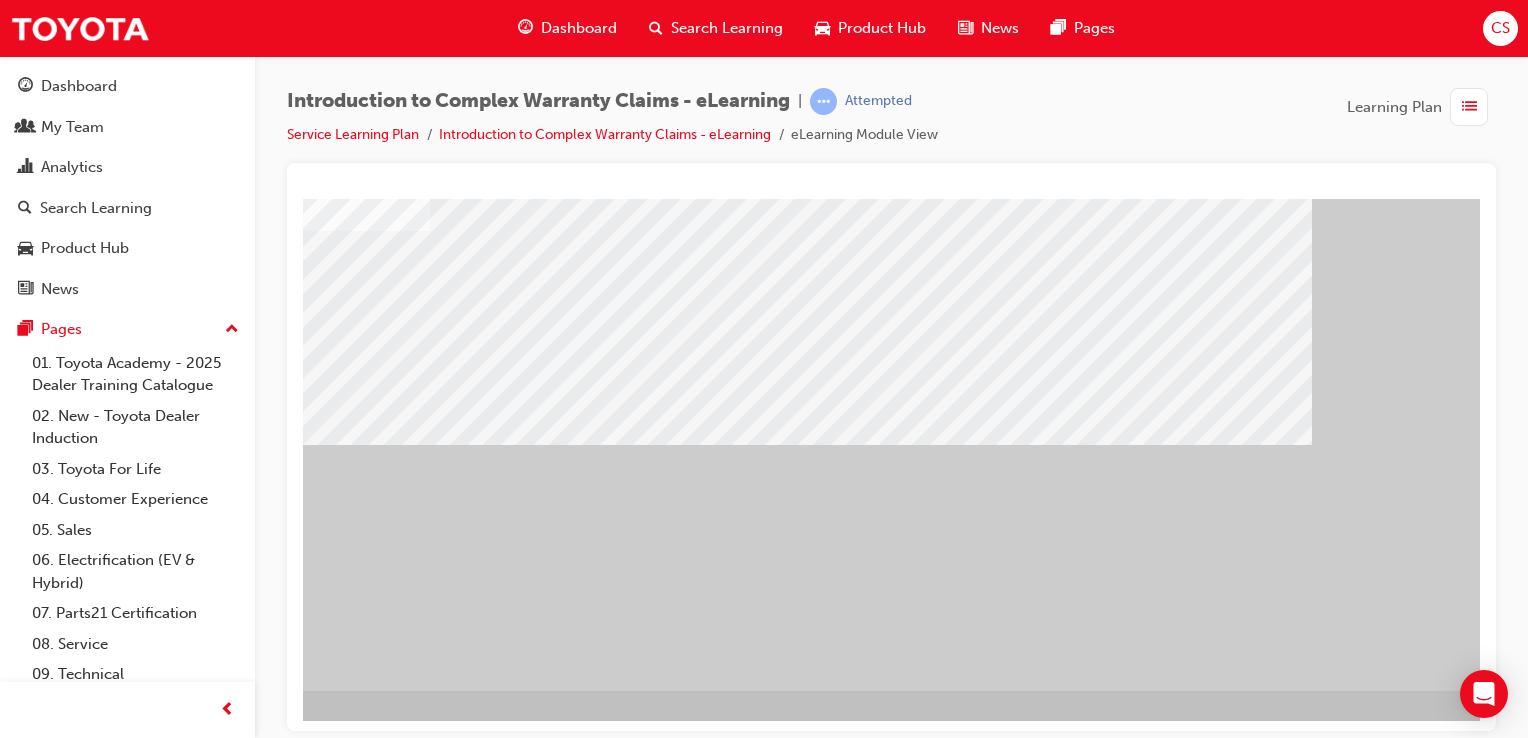 click at bounding box center [326, 842] 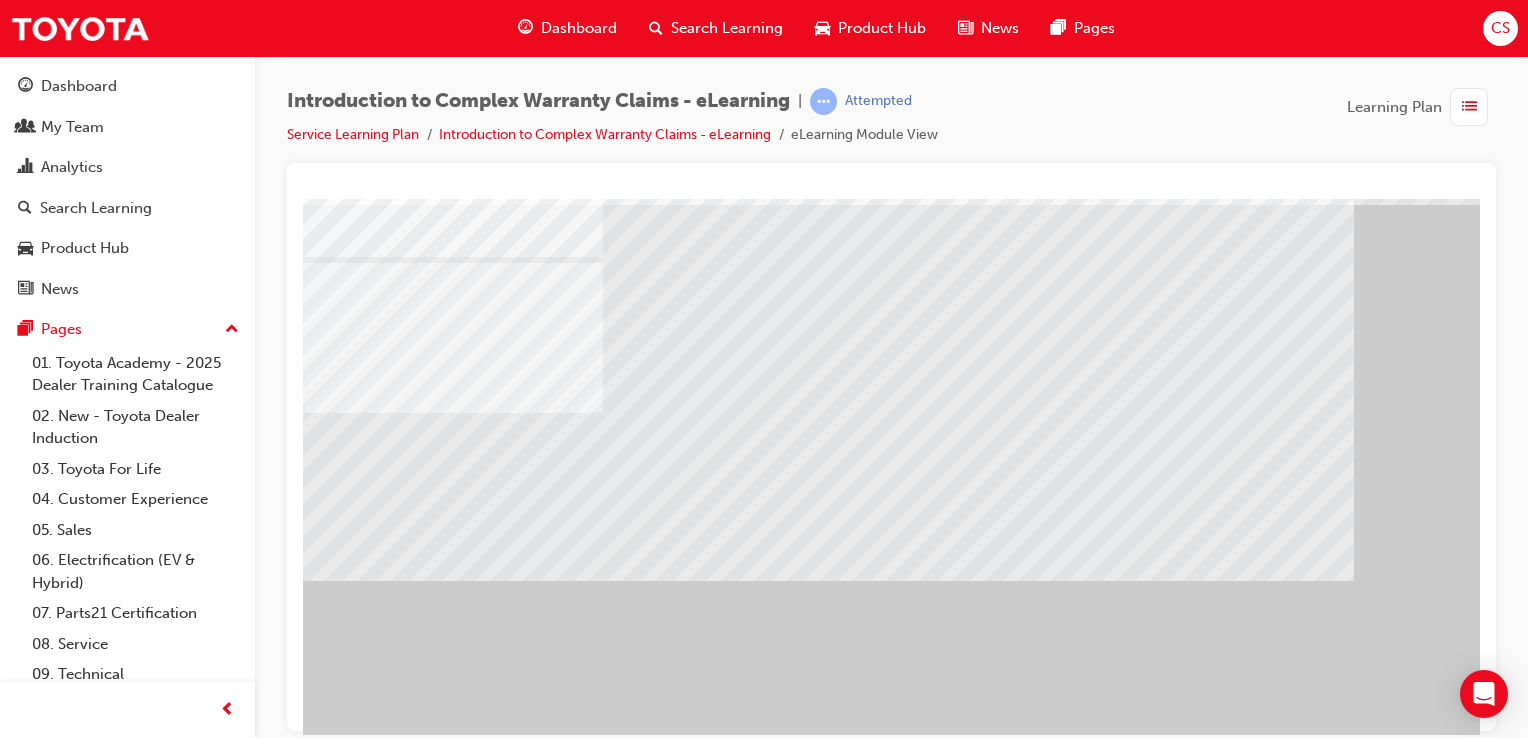 scroll, scrollTop: 228, scrollLeft: 0, axis: vertical 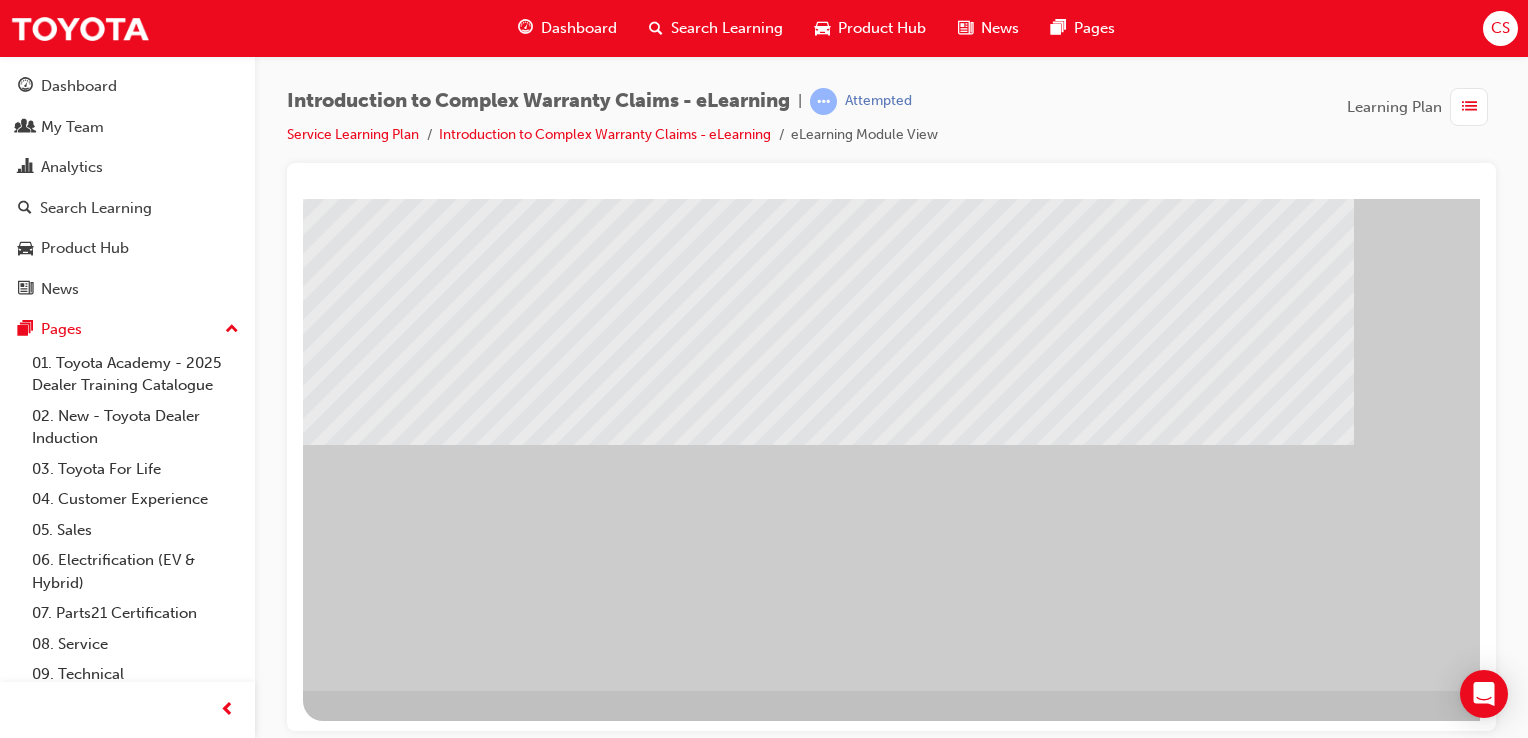 click at bounding box center (492, 1355) 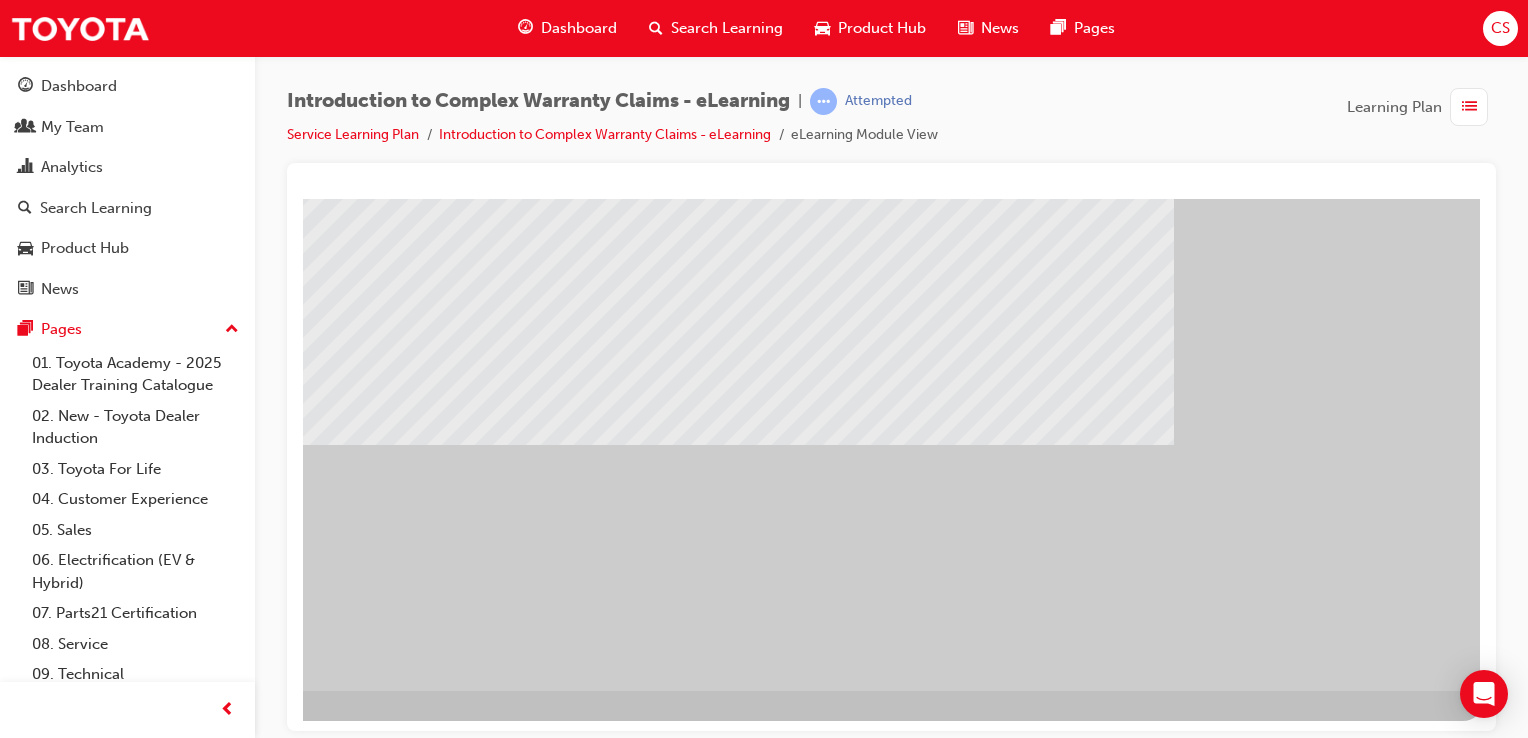 scroll, scrollTop: 228, scrollLeft: 198, axis: both 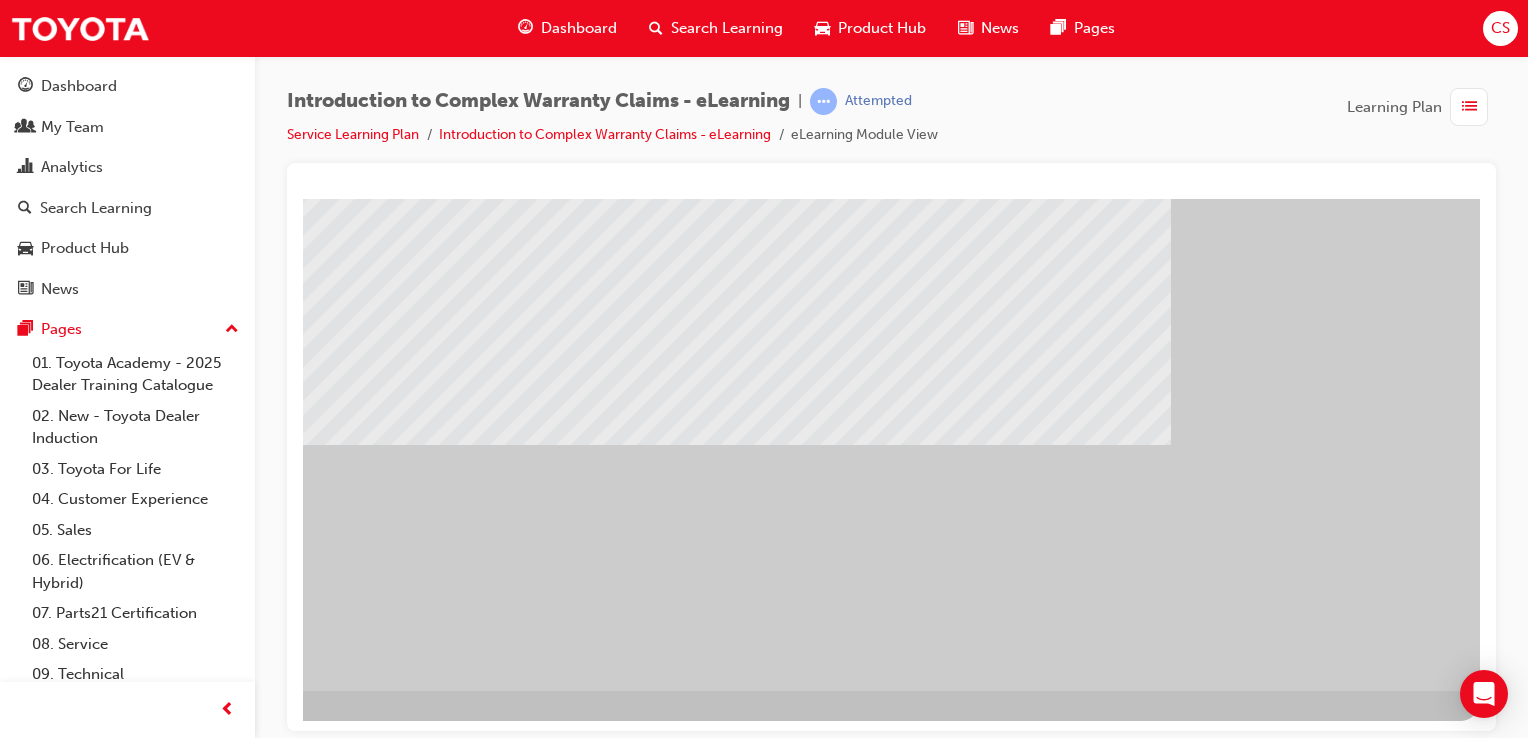 click at bounding box center (183, 842) 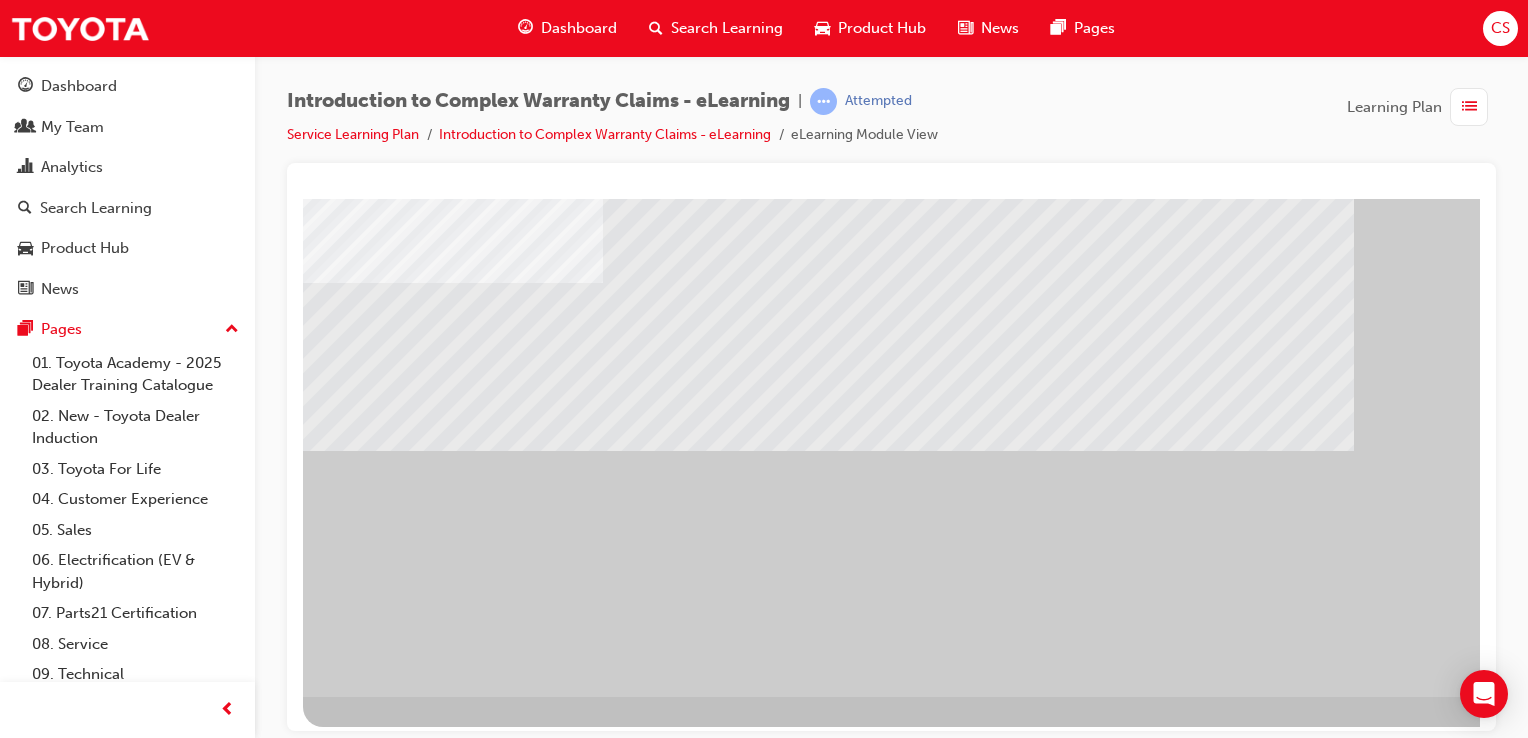 scroll, scrollTop: 228, scrollLeft: 0, axis: vertical 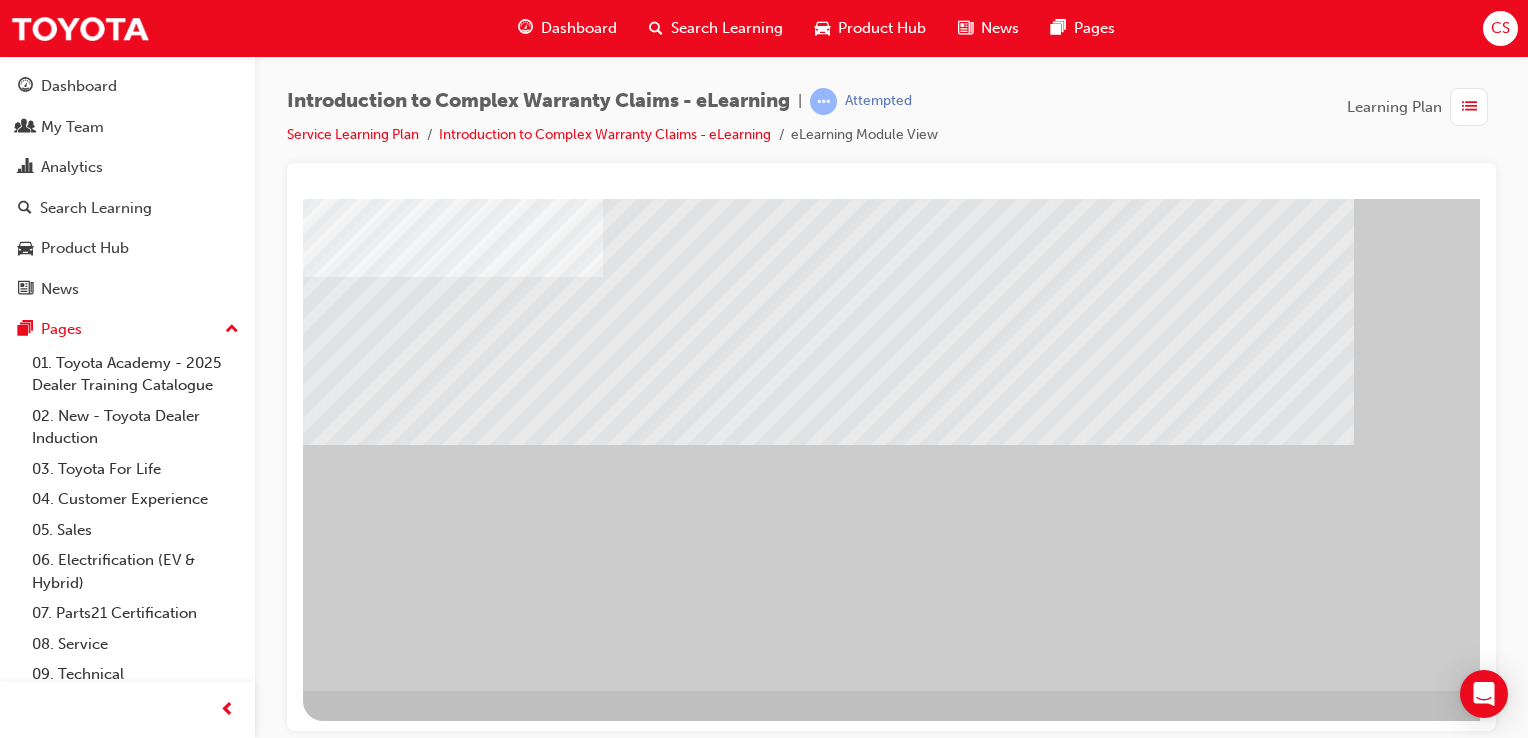 click at bounding box center (450, 1330) 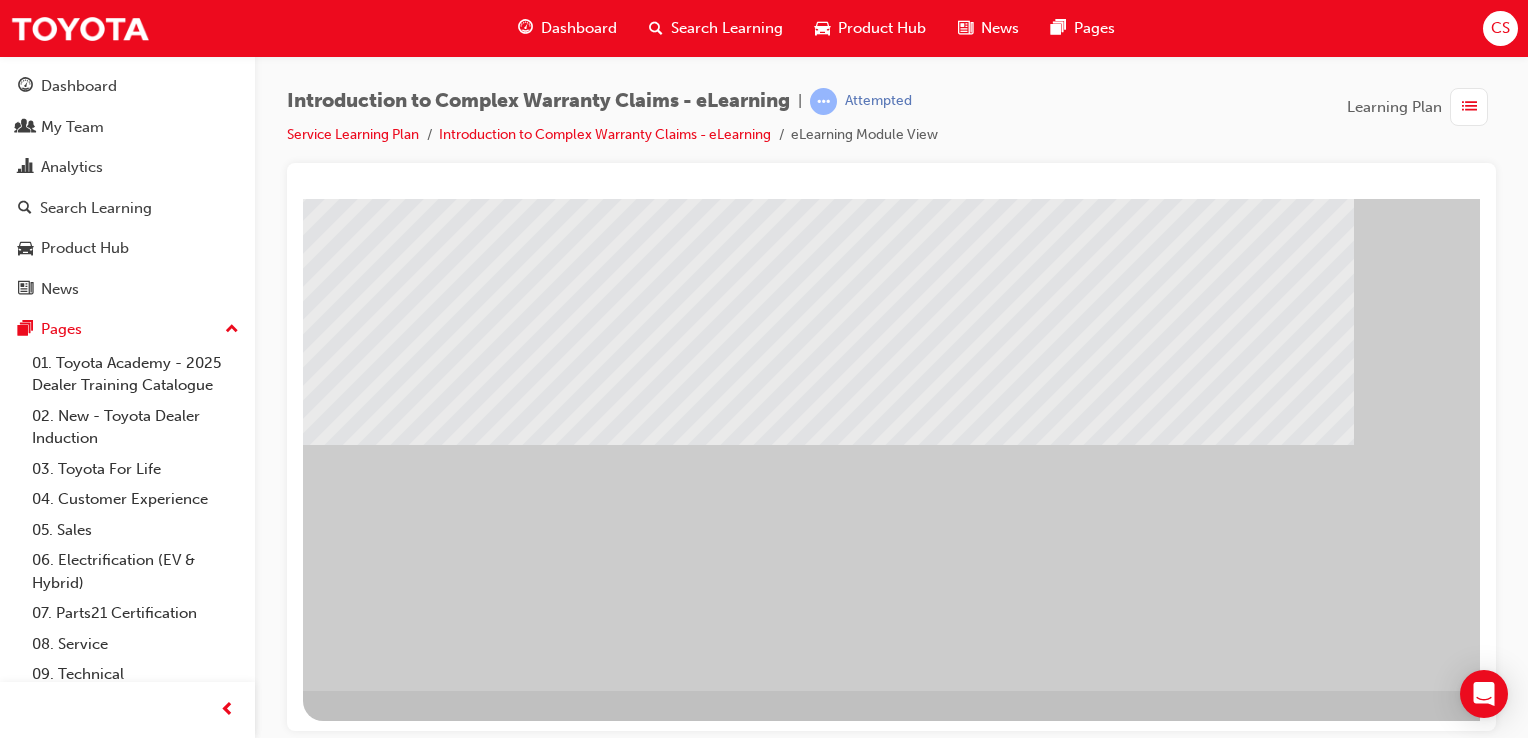 click at bounding box center [828, 1097] 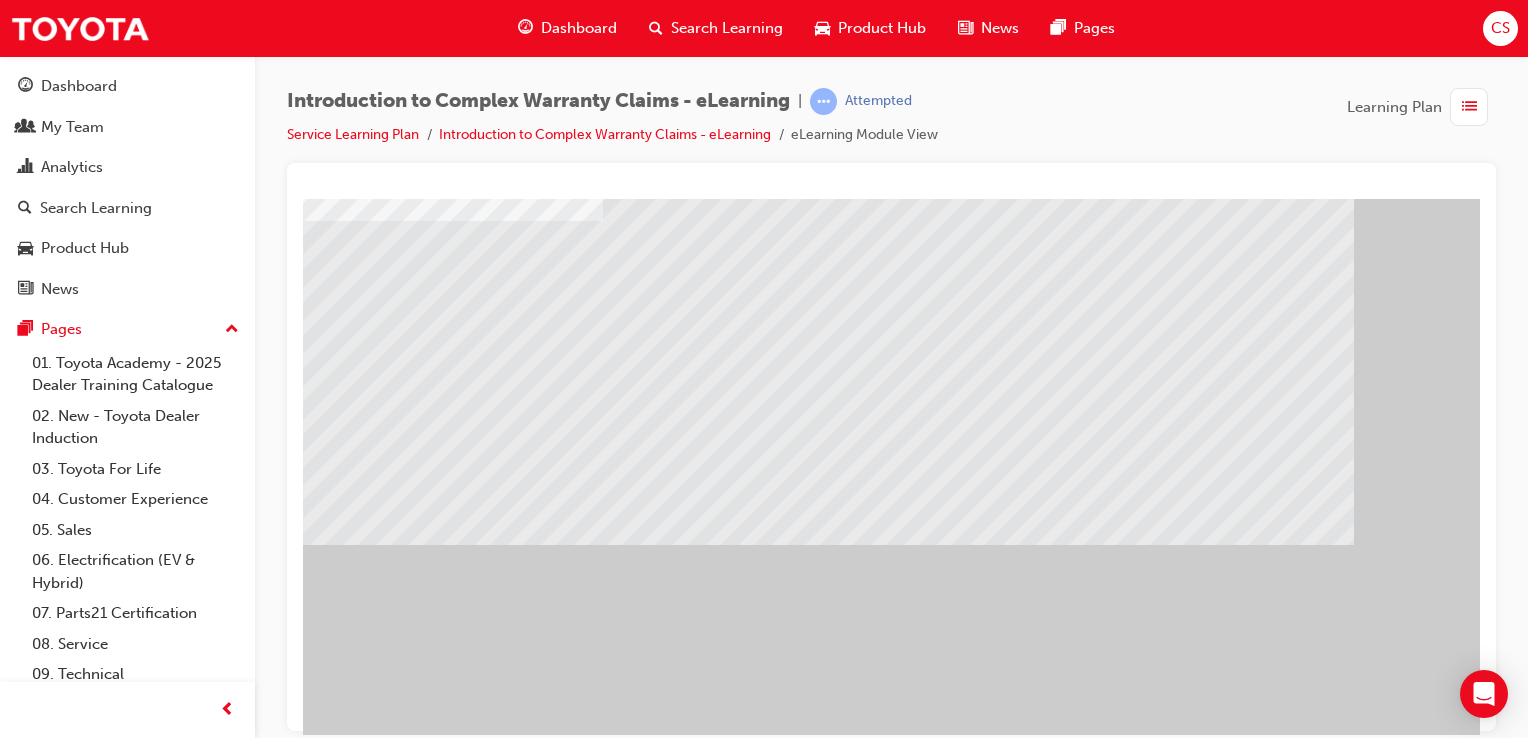 scroll, scrollTop: 228, scrollLeft: 0, axis: vertical 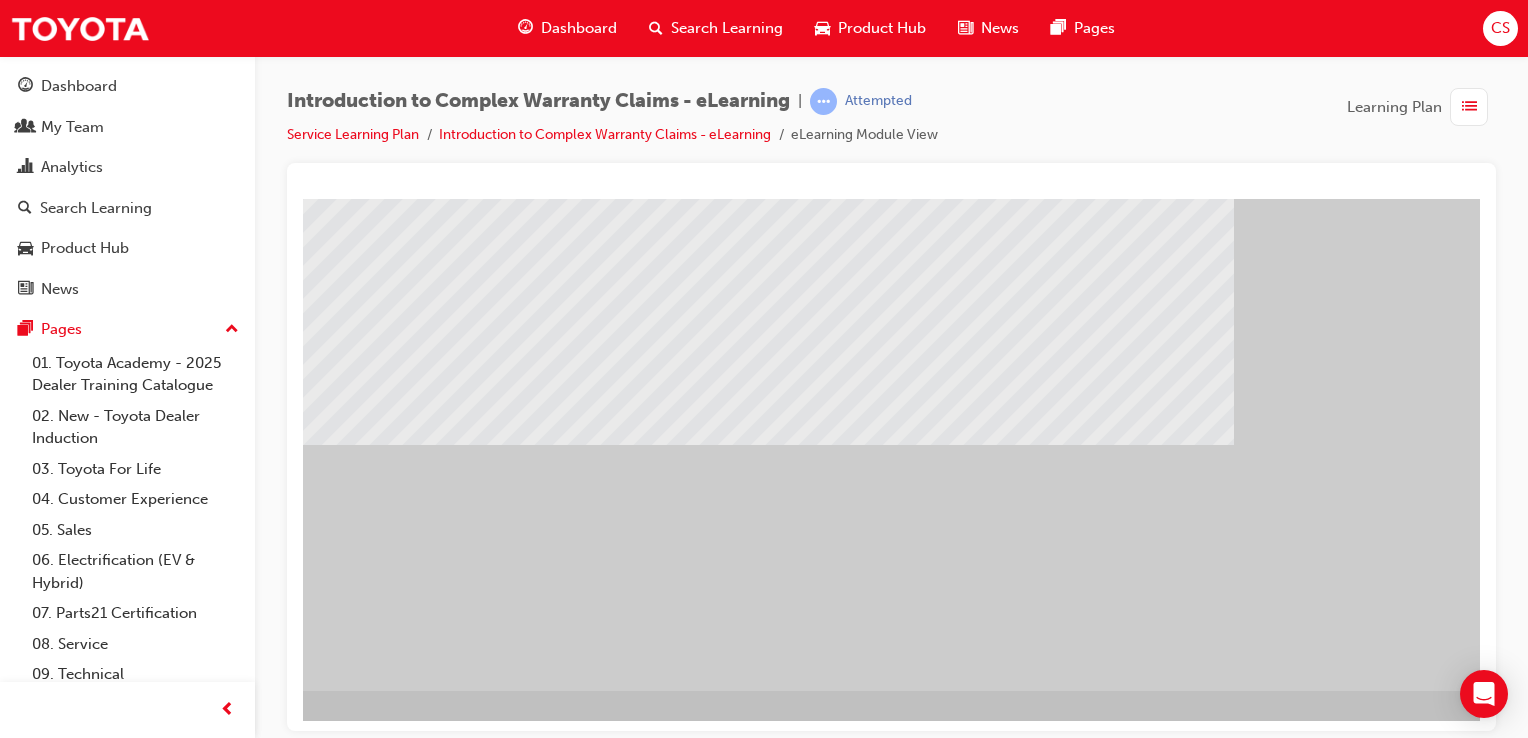 click at bounding box center (246, 842) 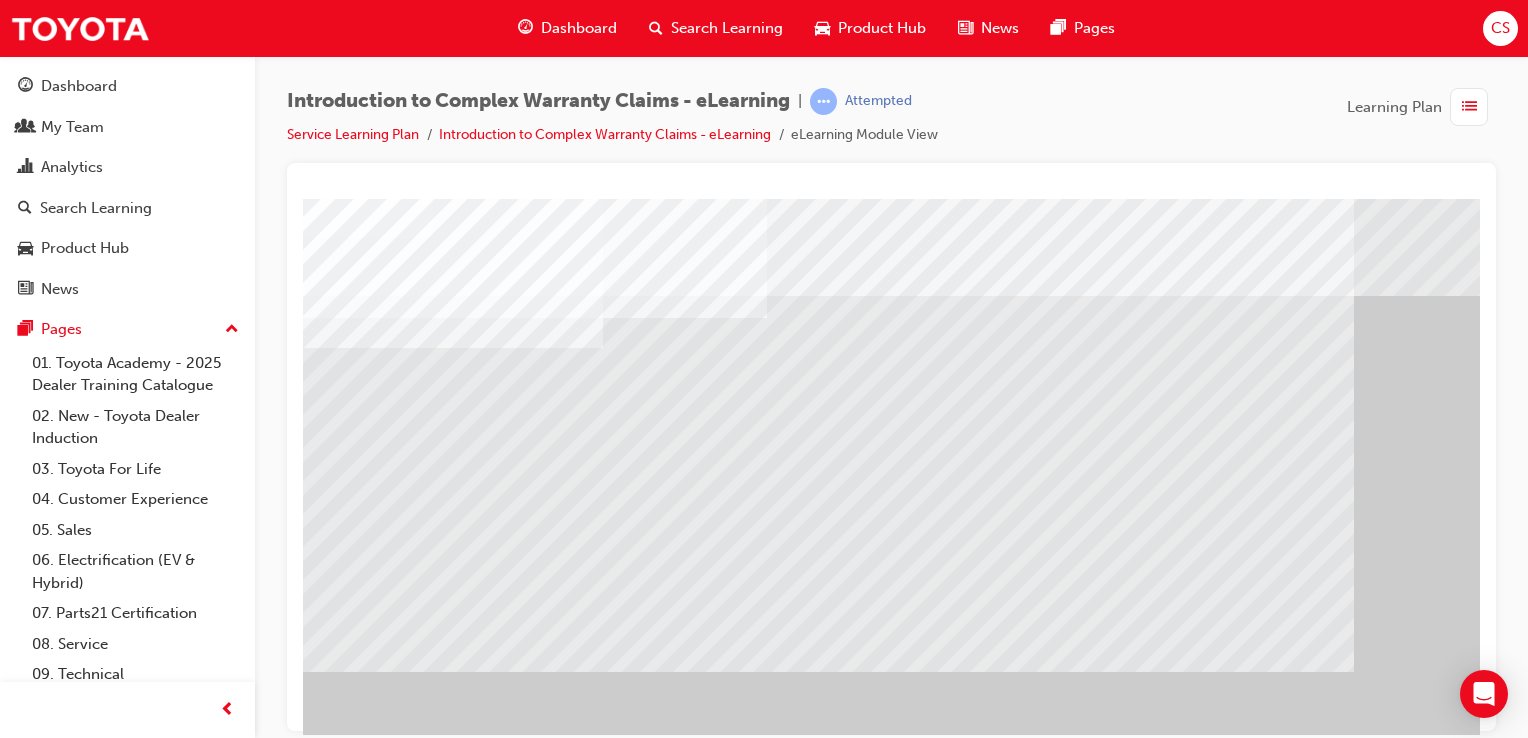 scroll, scrollTop: 0, scrollLeft: 0, axis: both 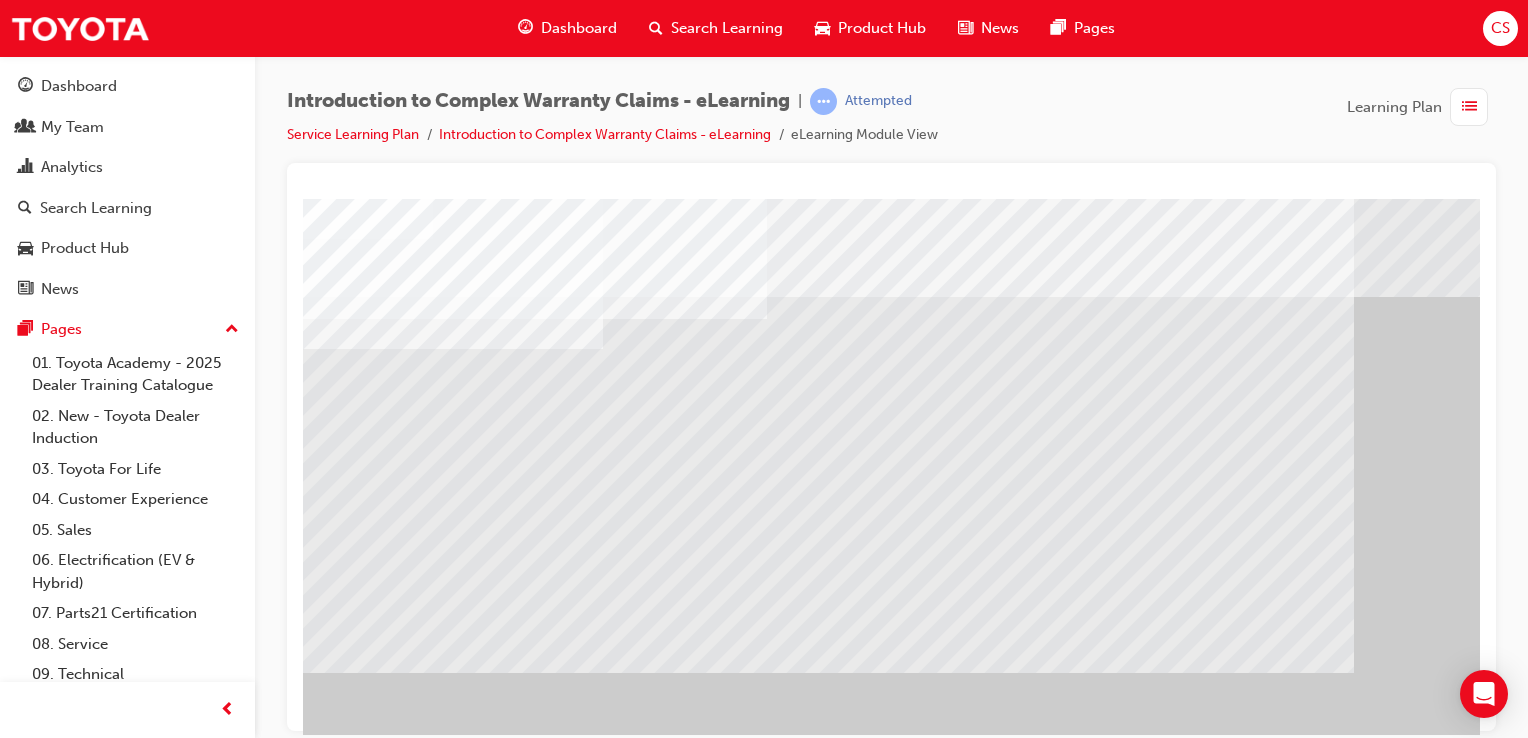click at bounding box center (319, 1617) 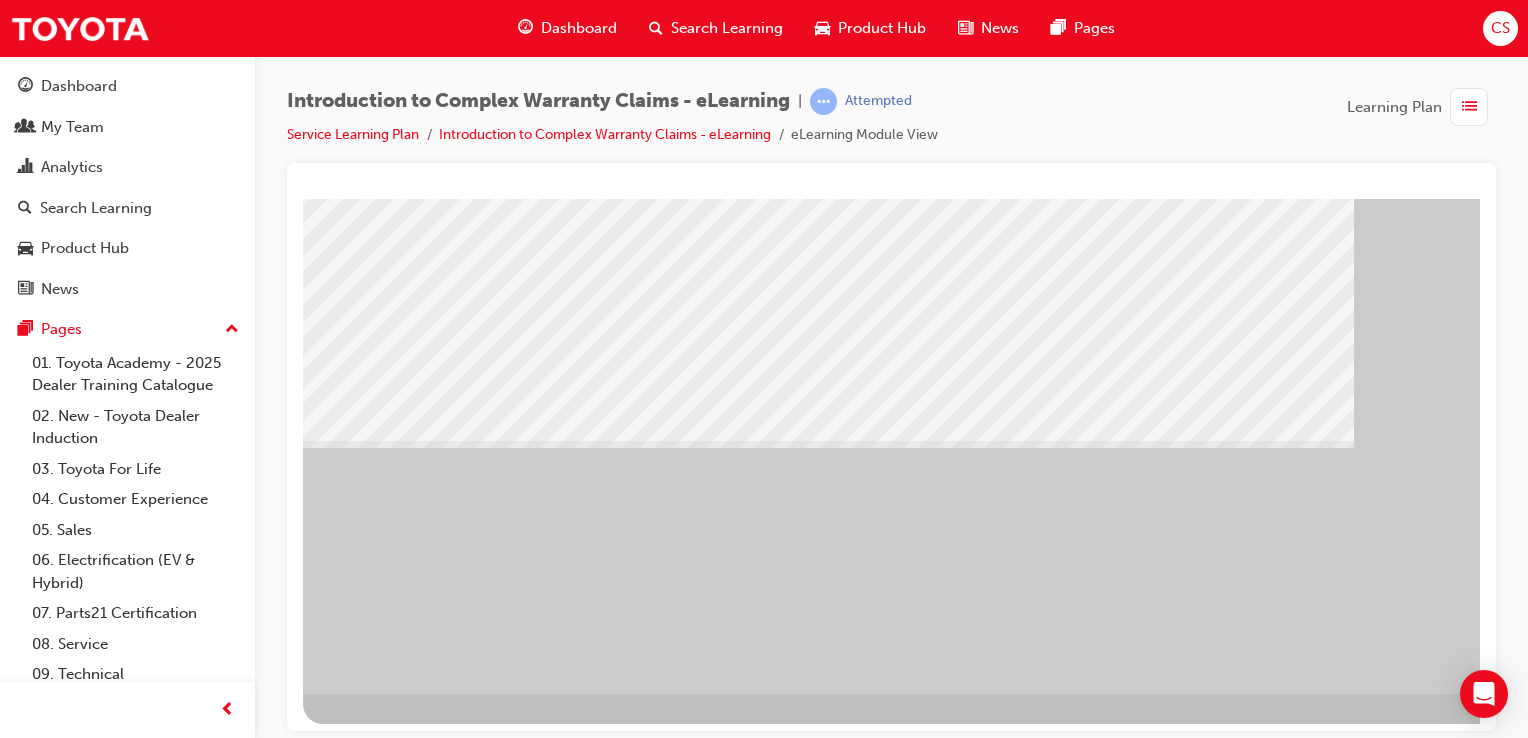 scroll, scrollTop: 228, scrollLeft: 0, axis: vertical 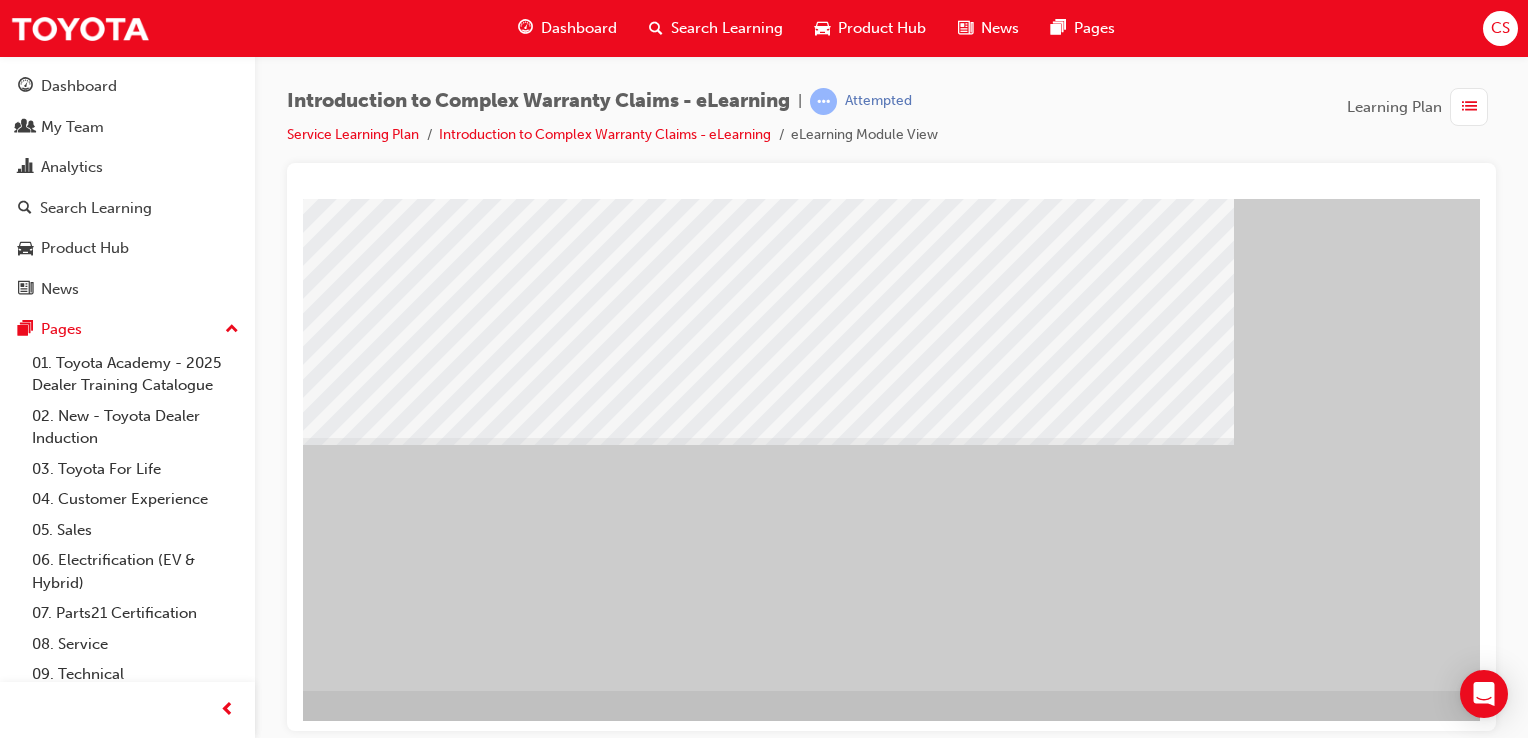 click at bounding box center (246, 842) 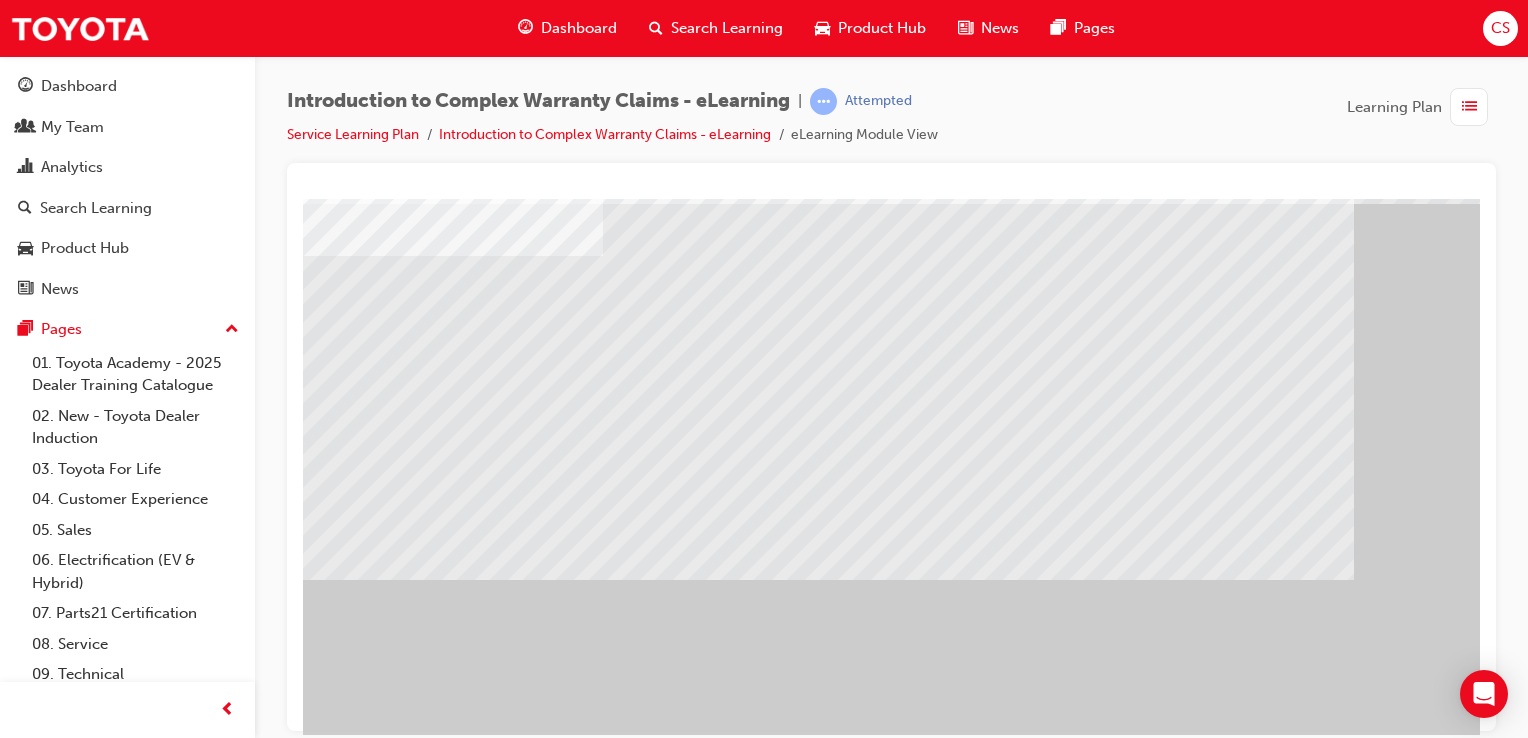 scroll, scrollTop: 128, scrollLeft: 0, axis: vertical 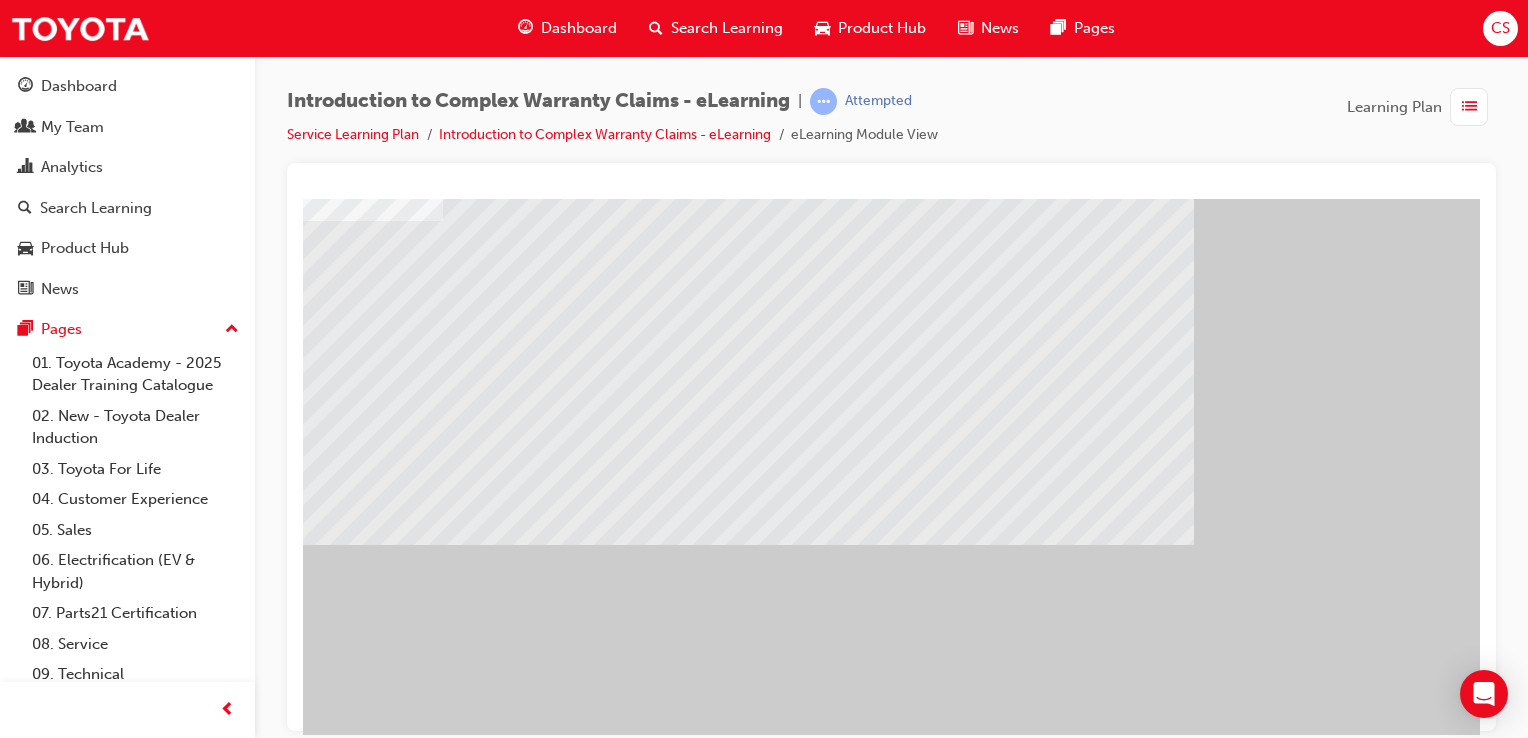 click at bounding box center [337, 1455] 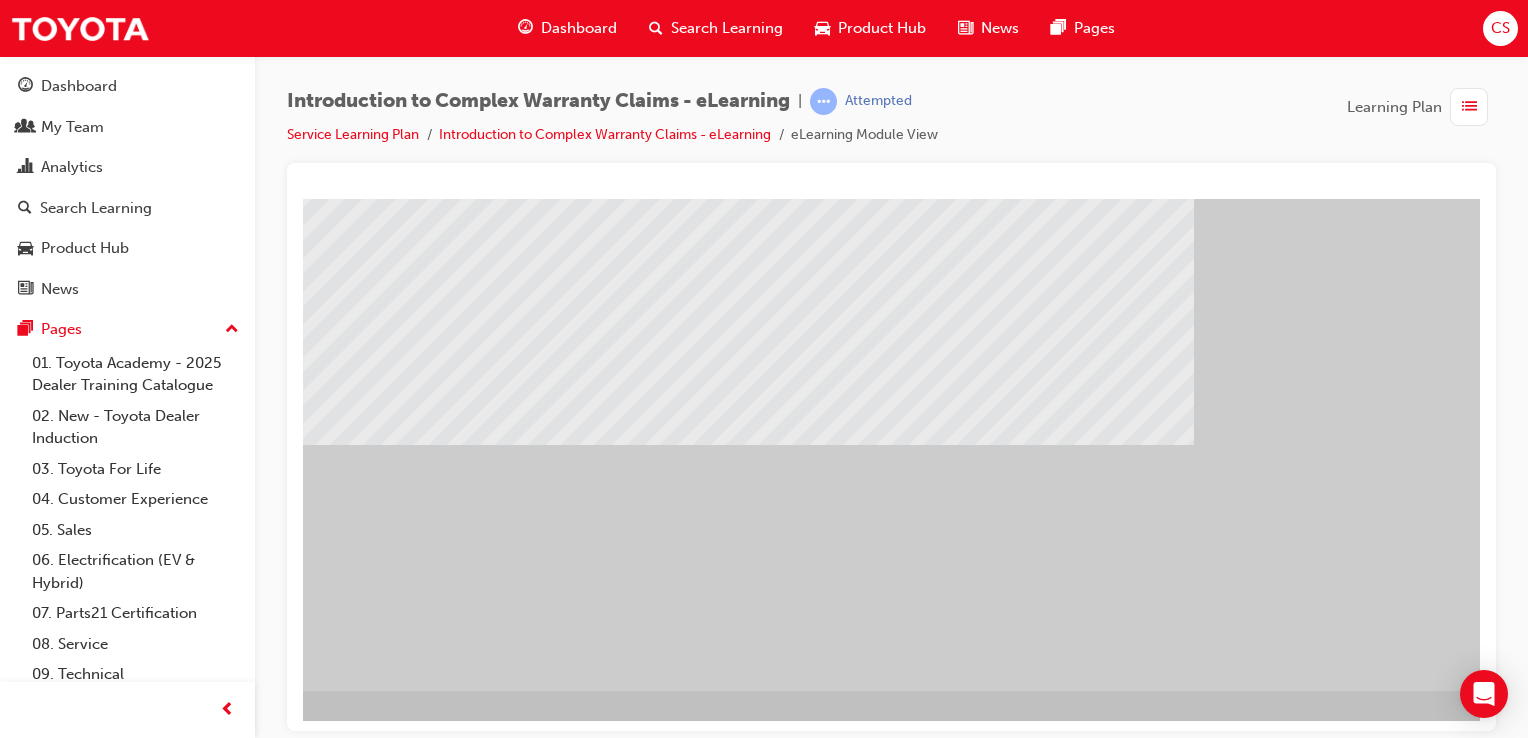 click at bounding box center [206, 842] 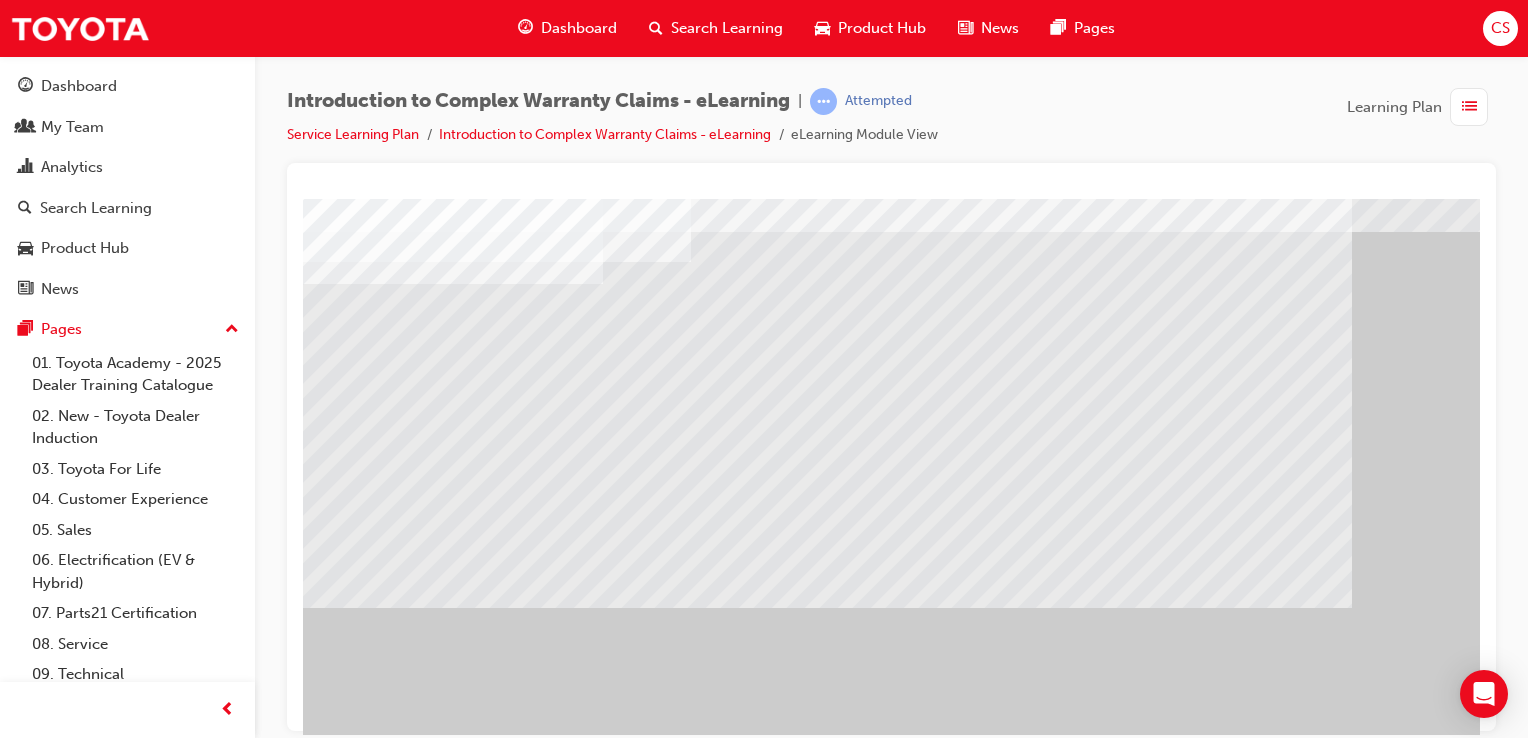 scroll, scrollTop: 100, scrollLeft: 0, axis: vertical 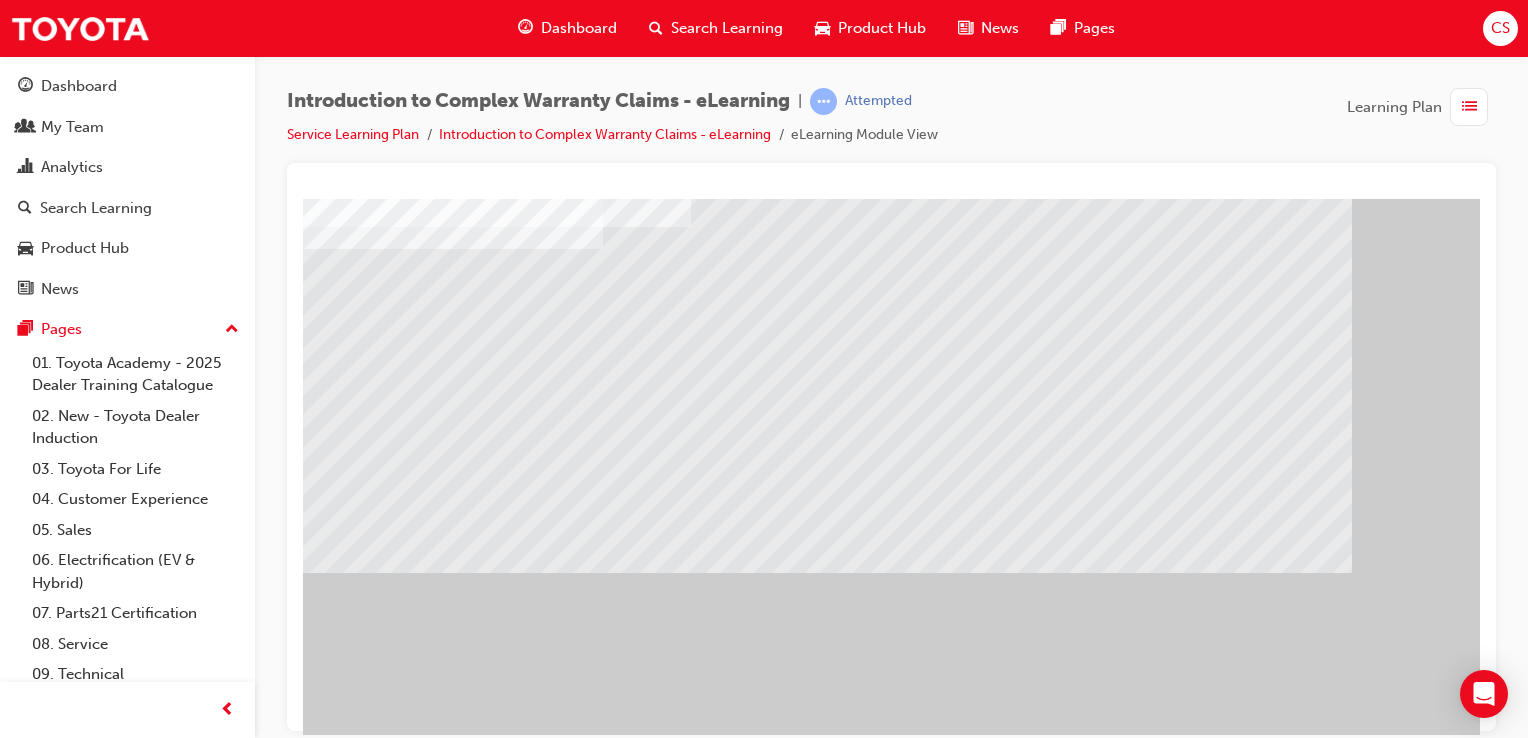 click at bounding box center (319, 1478) 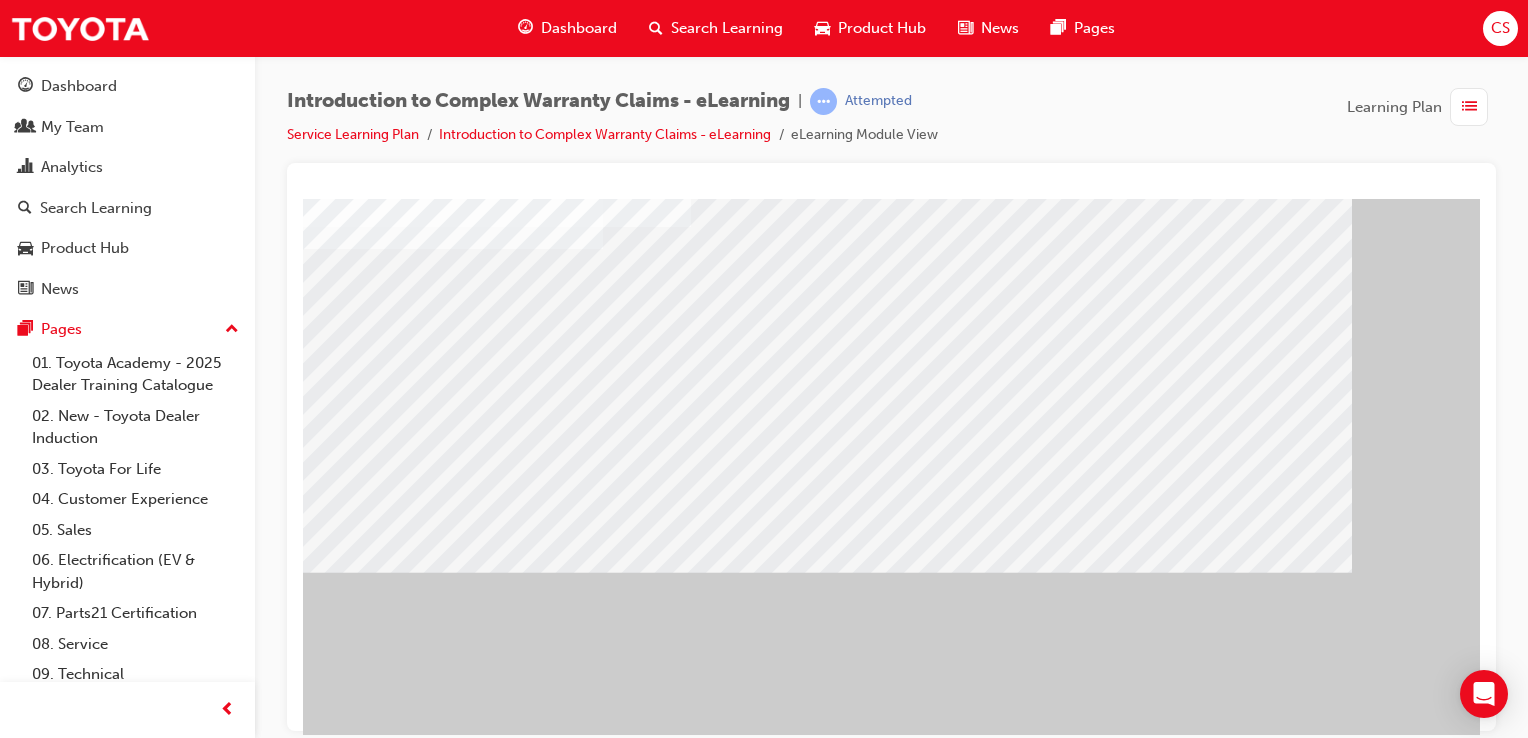 click at bounding box center [319, 2133] 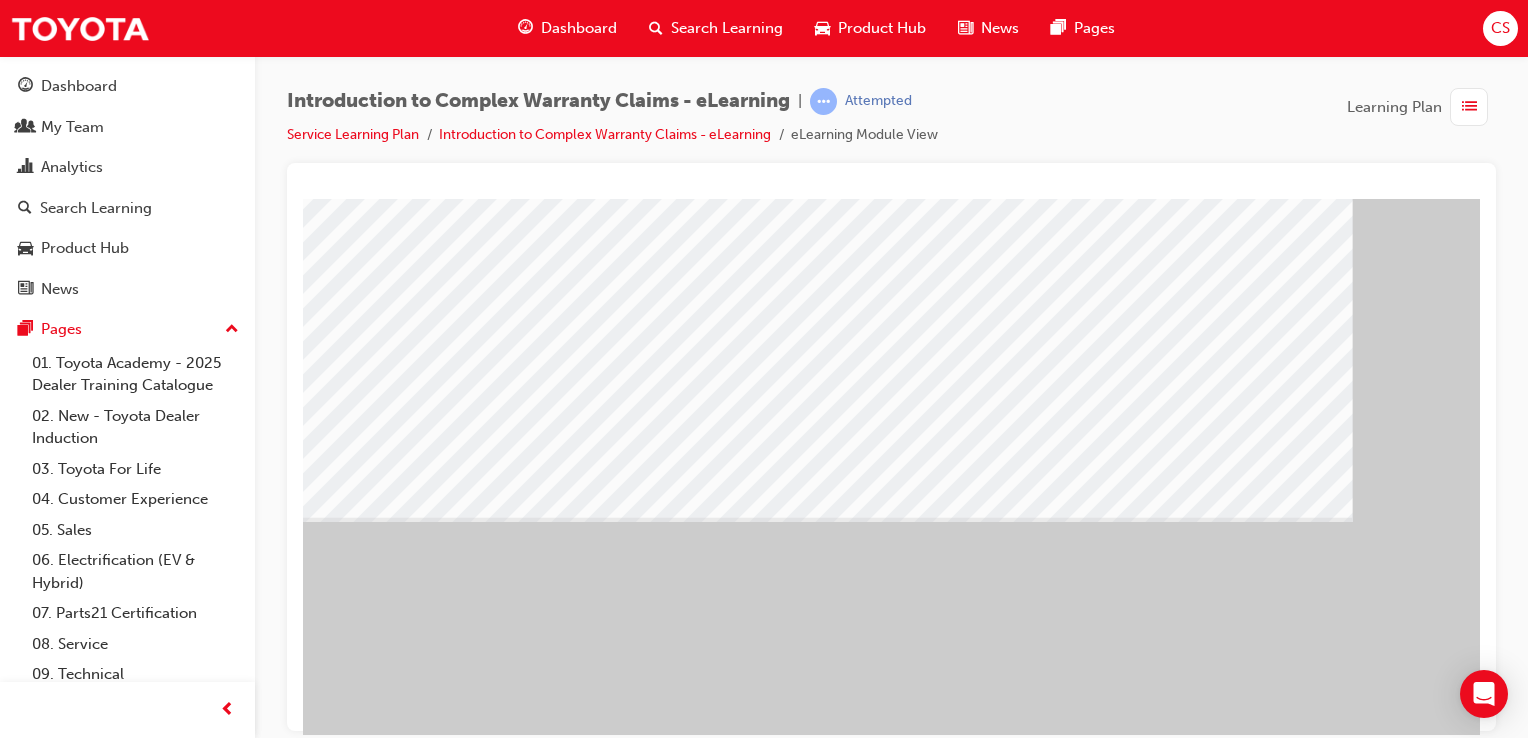 scroll, scrollTop: 200, scrollLeft: 0, axis: vertical 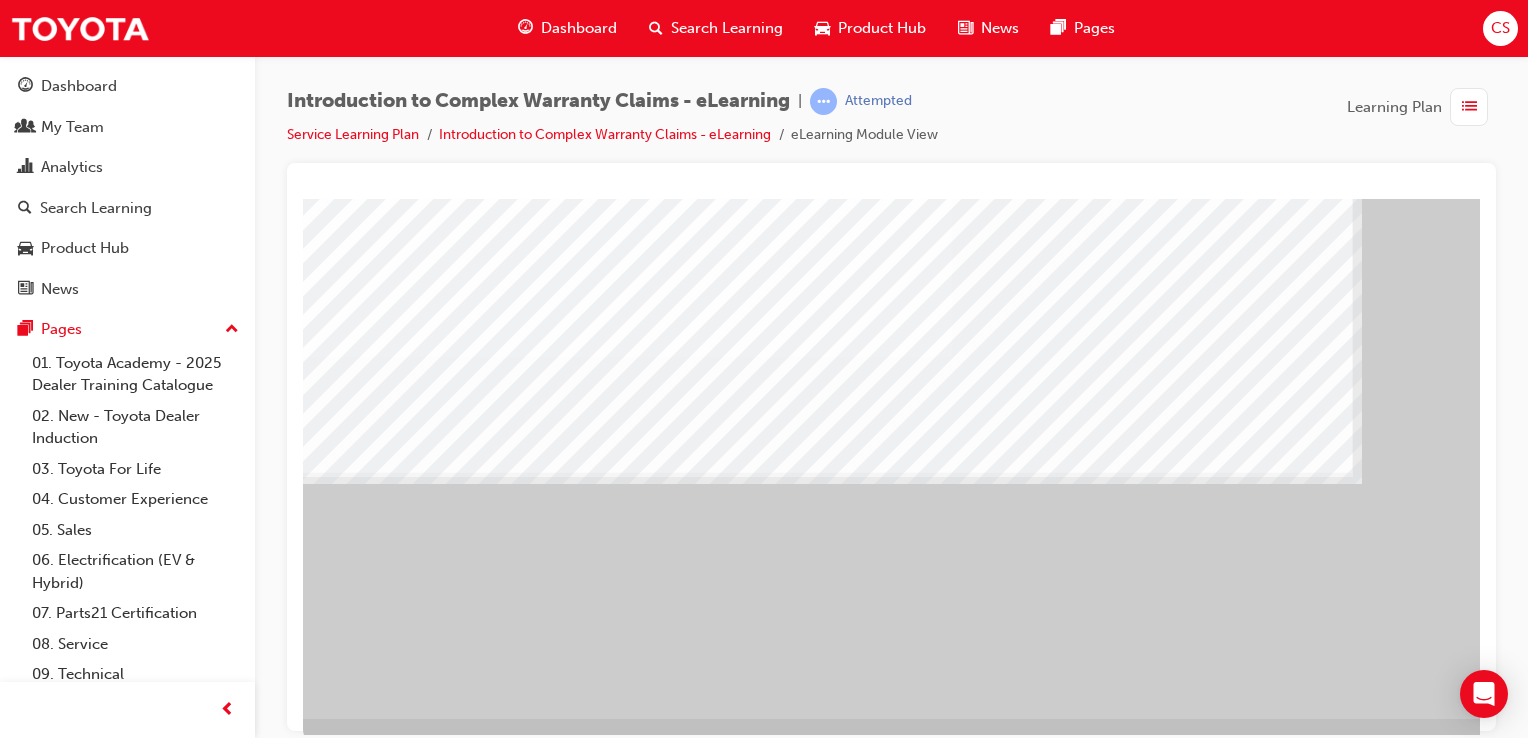 click at bounding box center [319, 2746] 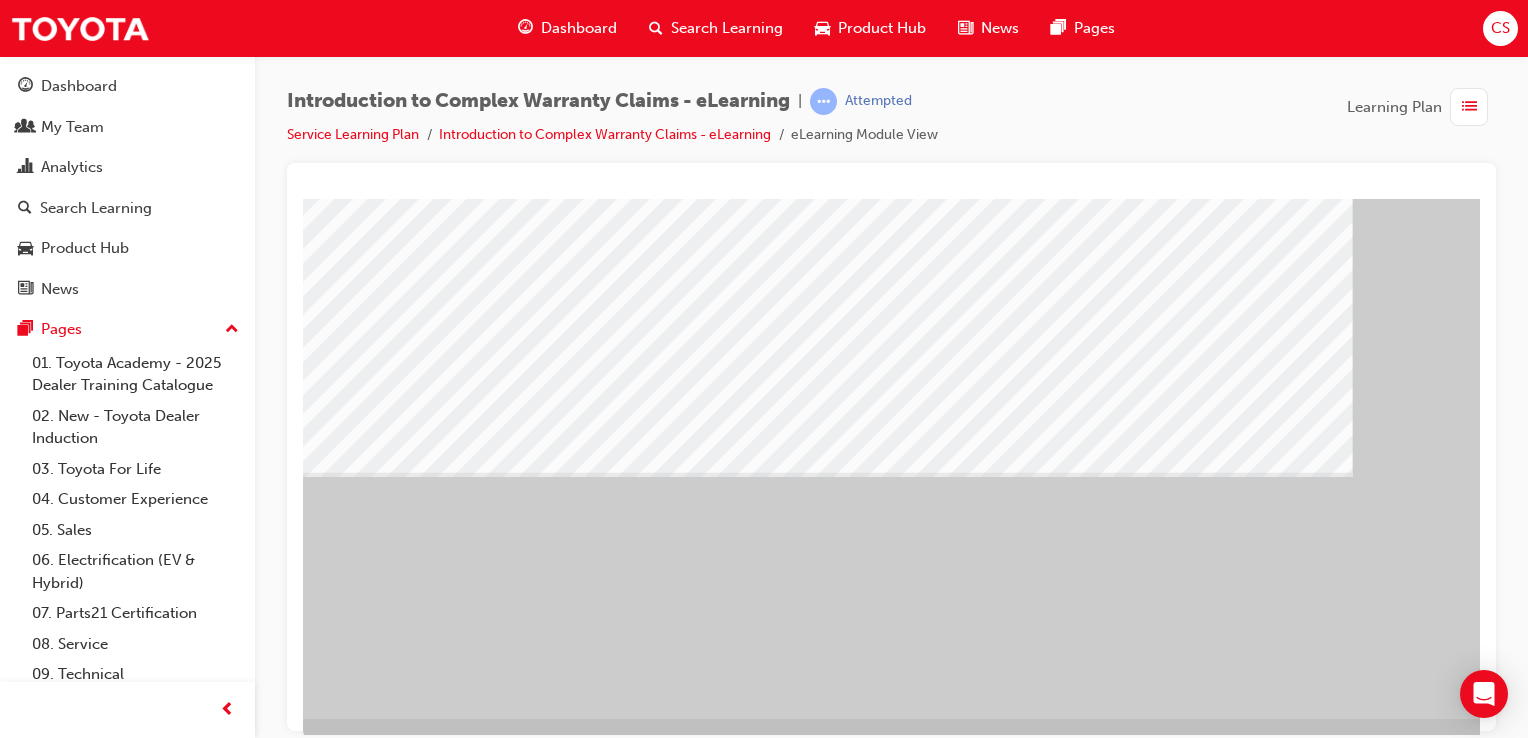 click at bounding box center (319, 2746) 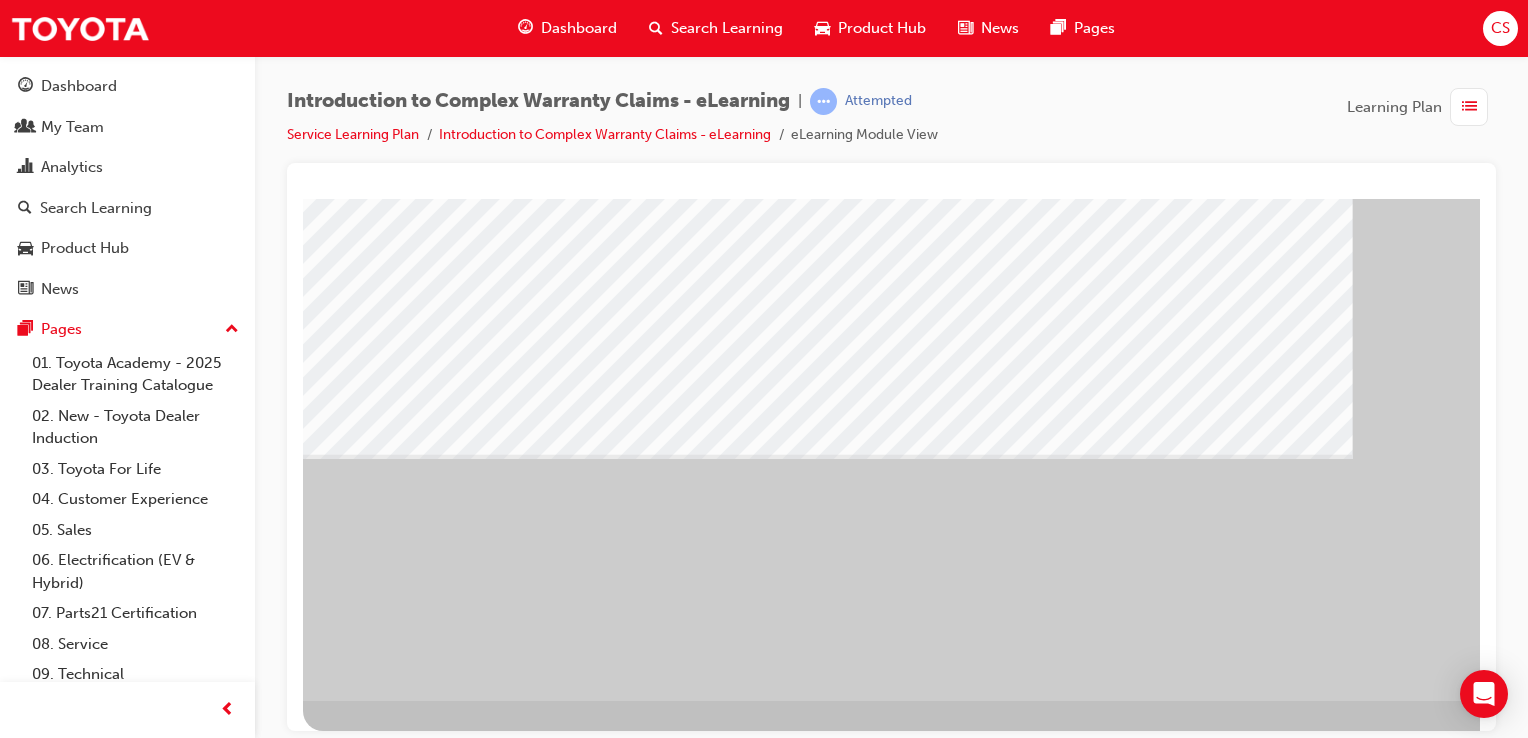 scroll, scrollTop: 228, scrollLeft: 0, axis: vertical 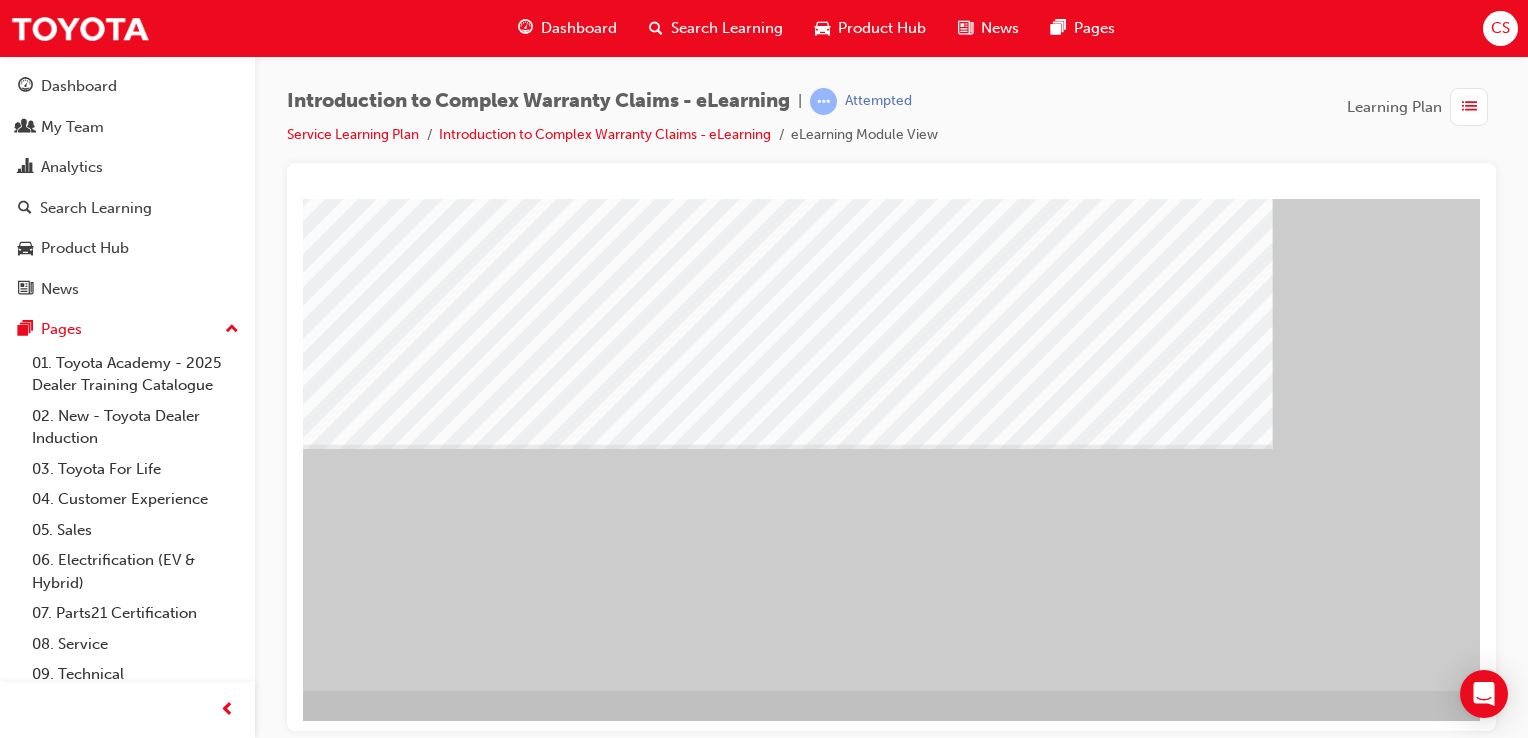 click at bounding box center [286, 842] 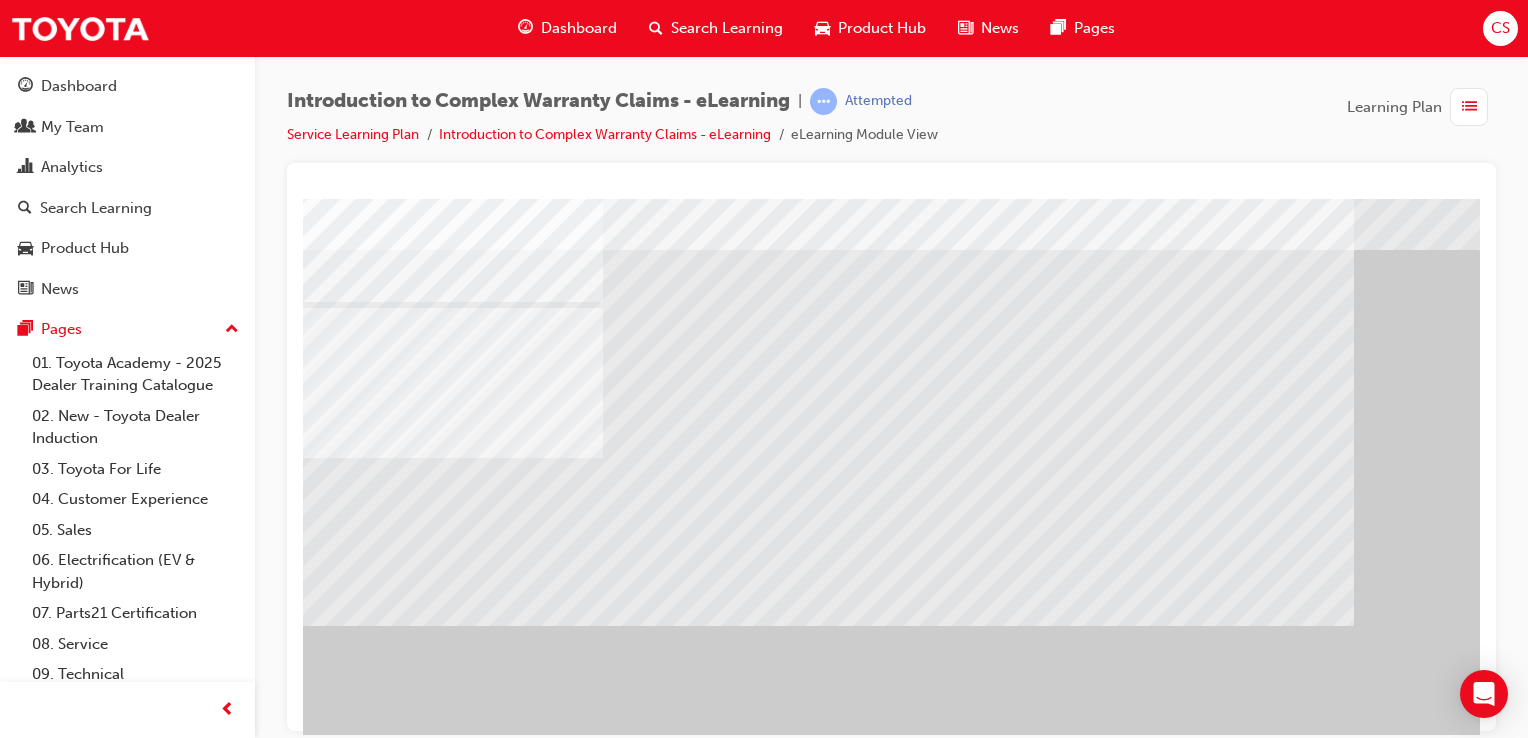 scroll, scrollTop: 28, scrollLeft: 0, axis: vertical 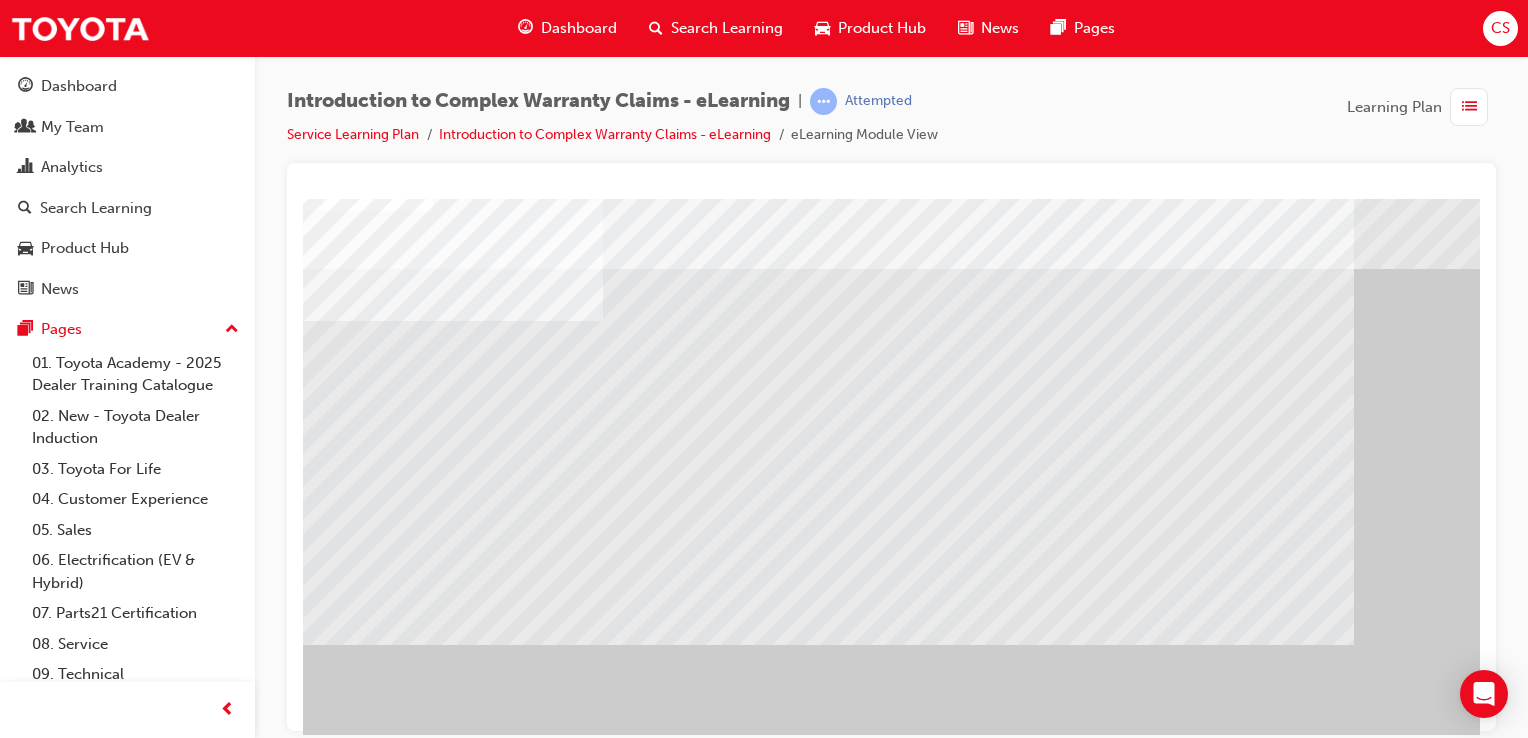 click at bounding box center [319, 1573] 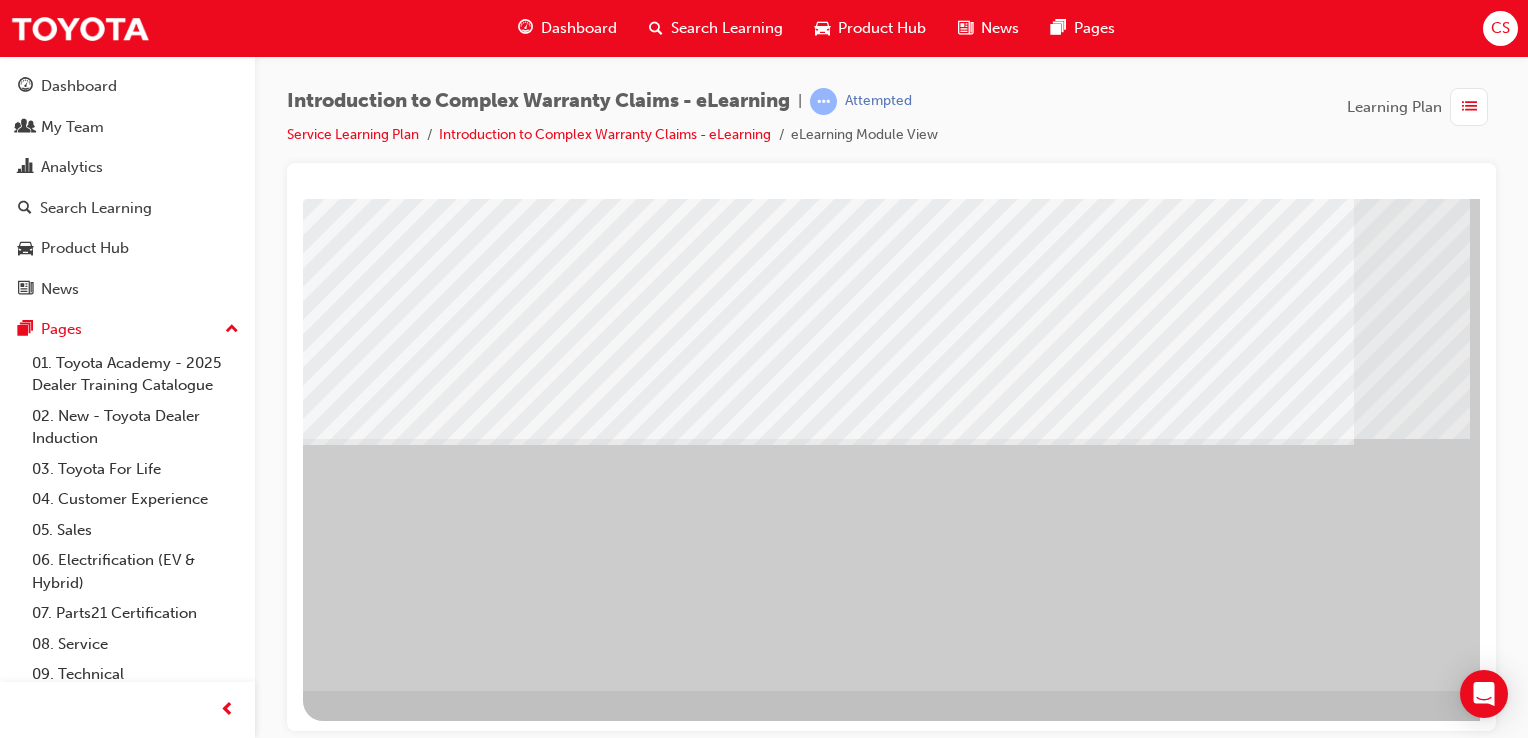 scroll, scrollTop: 228, scrollLeft: 0, axis: vertical 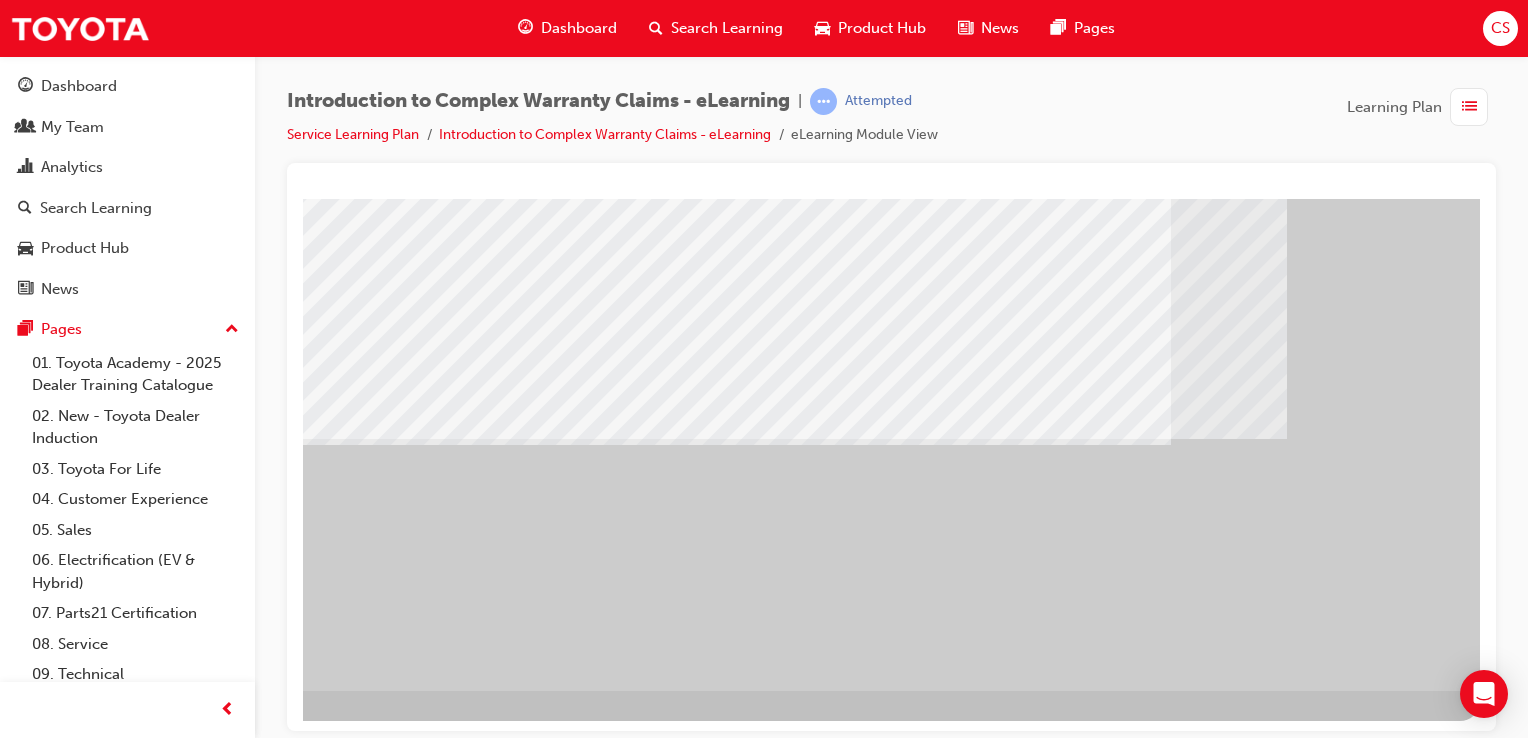 click at bounding box center [183, 842] 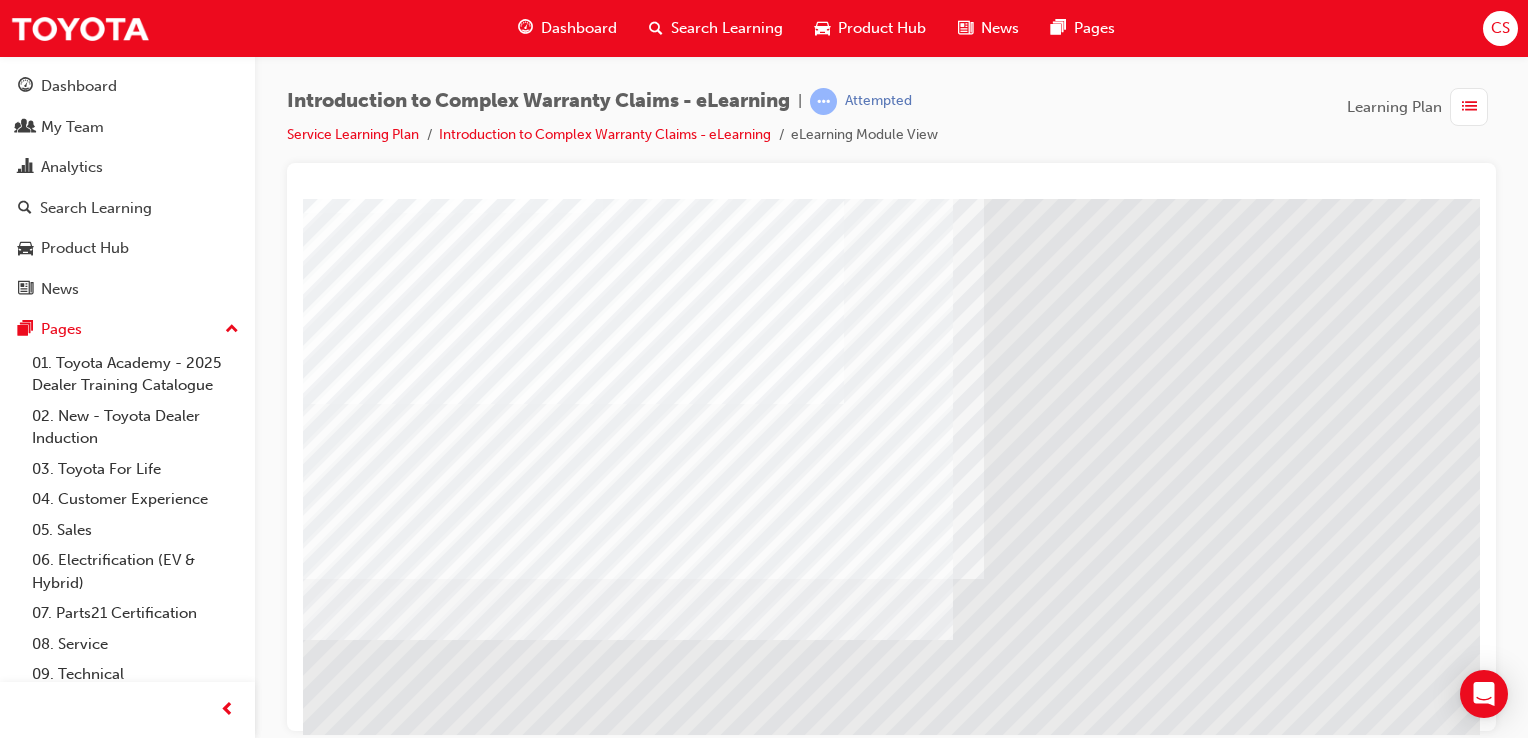 scroll, scrollTop: 200, scrollLeft: 0, axis: vertical 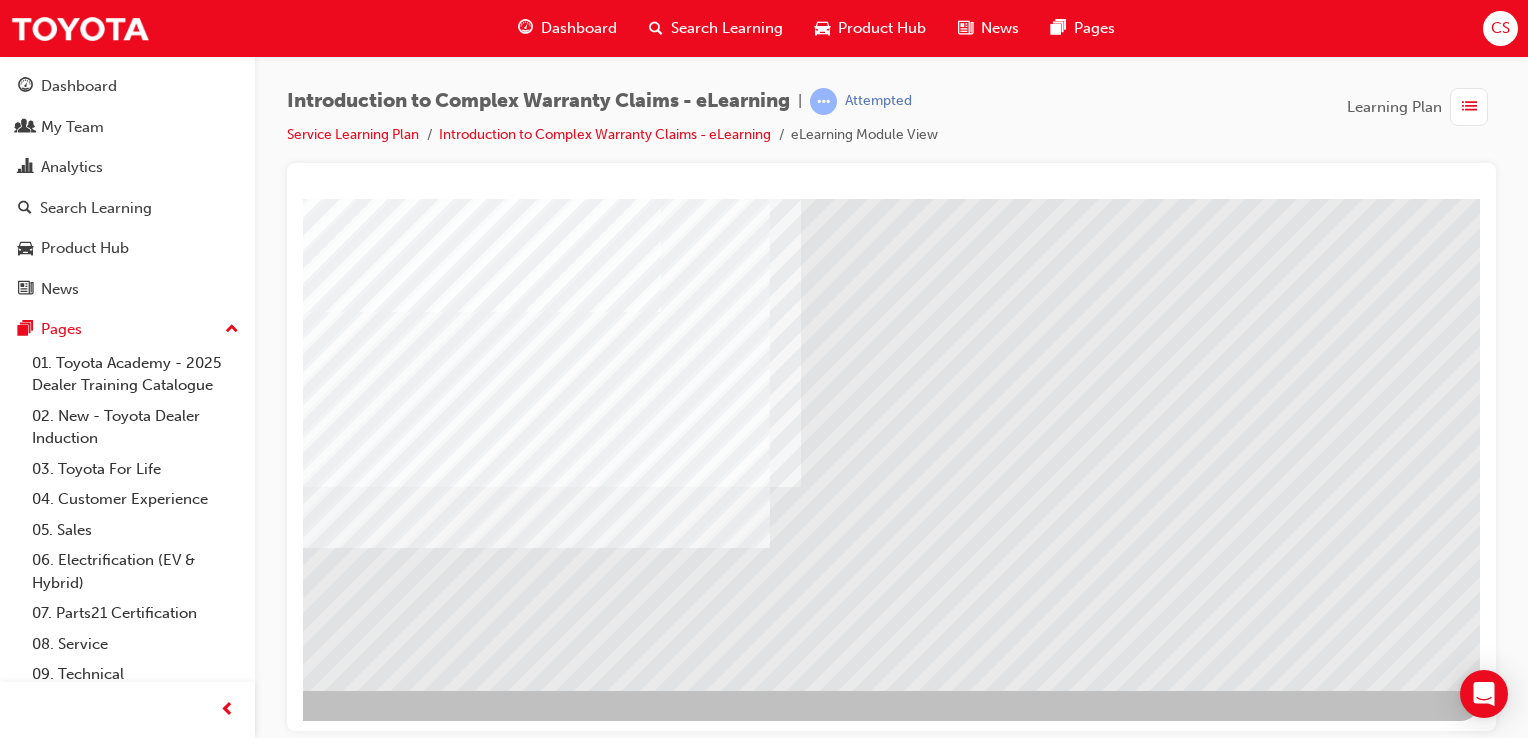 click at bounding box center [800, 1050] 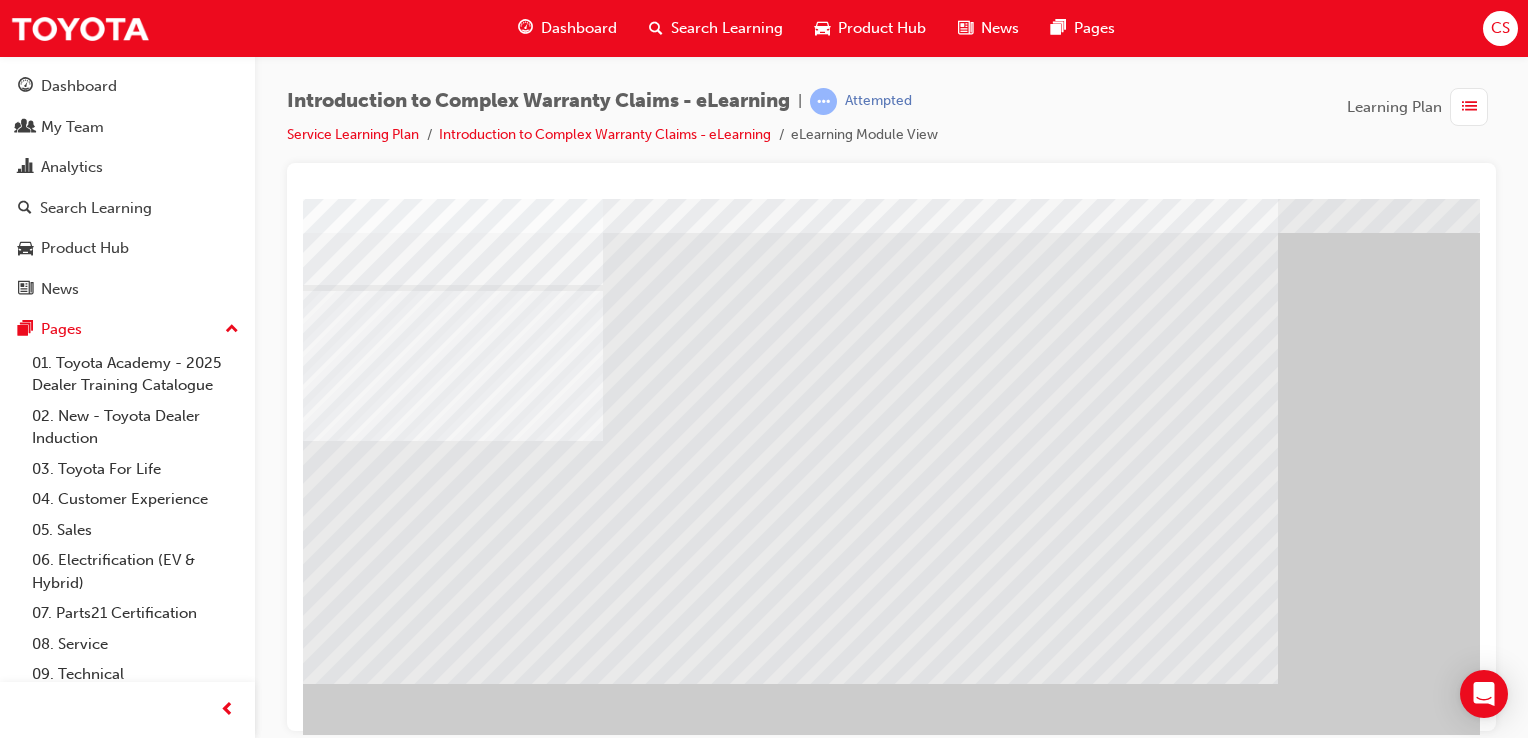 scroll, scrollTop: 100, scrollLeft: 0, axis: vertical 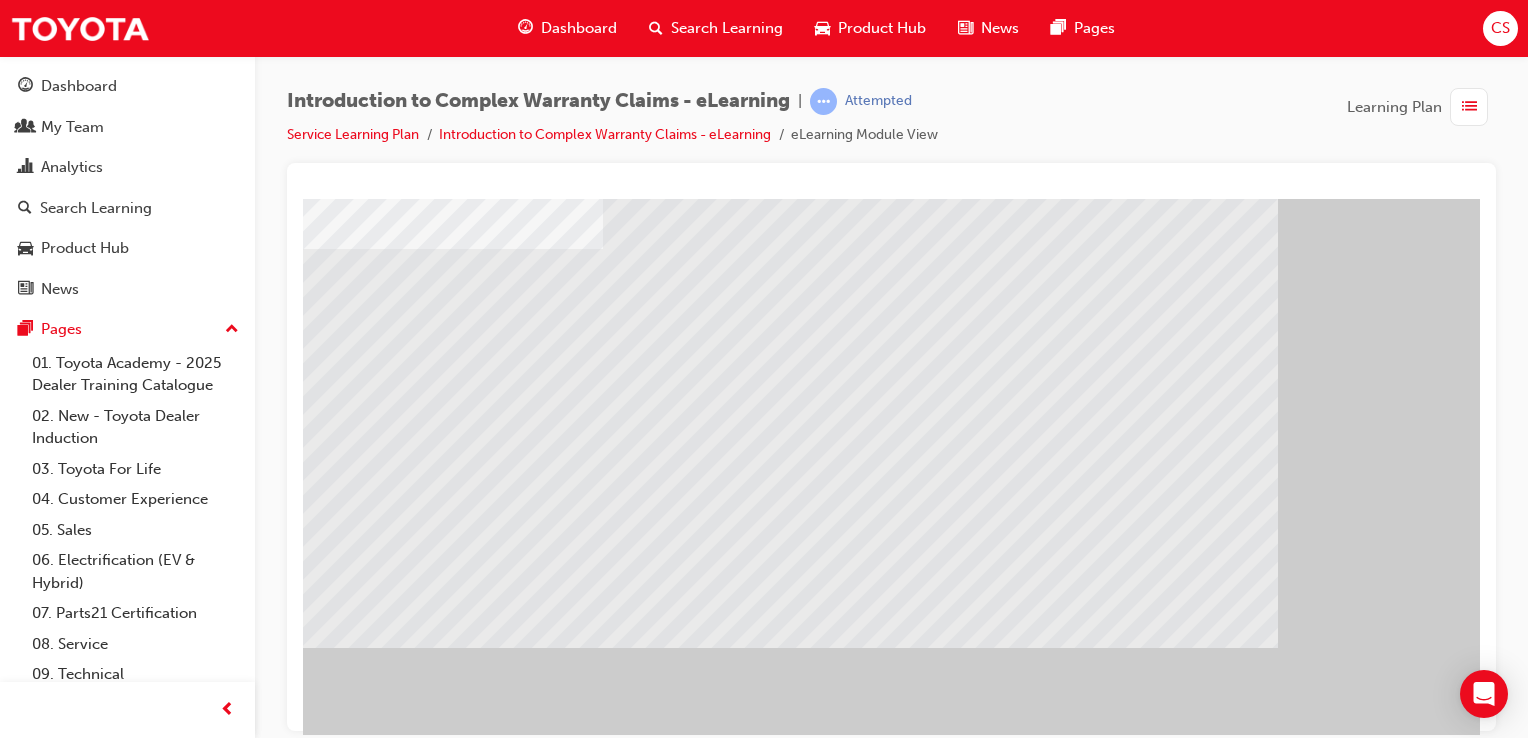 click at bounding box center [435, 1582] 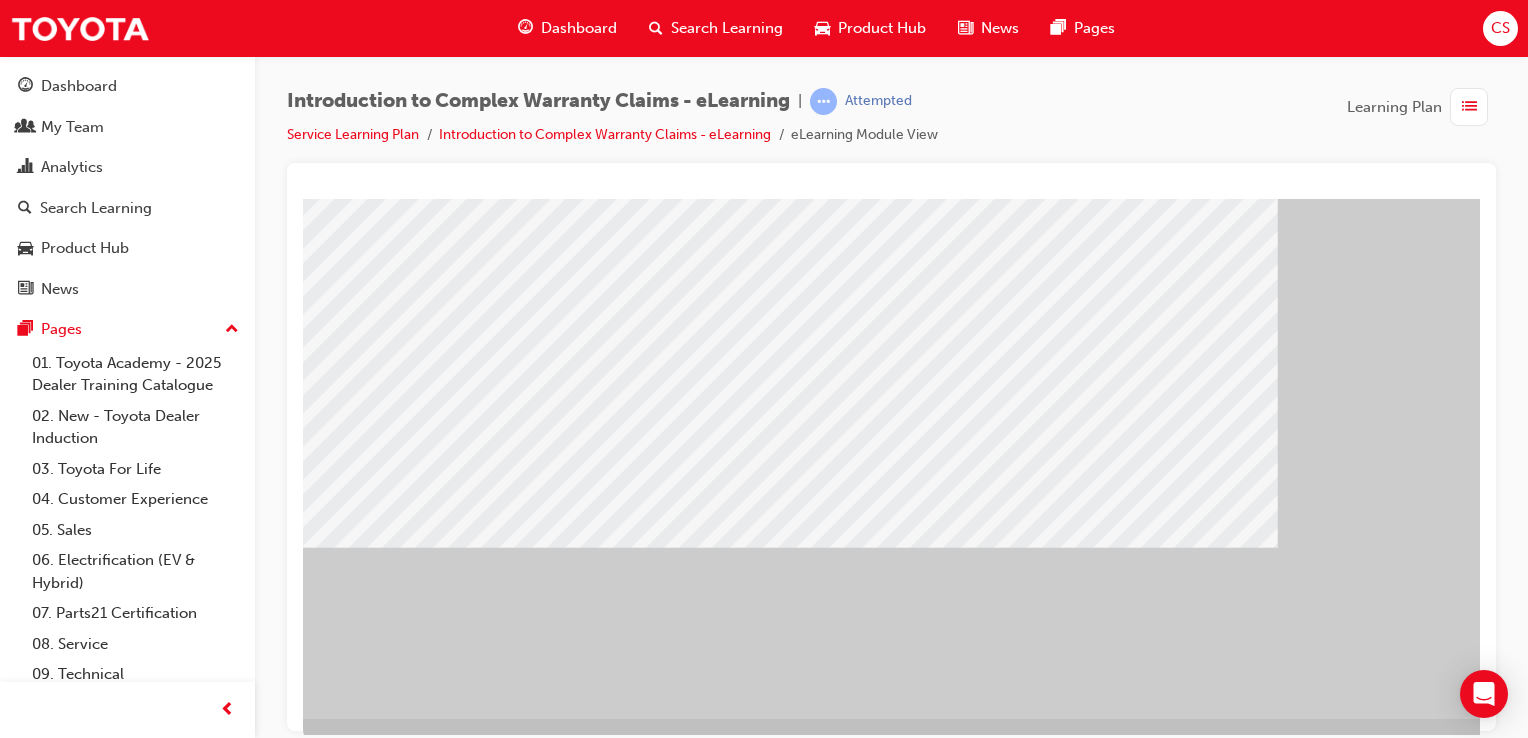 scroll, scrollTop: 228, scrollLeft: 0, axis: vertical 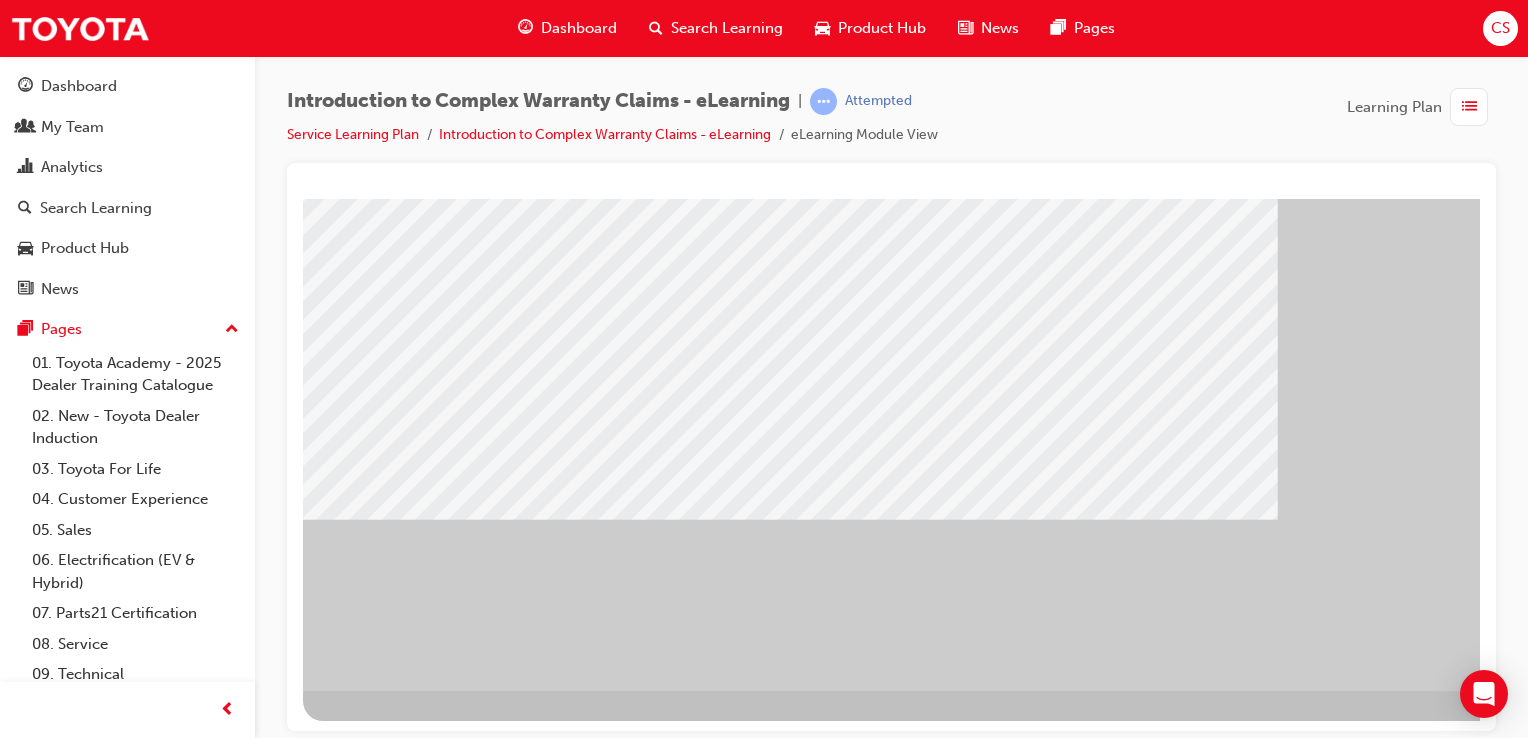 click at bounding box center [405, 2080] 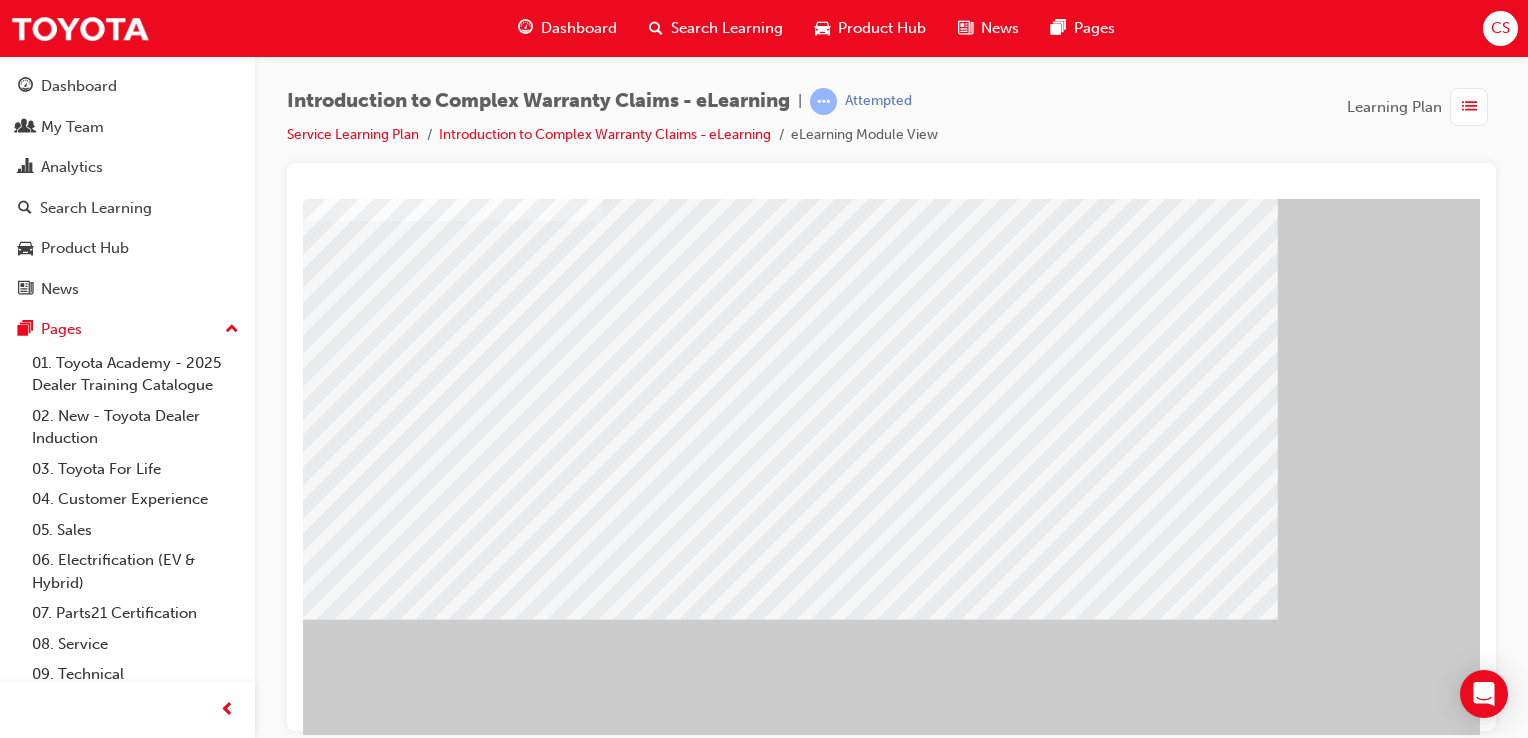 click at bounding box center (790, 1883) 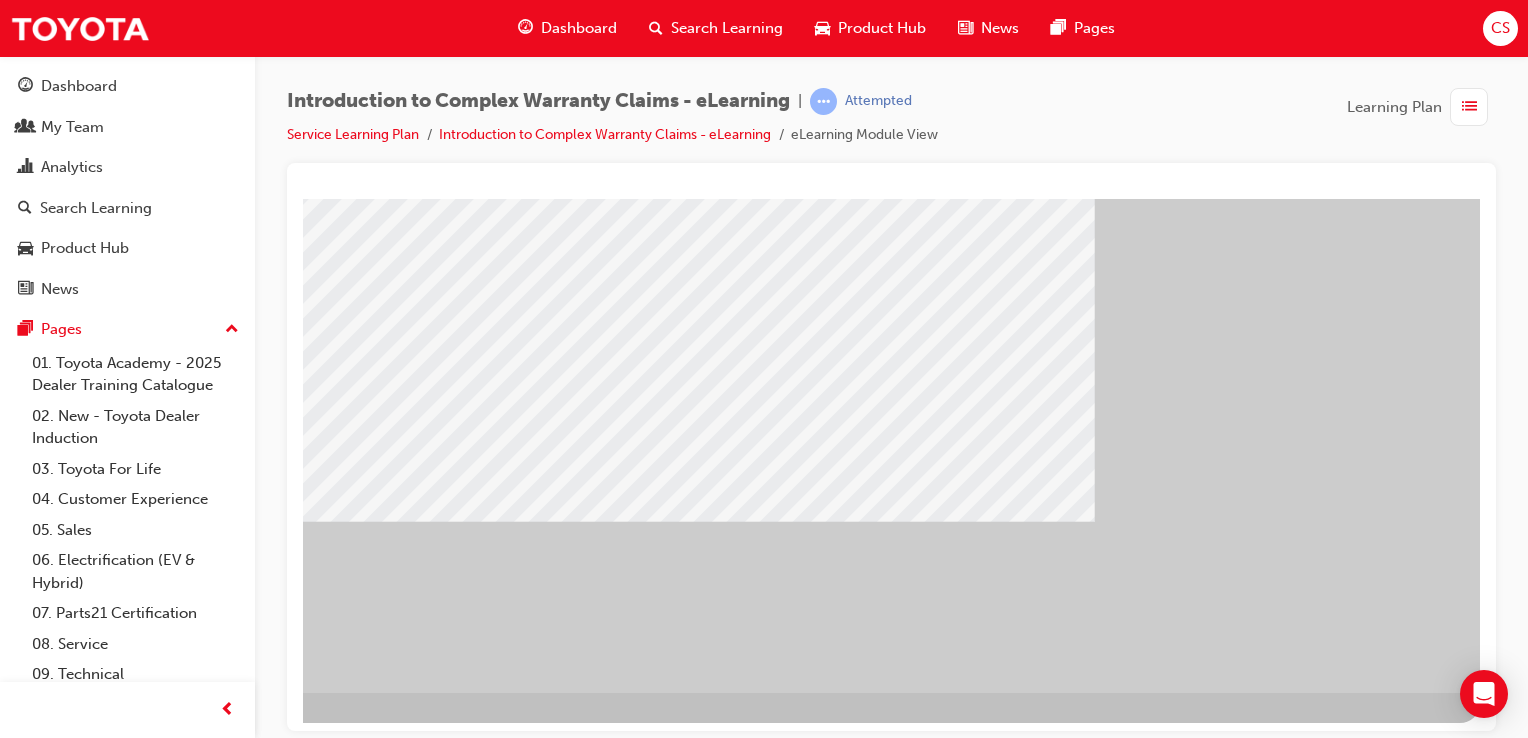 scroll, scrollTop: 228, scrollLeft: 198, axis: both 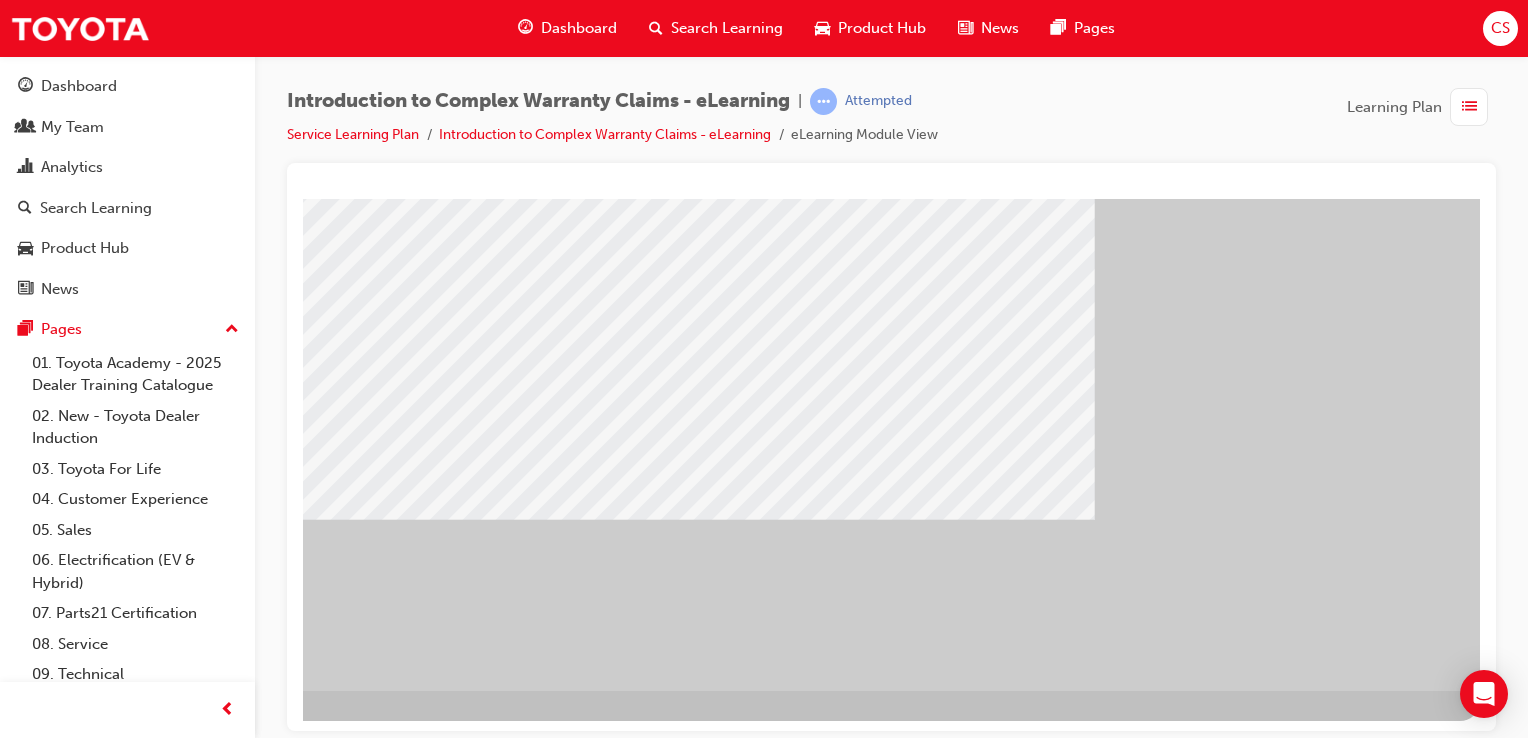 click at bounding box center [183, 842] 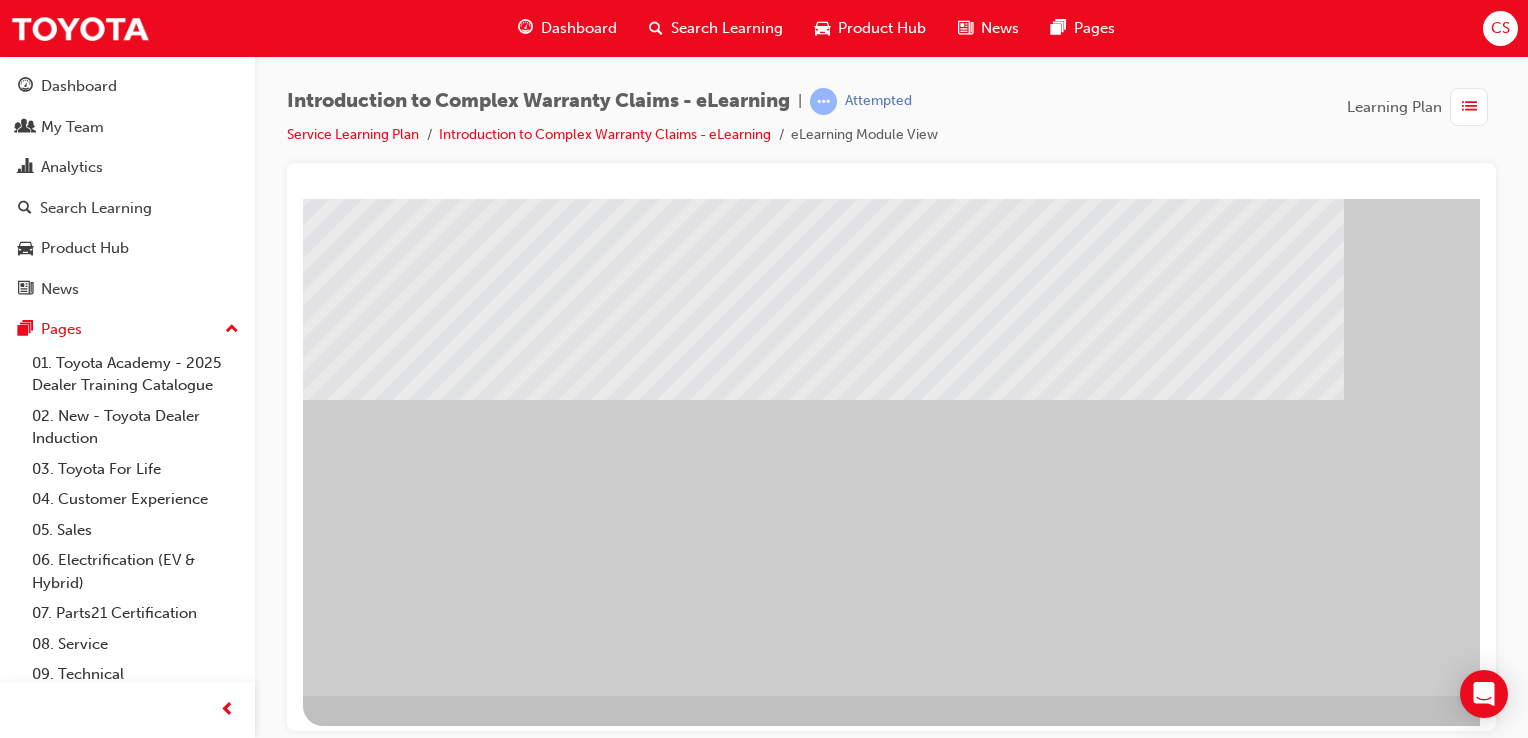 scroll, scrollTop: 228, scrollLeft: 0, axis: vertical 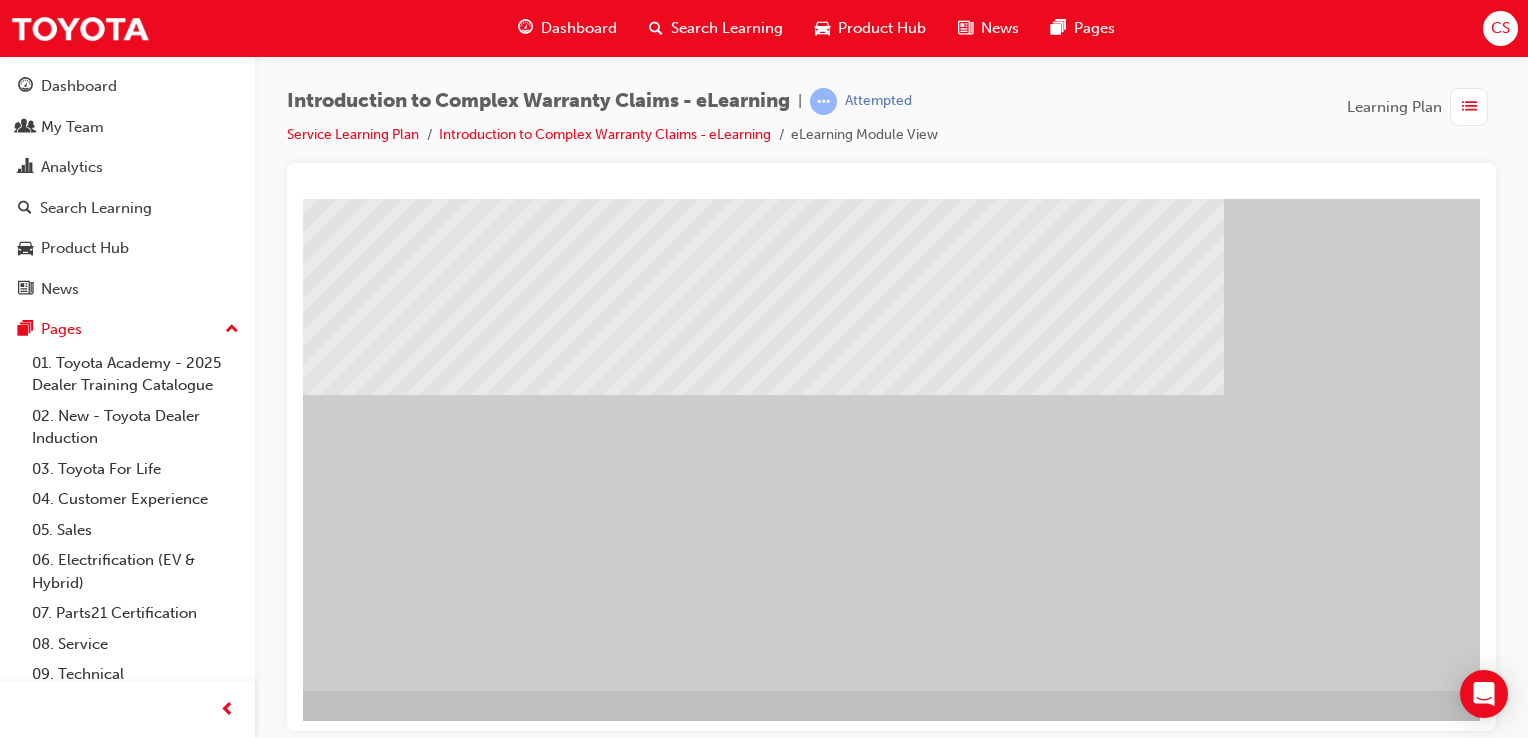 click at bounding box center (246, 842) 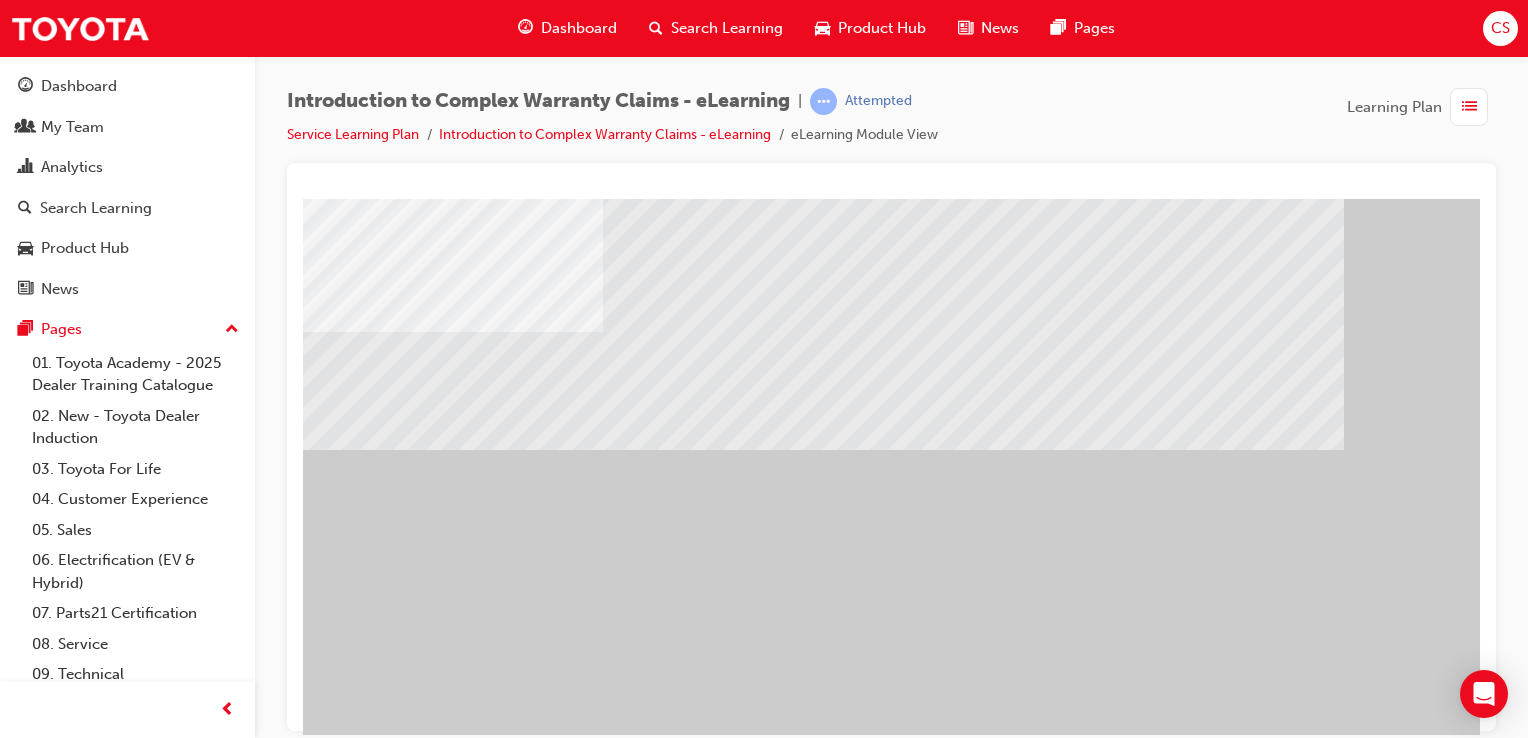 scroll, scrollTop: 128, scrollLeft: 0, axis: vertical 